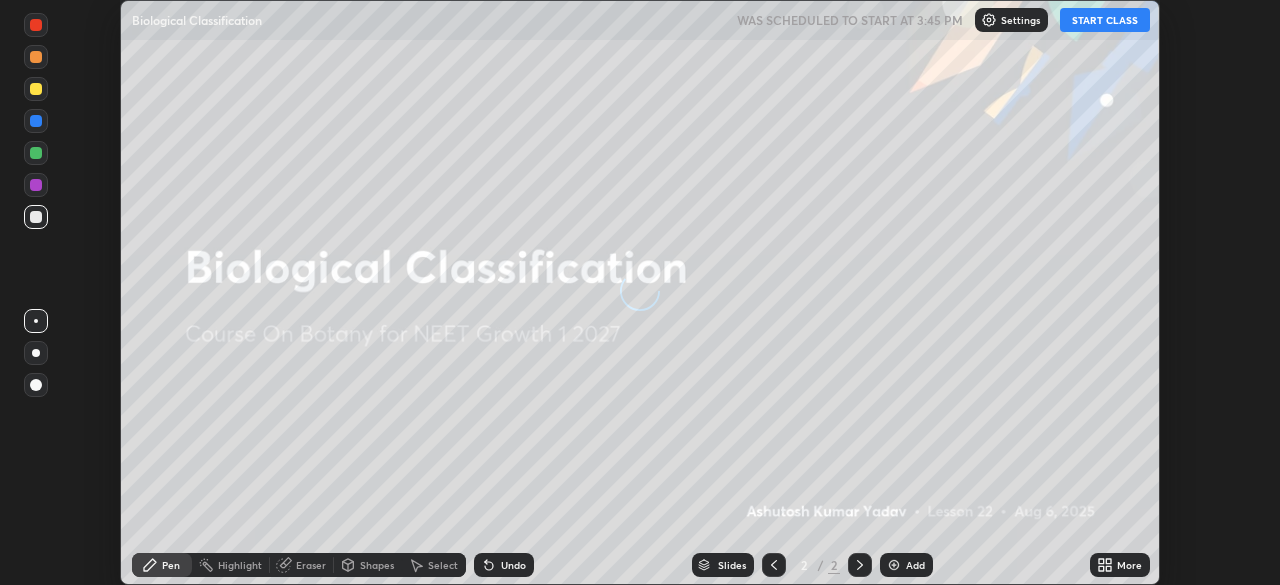scroll, scrollTop: 0, scrollLeft: 0, axis: both 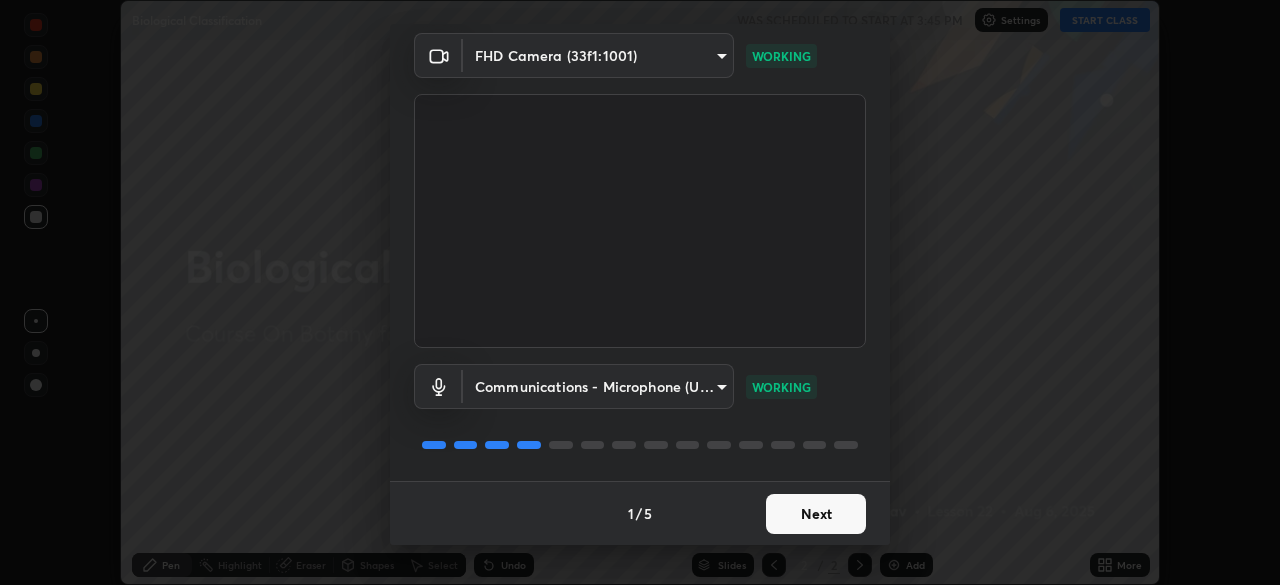 click on "Next" at bounding box center [816, 514] 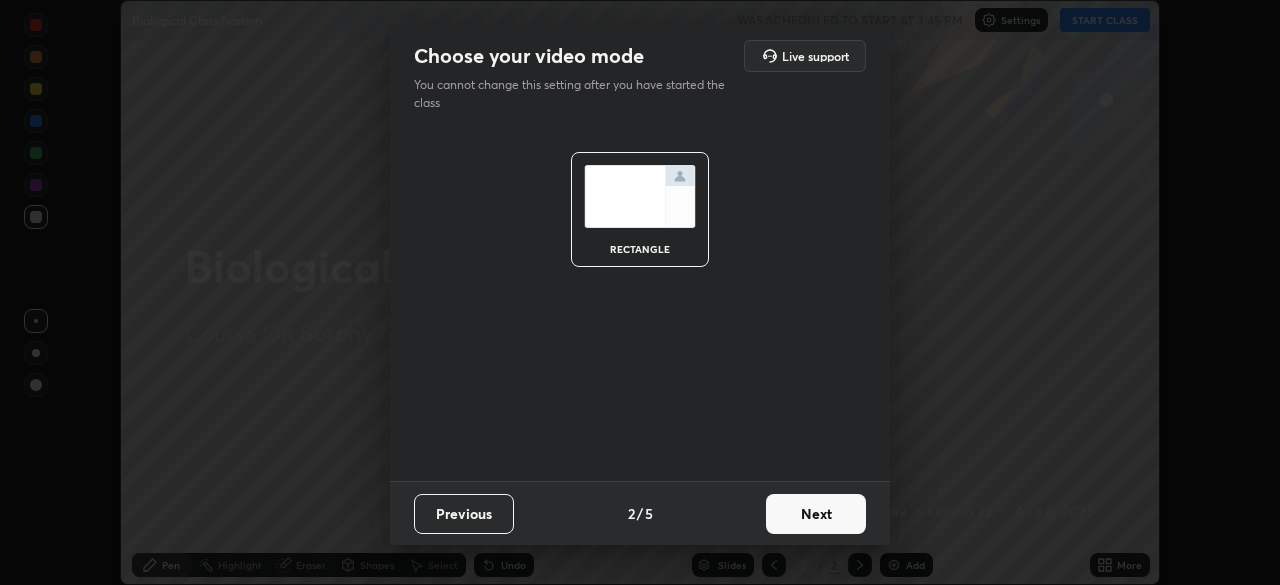 click on "Next" at bounding box center (816, 514) 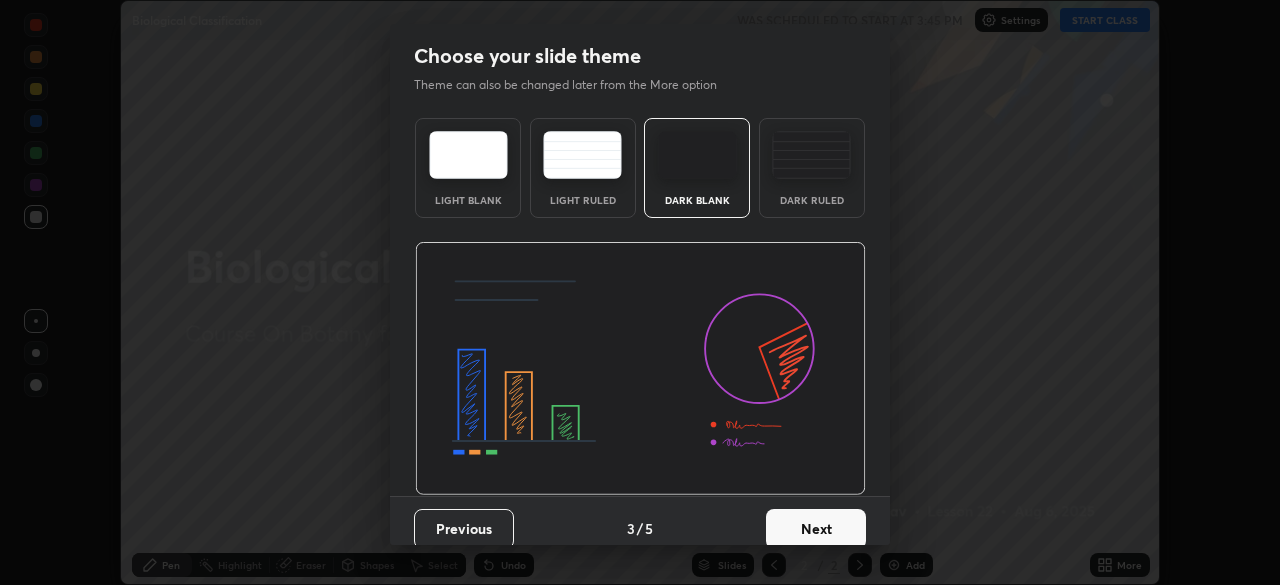 click on "Next" at bounding box center (816, 529) 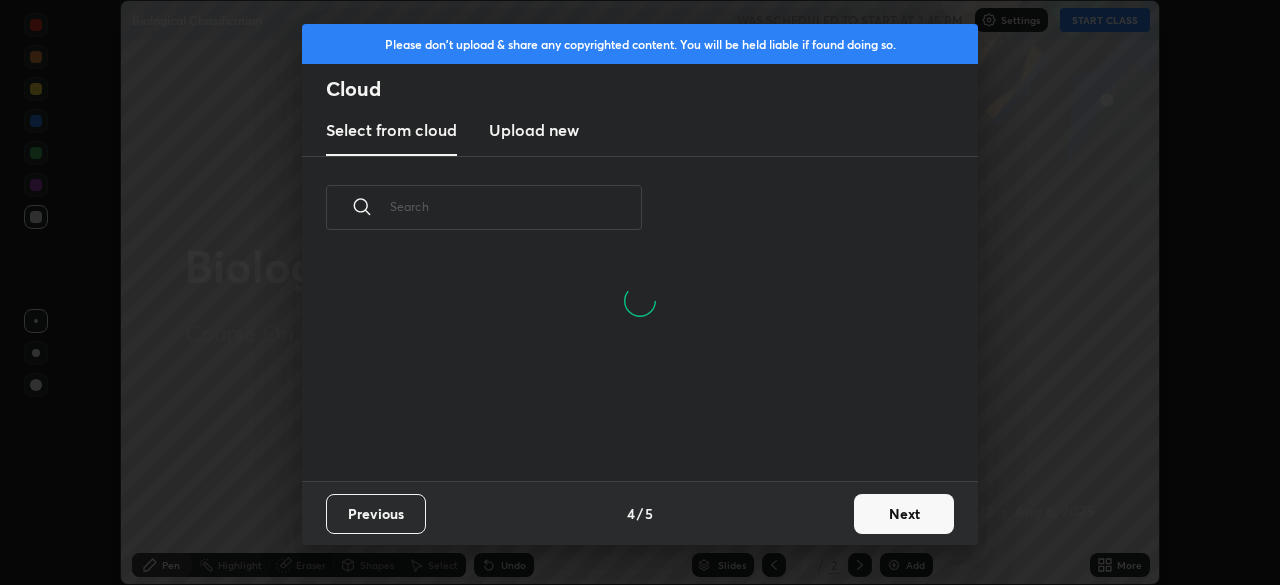click on "Next" at bounding box center [904, 514] 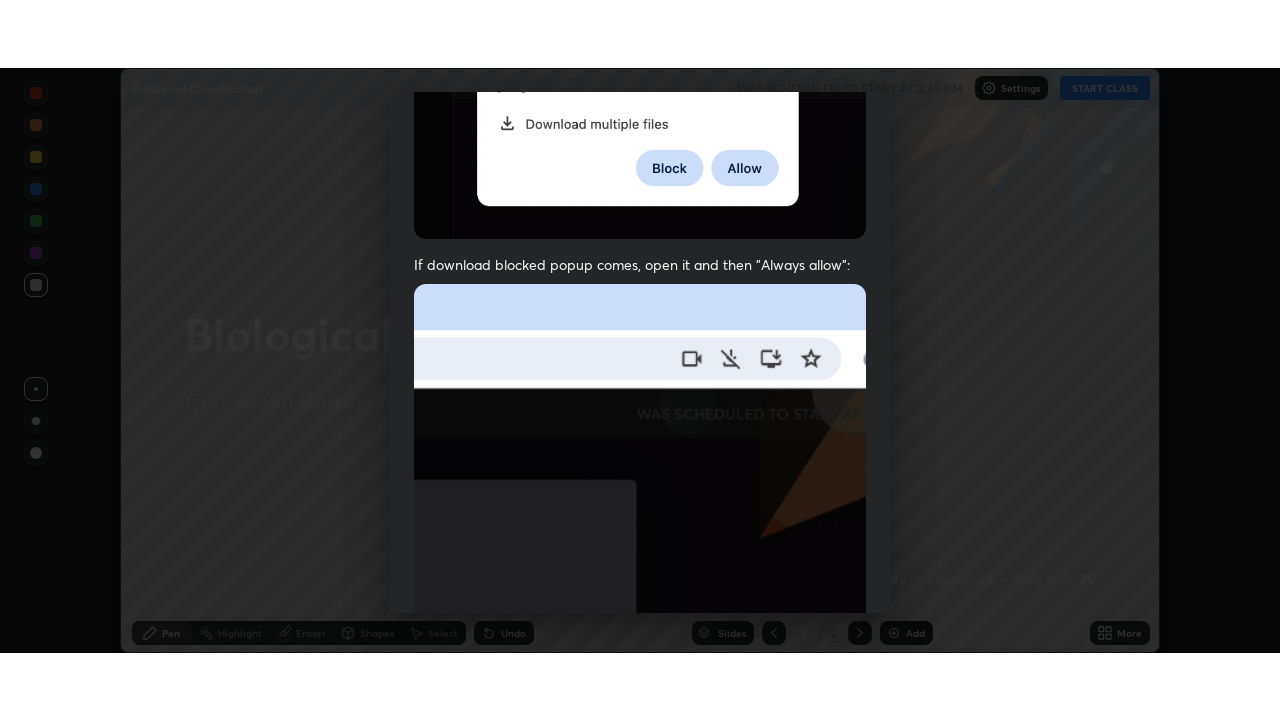 scroll, scrollTop: 479, scrollLeft: 0, axis: vertical 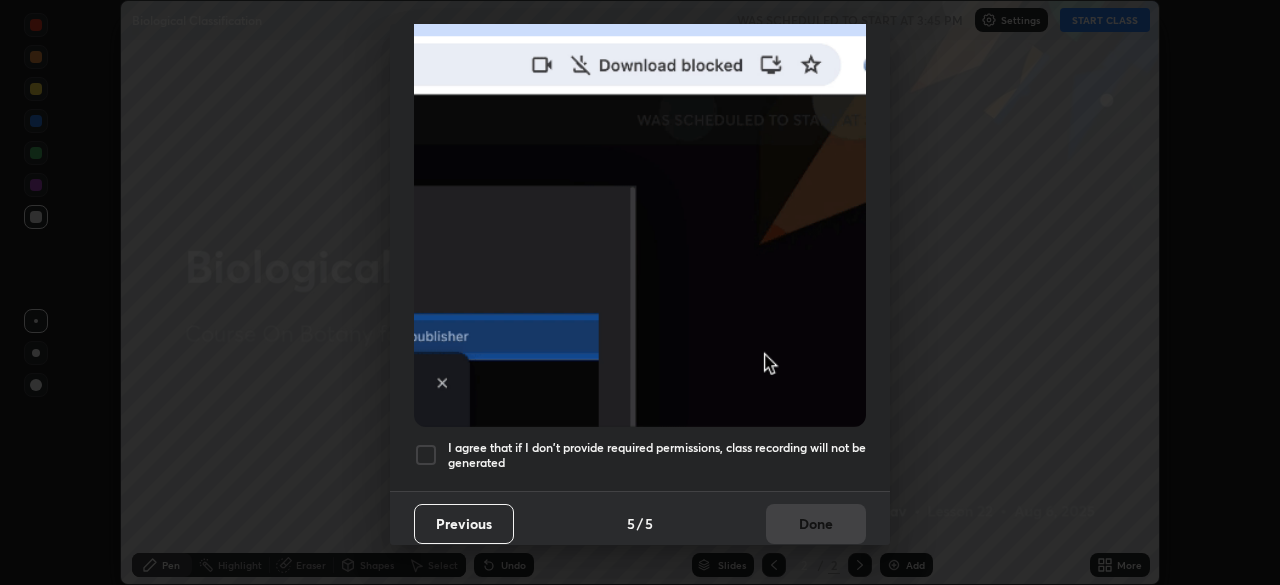 click at bounding box center (426, 455) 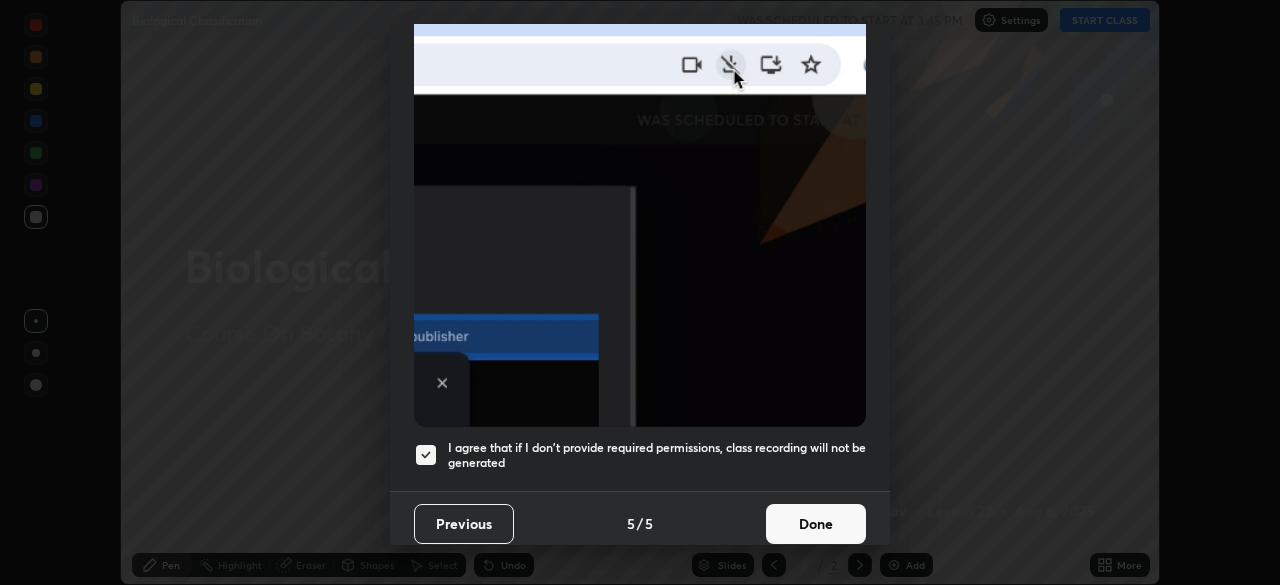 click on "Done" at bounding box center (816, 524) 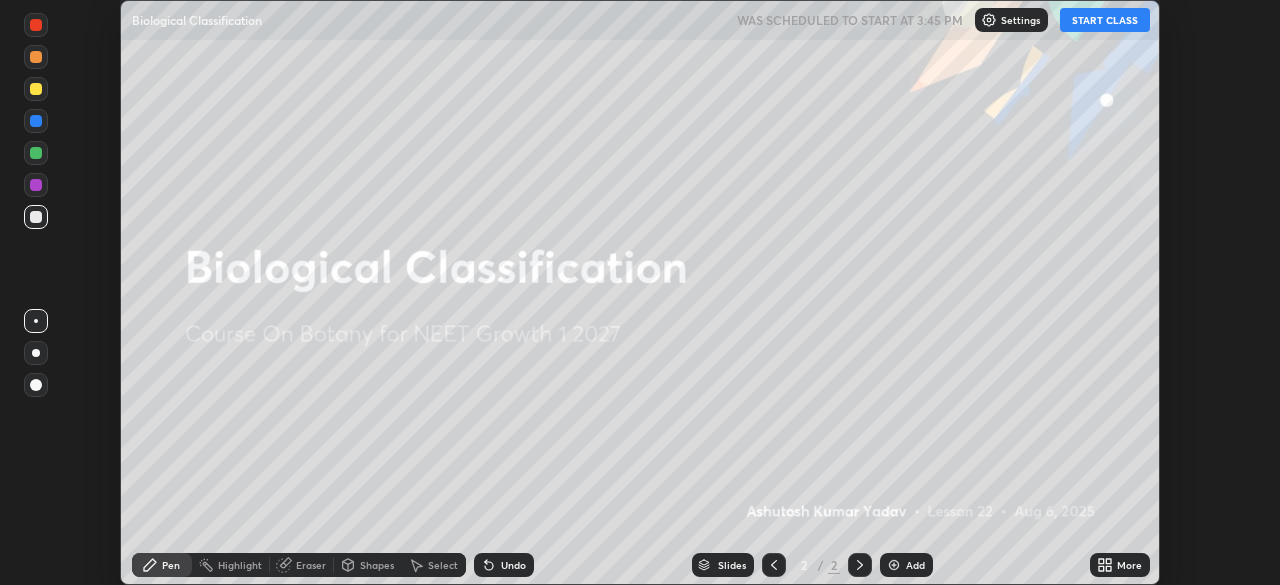click on "Add" at bounding box center (906, 565) 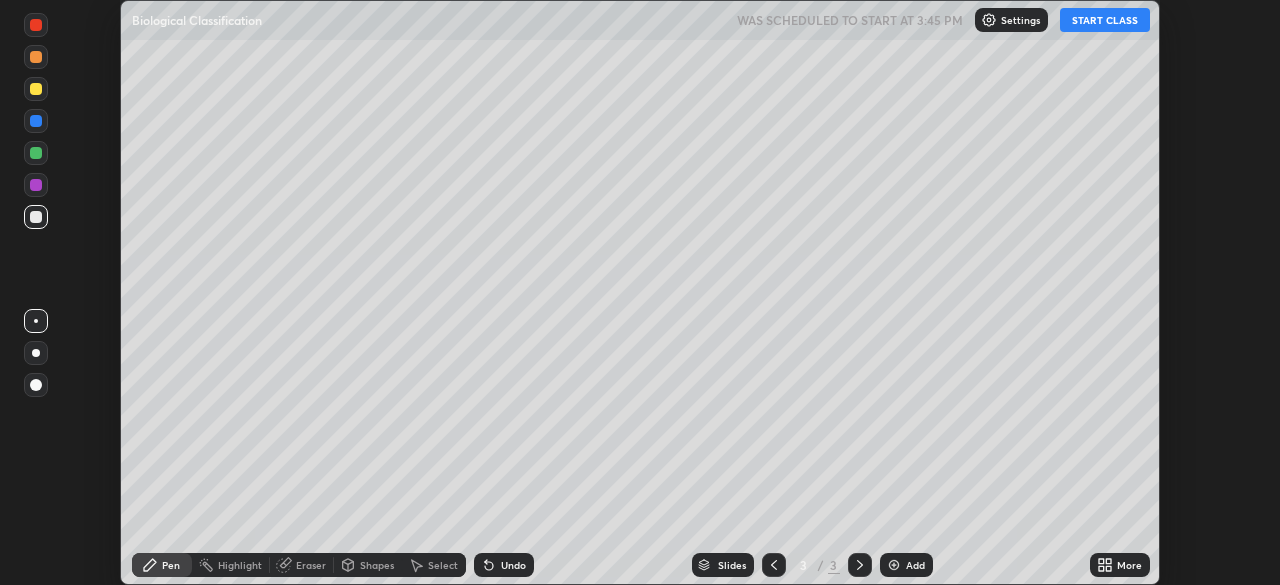 click 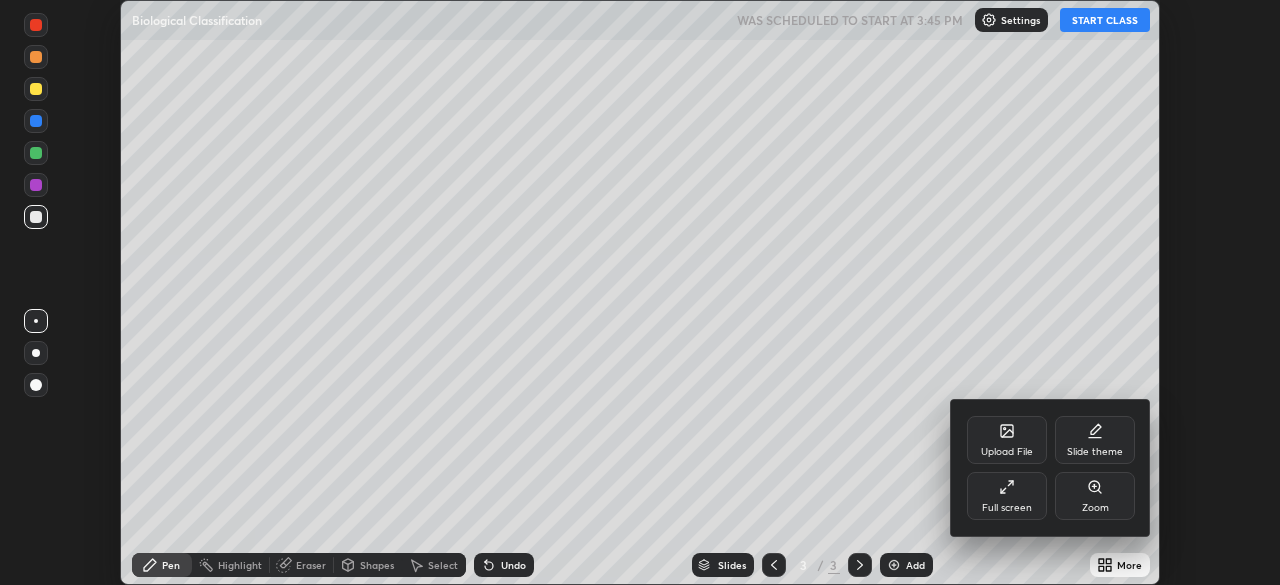 click 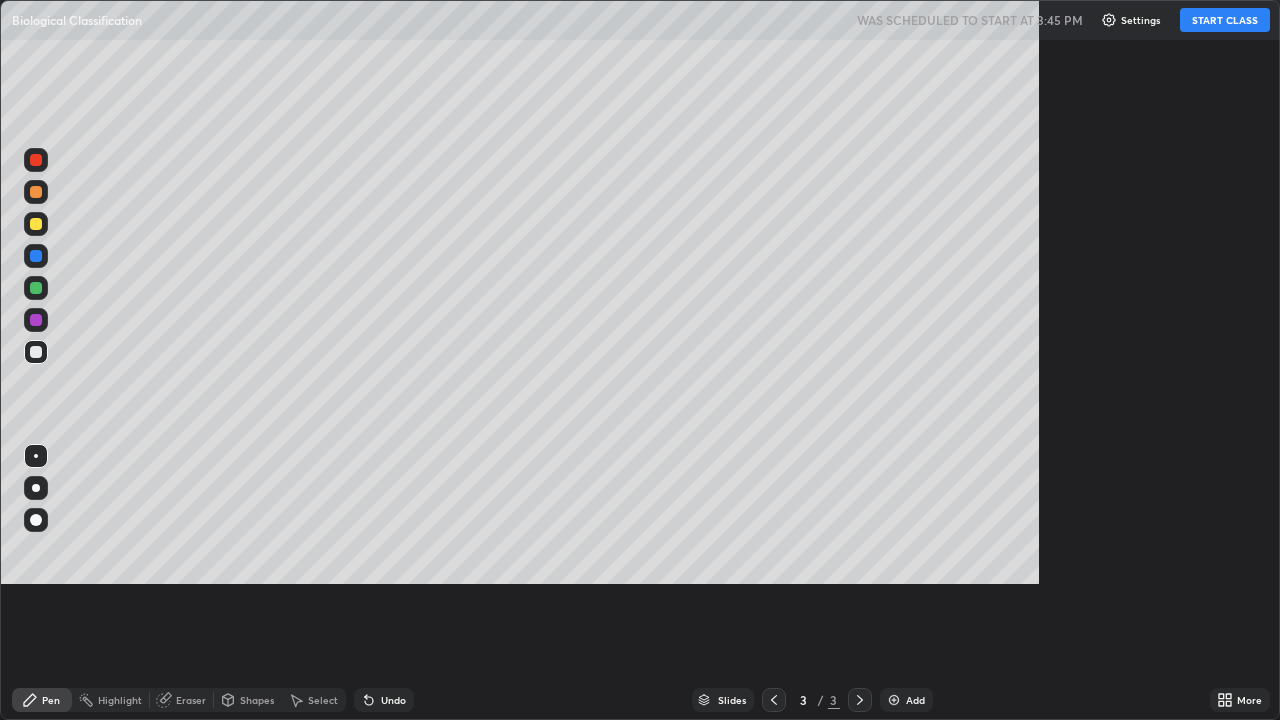 scroll, scrollTop: 99280, scrollLeft: 98720, axis: both 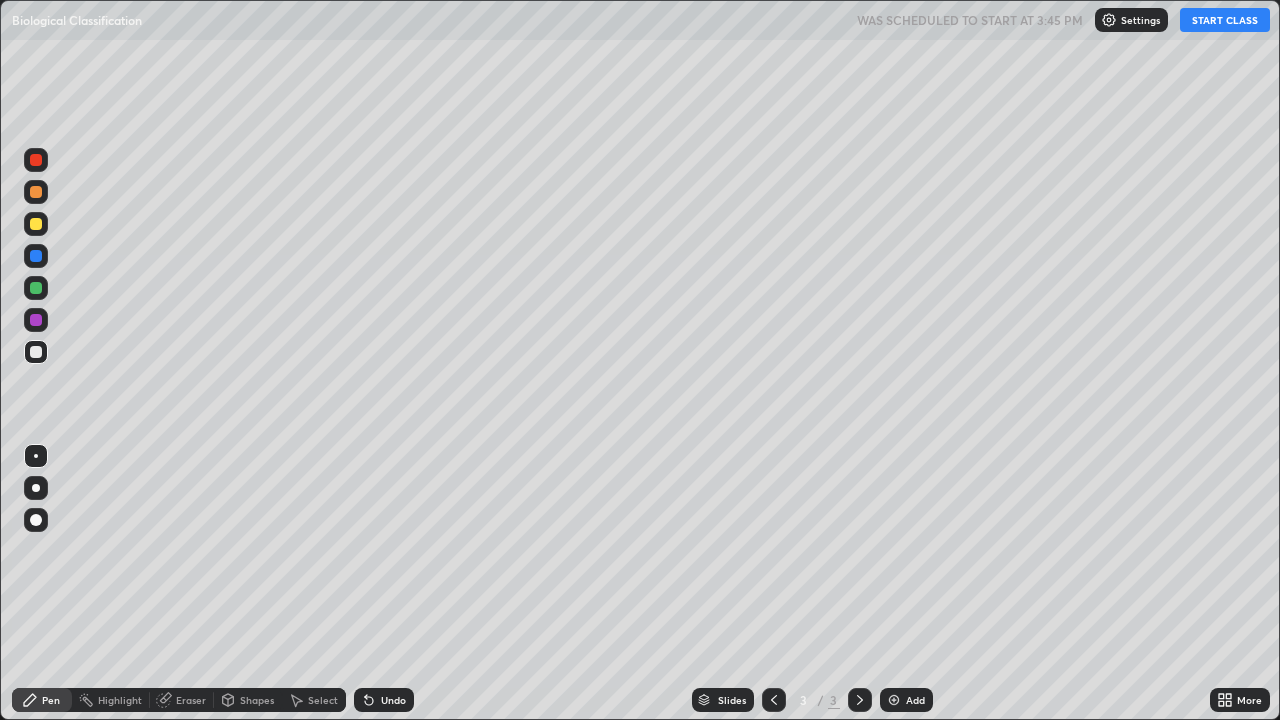 click on "START CLASS" at bounding box center [1225, 20] 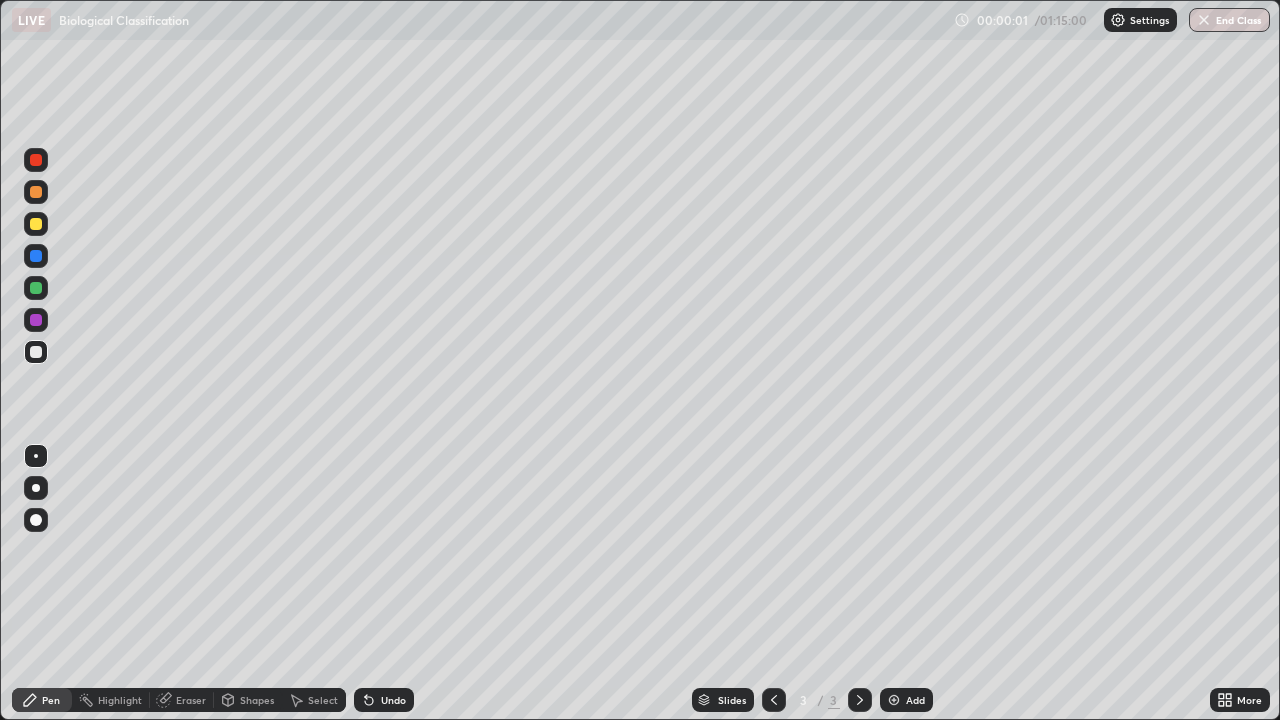 click at bounding box center [36, 520] 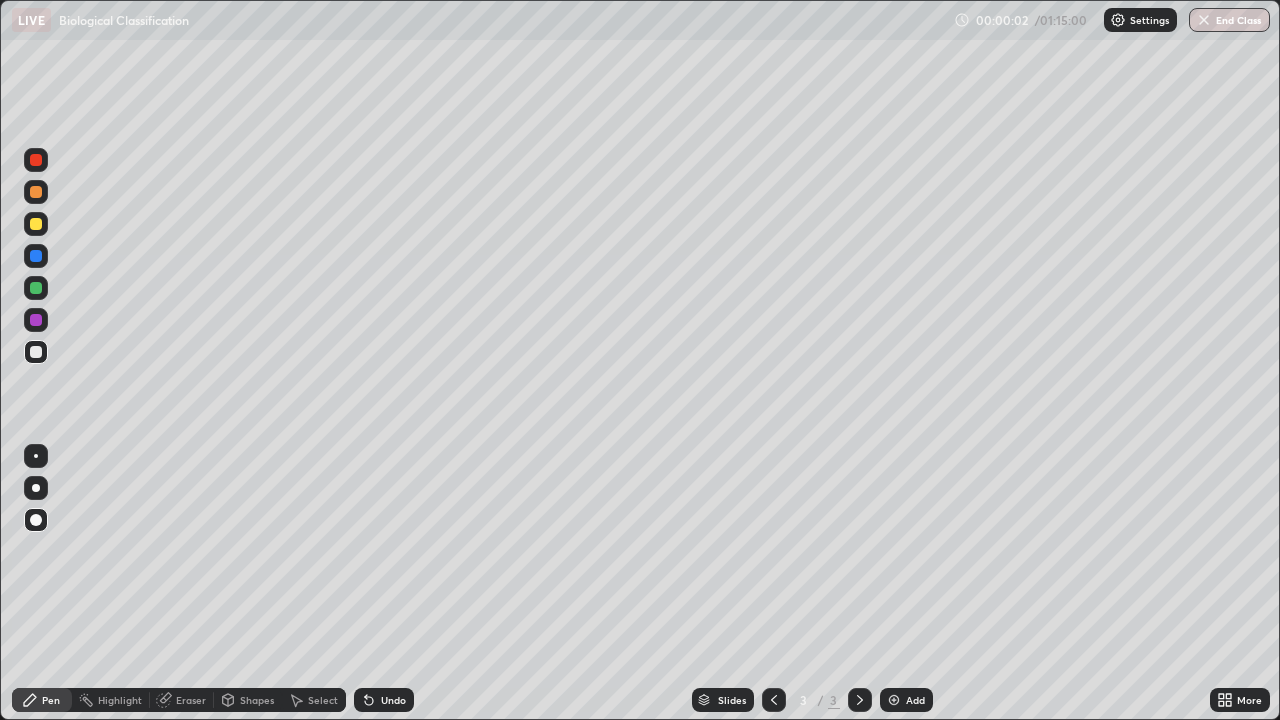 click at bounding box center (36, 224) 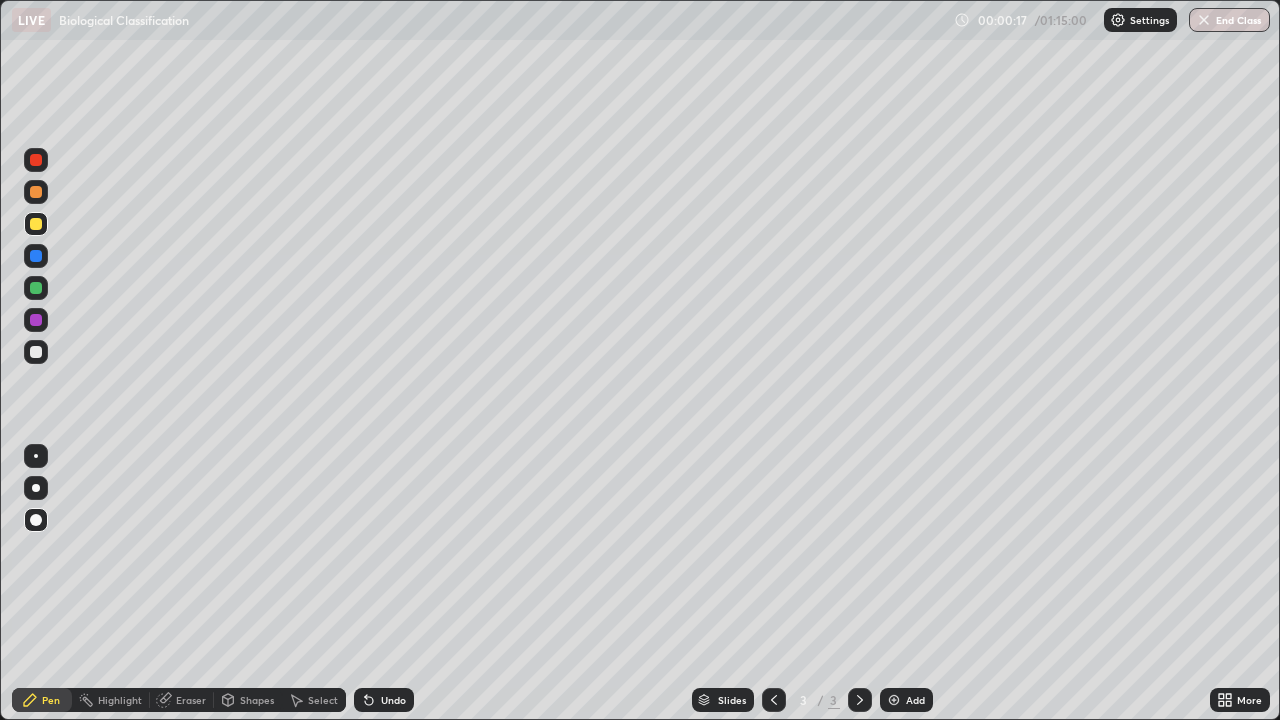 click on "Shapes" at bounding box center [257, 700] 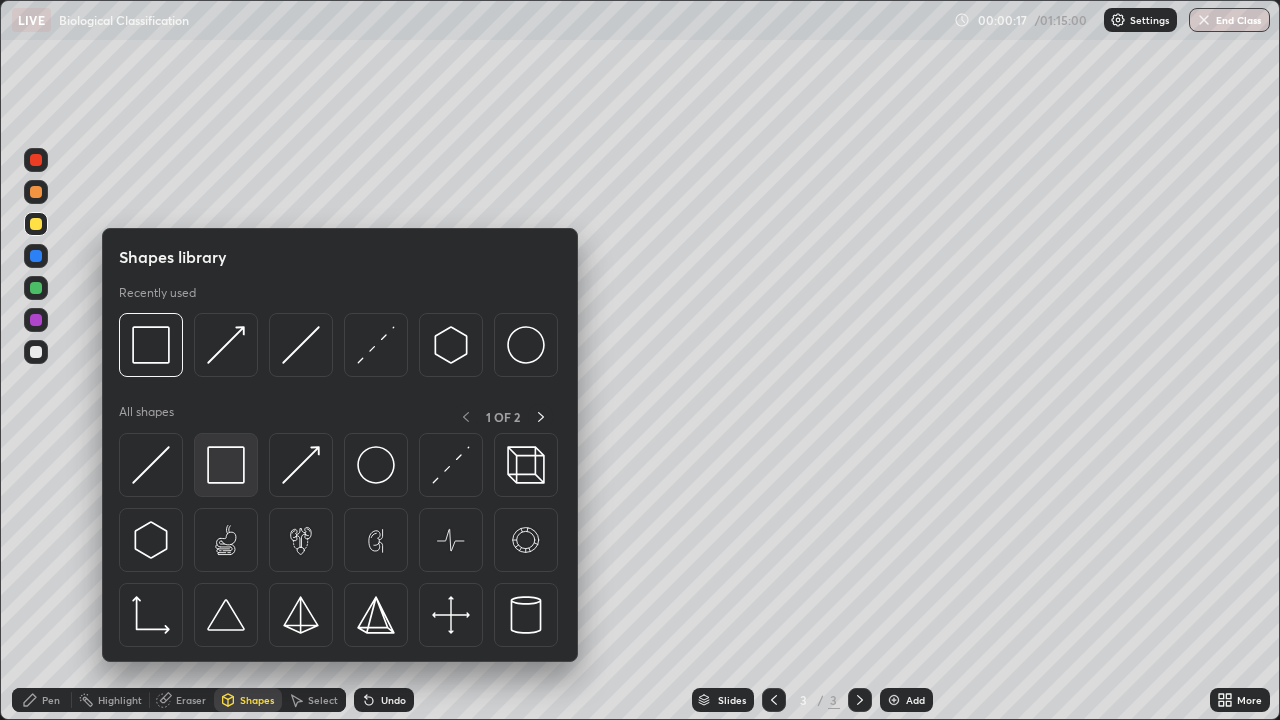 click at bounding box center [226, 465] 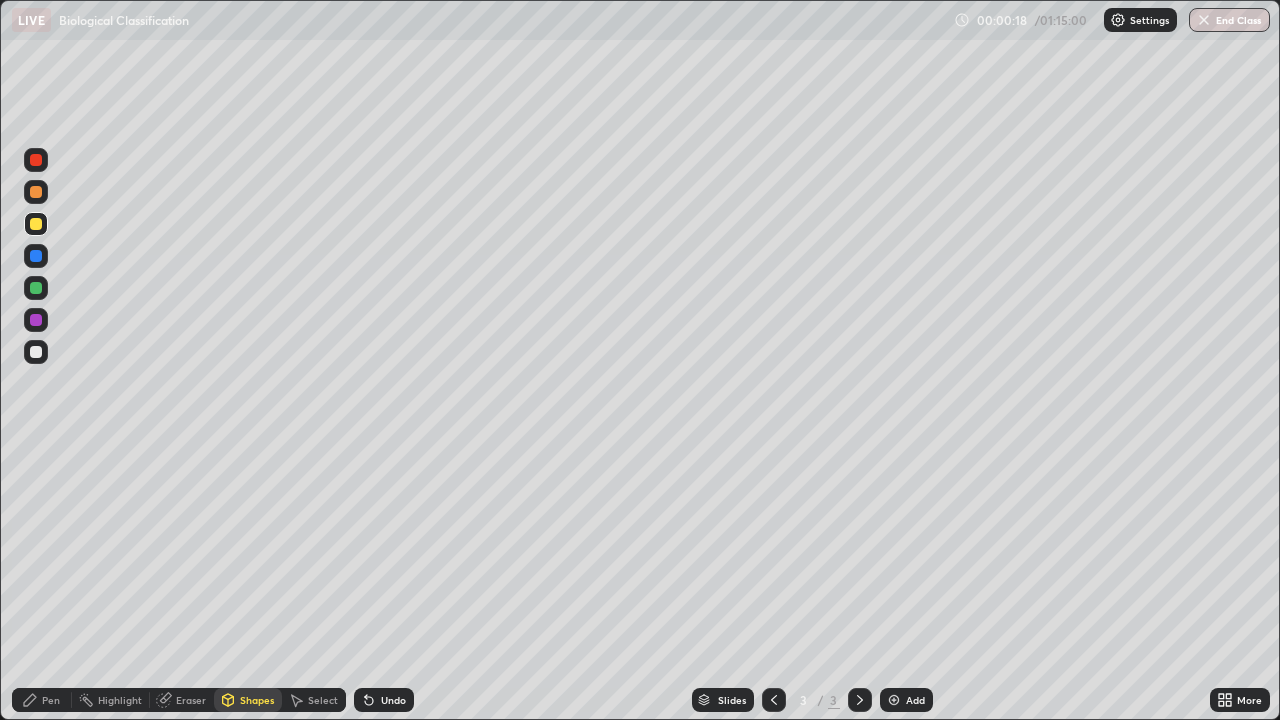 click at bounding box center [36, 352] 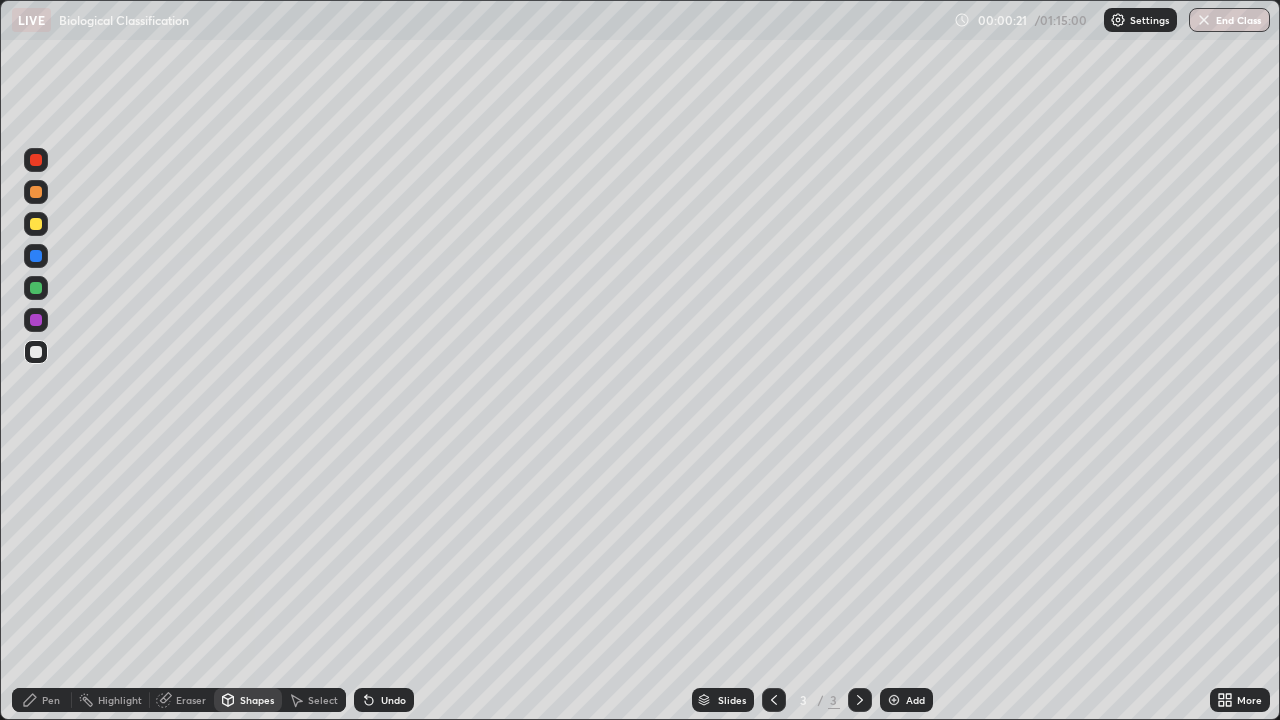 click on "Pen" at bounding box center [51, 700] 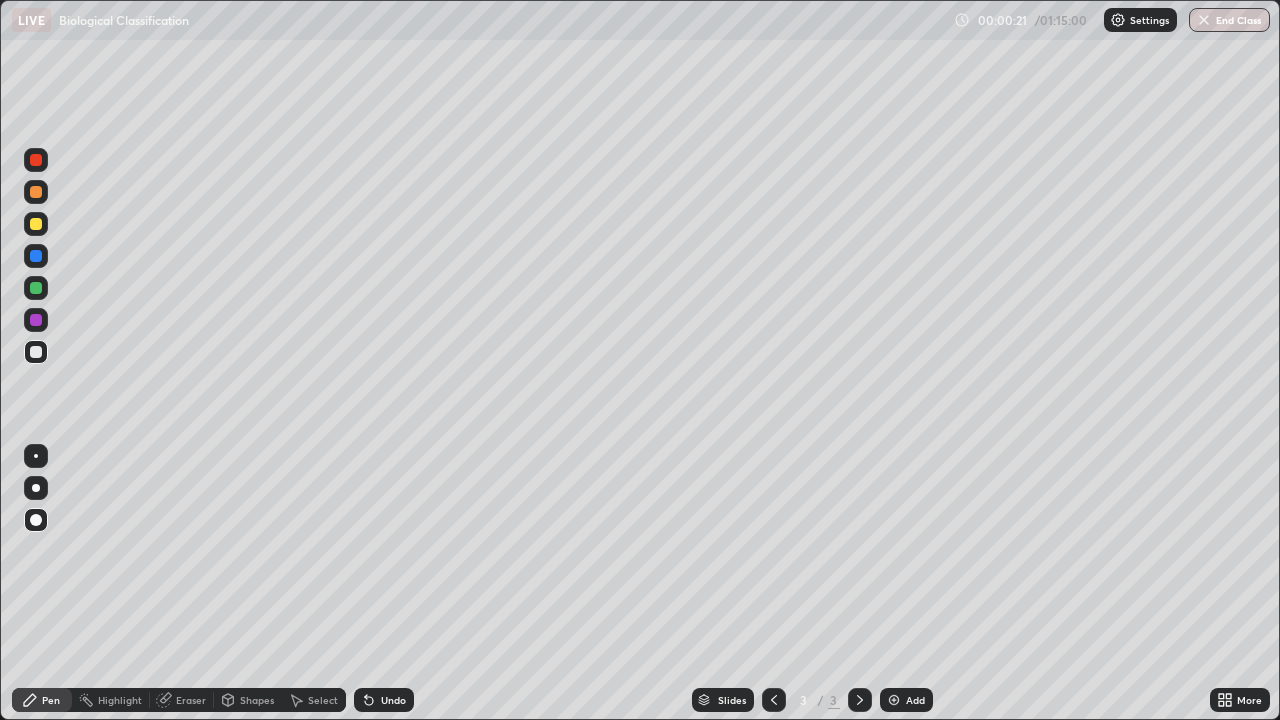 click at bounding box center (36, 320) 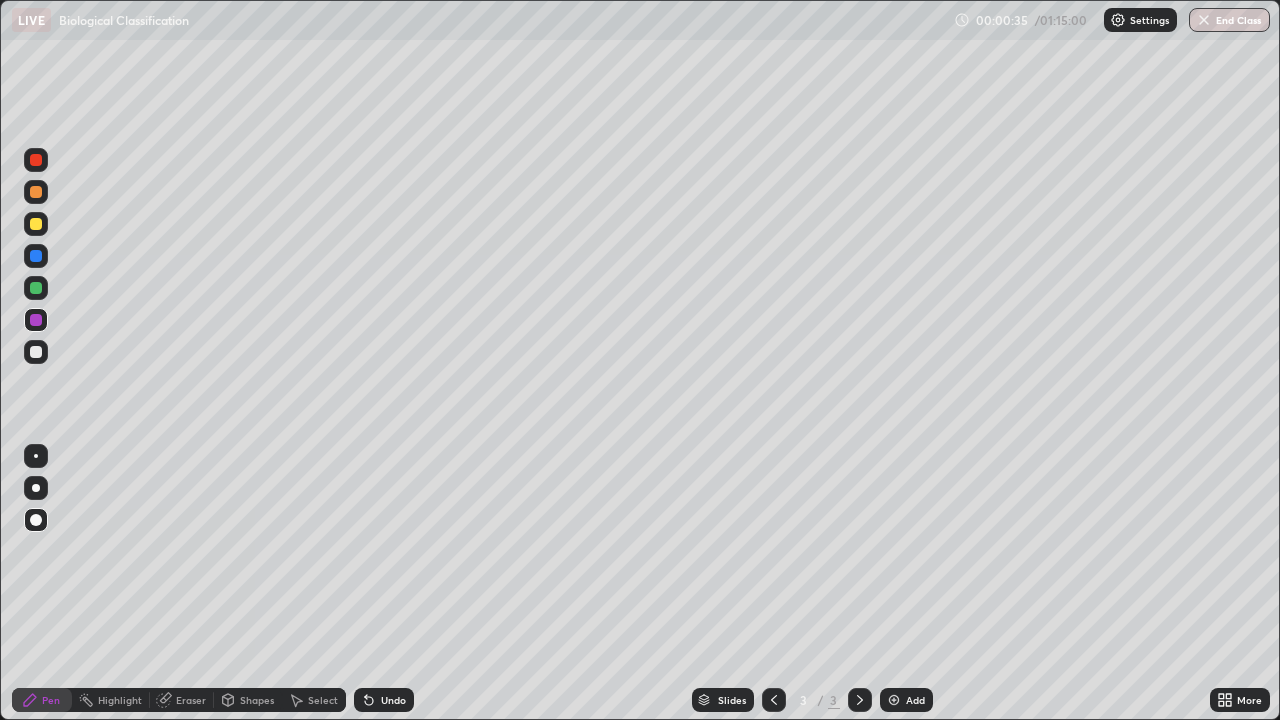 click at bounding box center (36, 256) 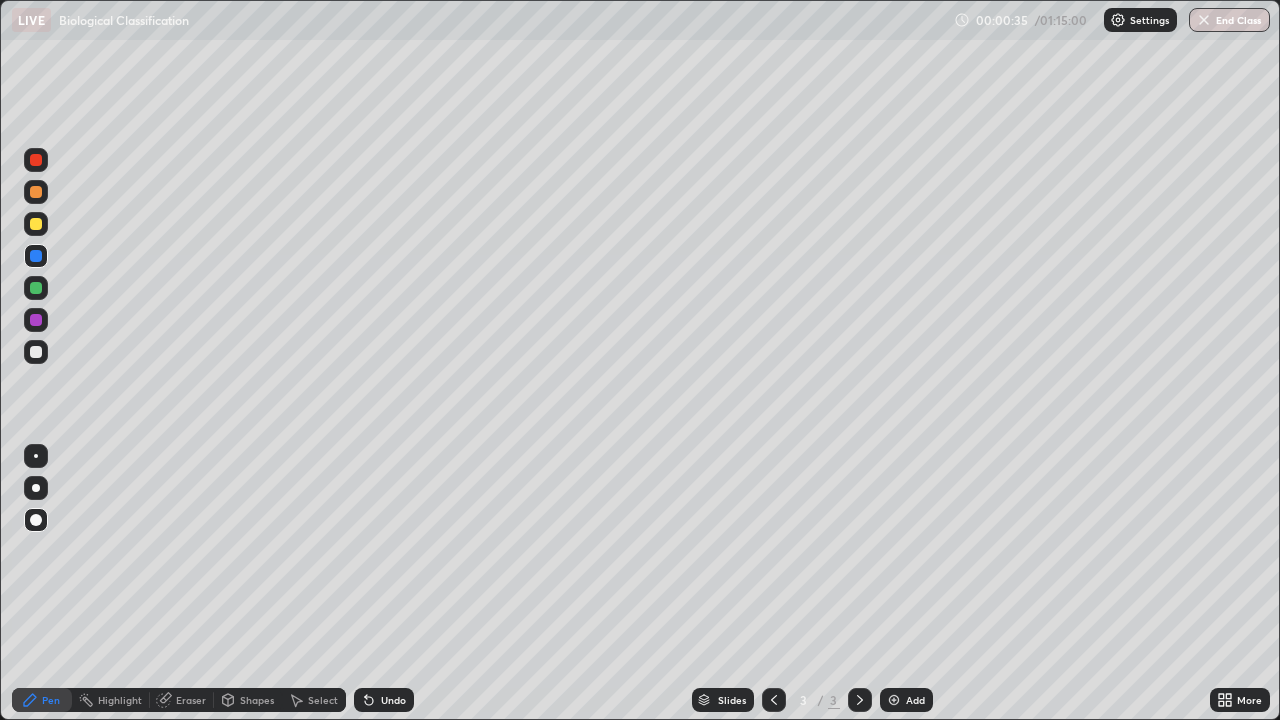 click at bounding box center (36, 256) 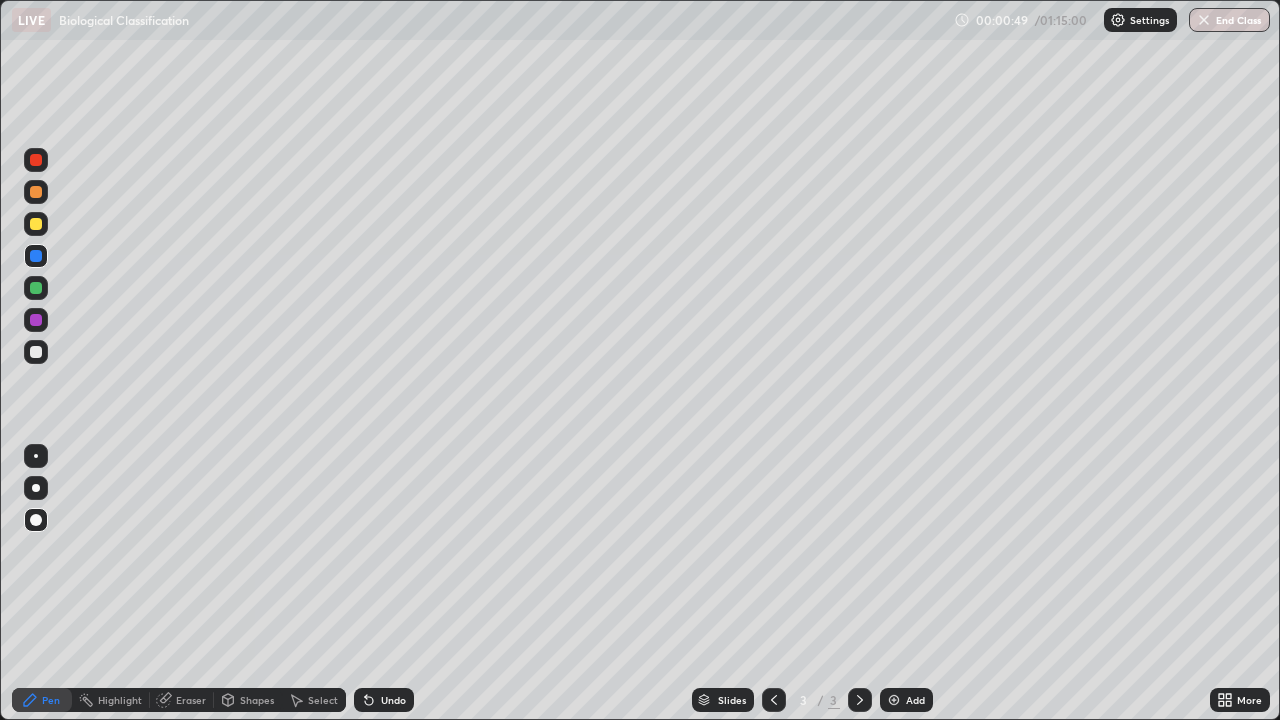 click at bounding box center [36, 224] 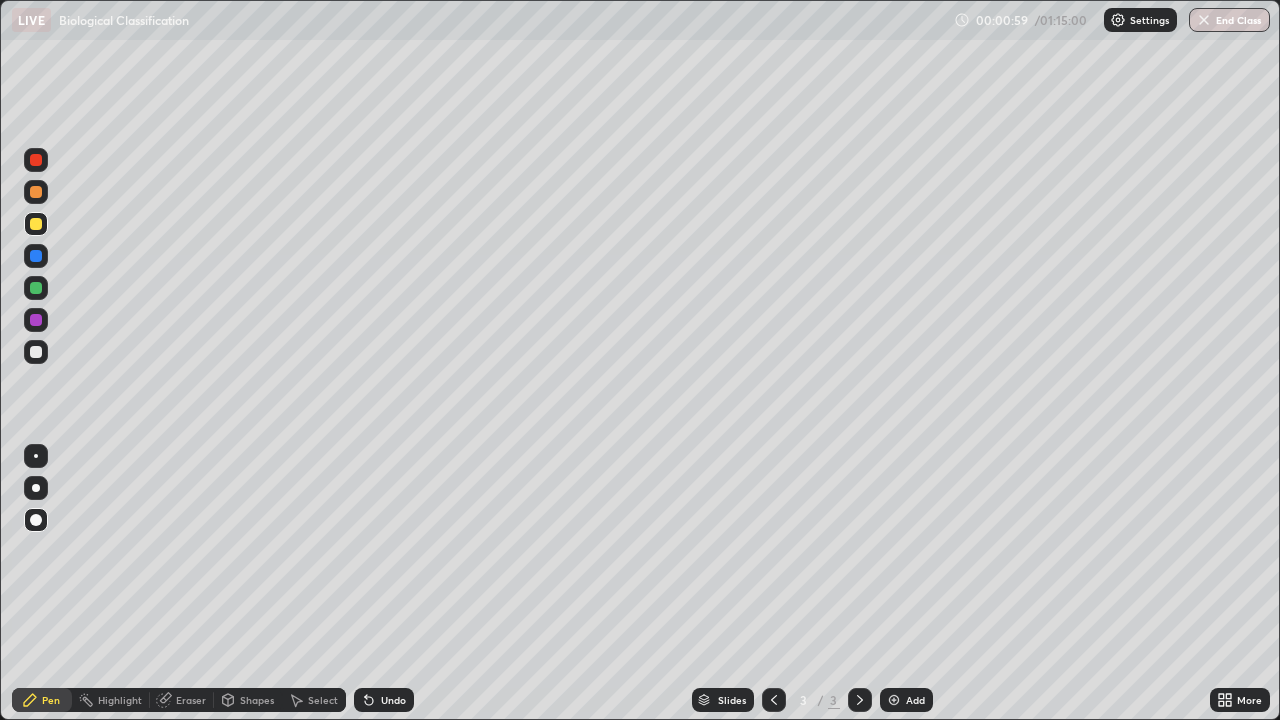 click at bounding box center (36, 256) 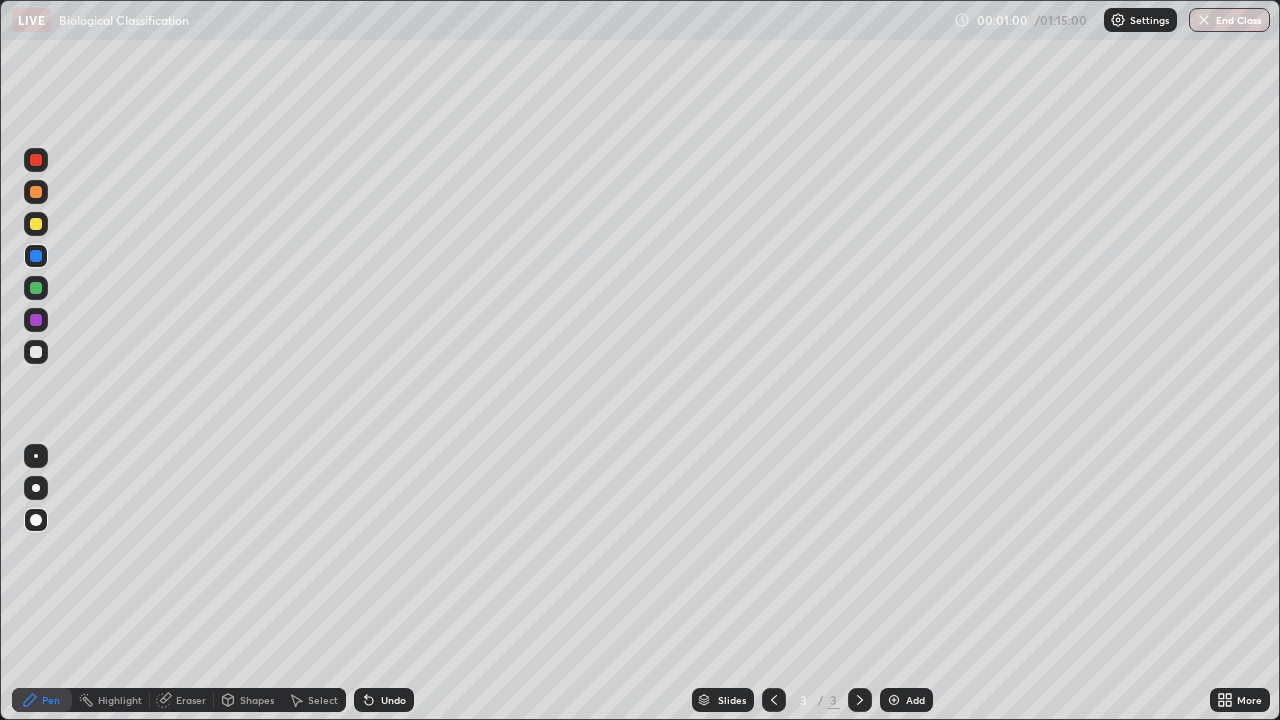 click at bounding box center [36, 288] 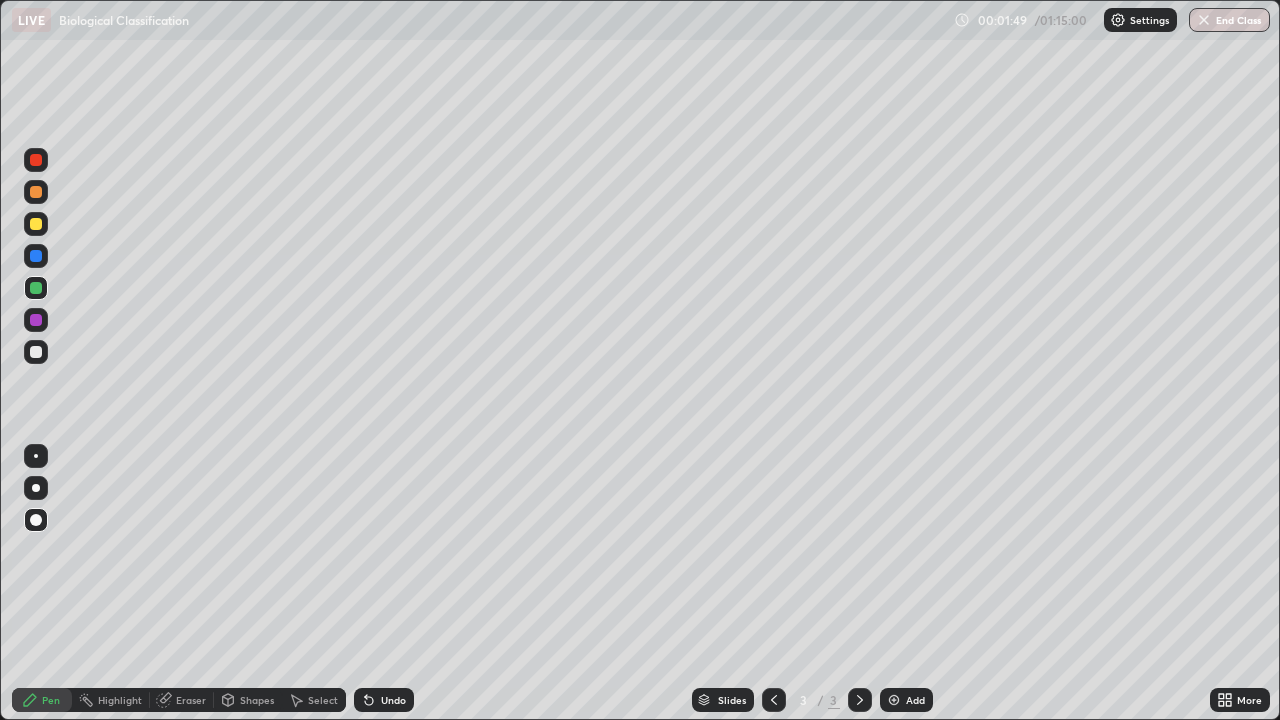 click at bounding box center [36, 352] 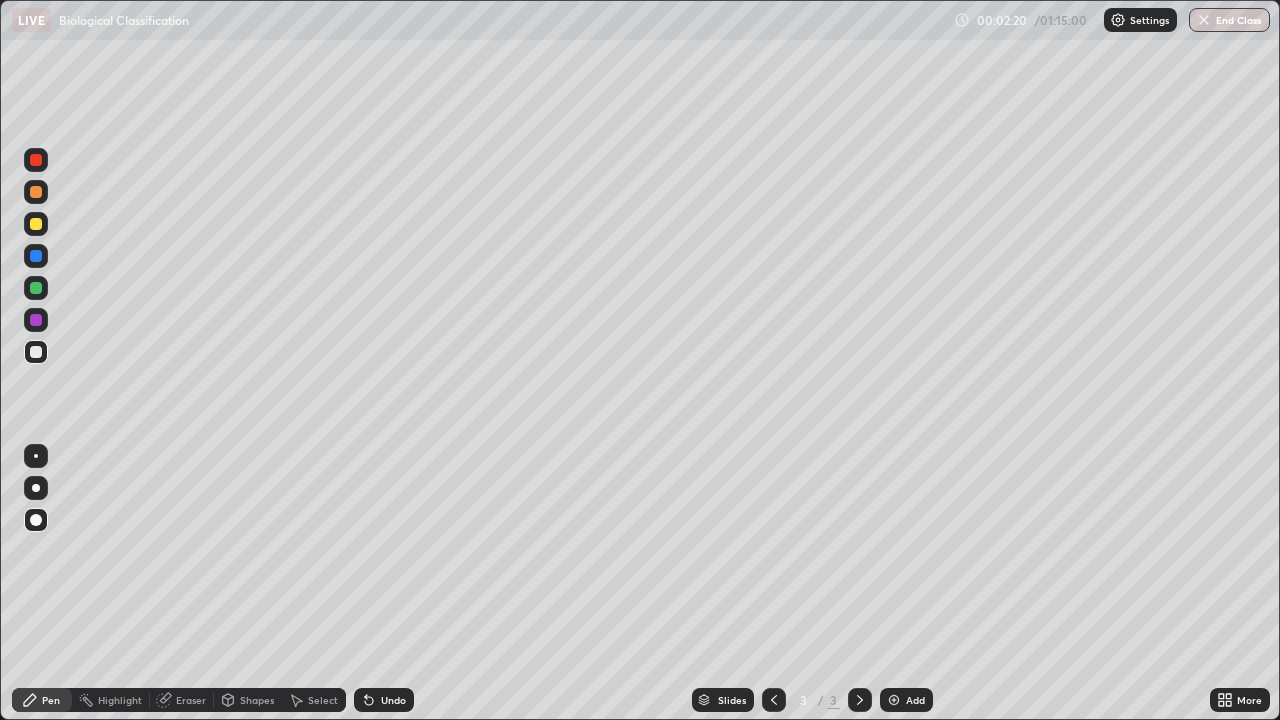 click at bounding box center (36, 320) 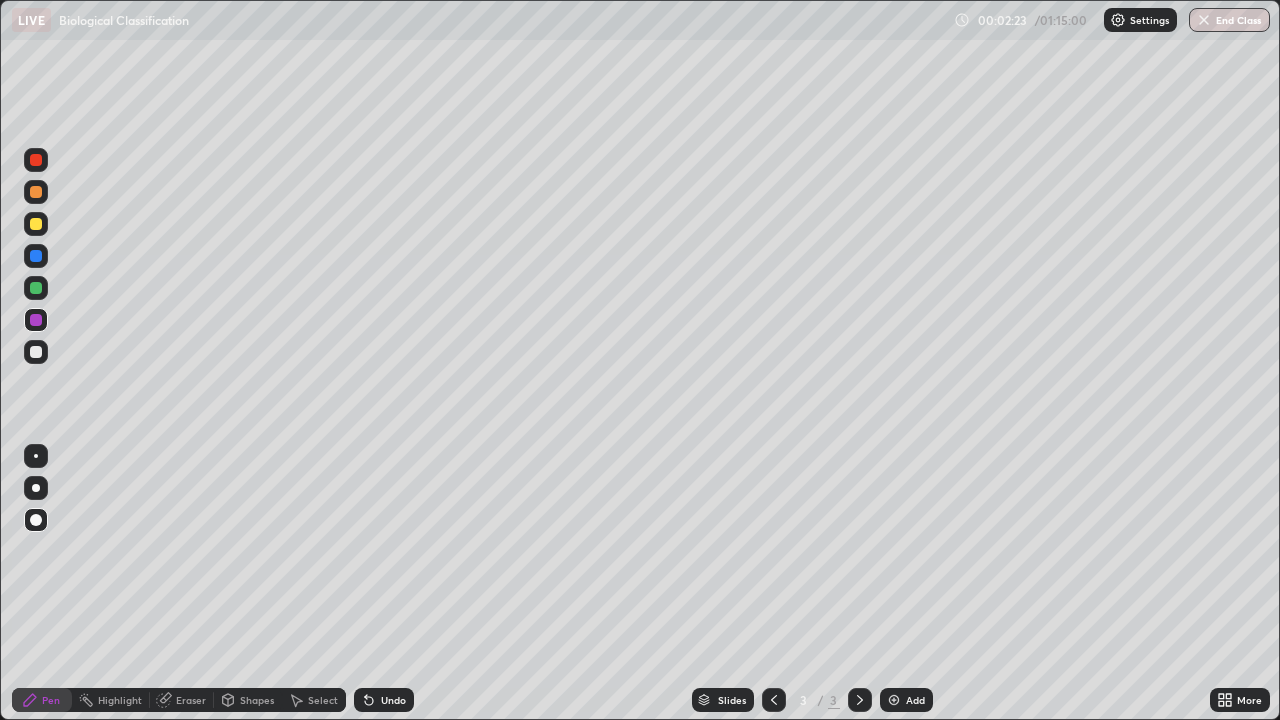 click on "Undo" at bounding box center (384, 700) 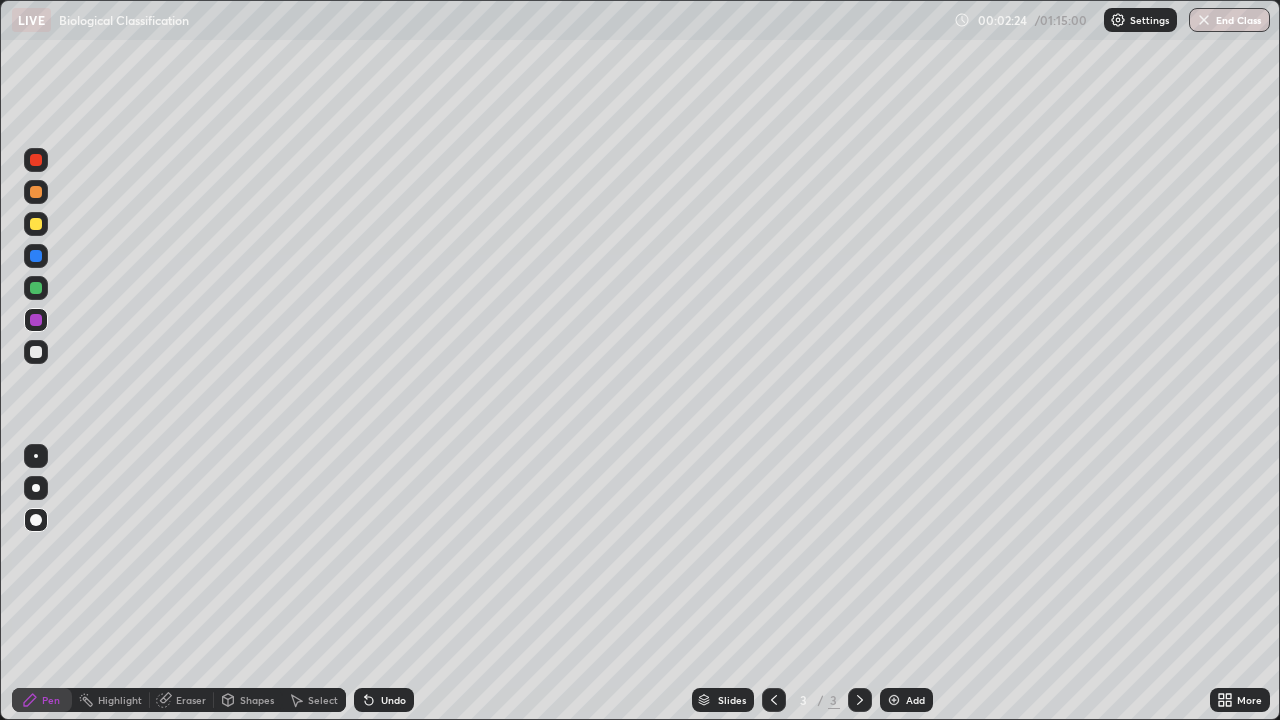 click on "Undo" at bounding box center (384, 700) 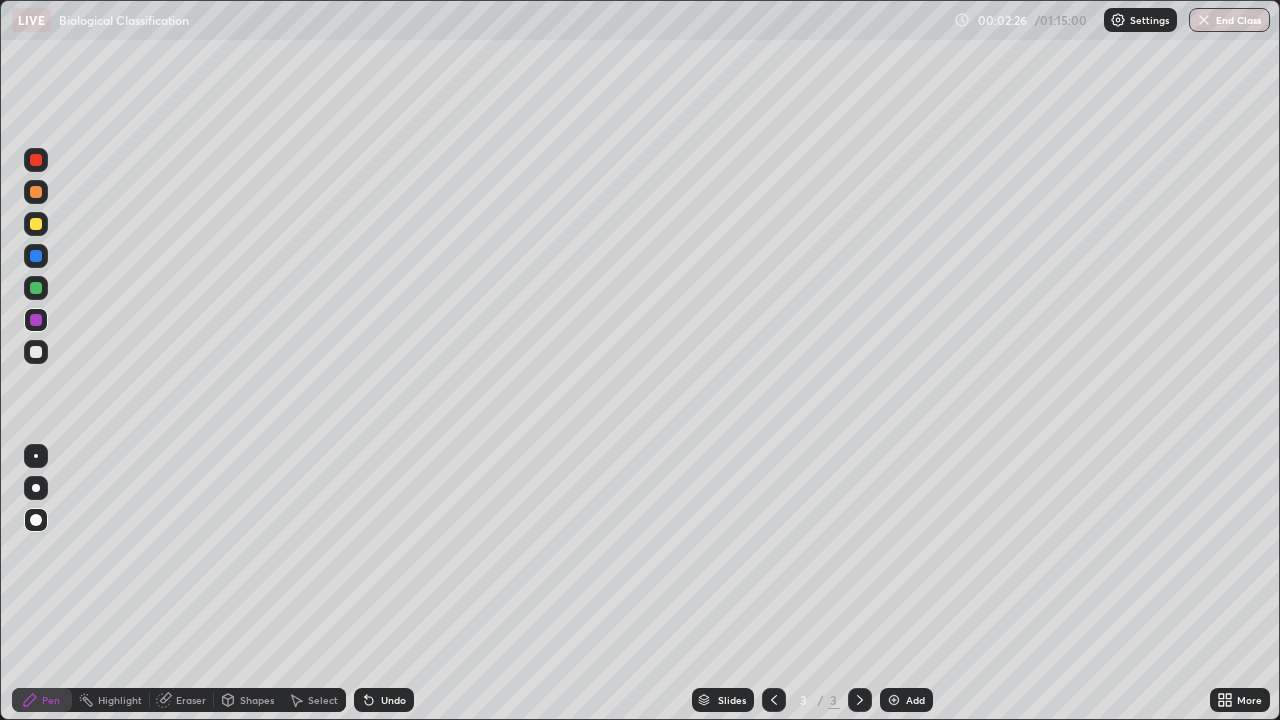 click 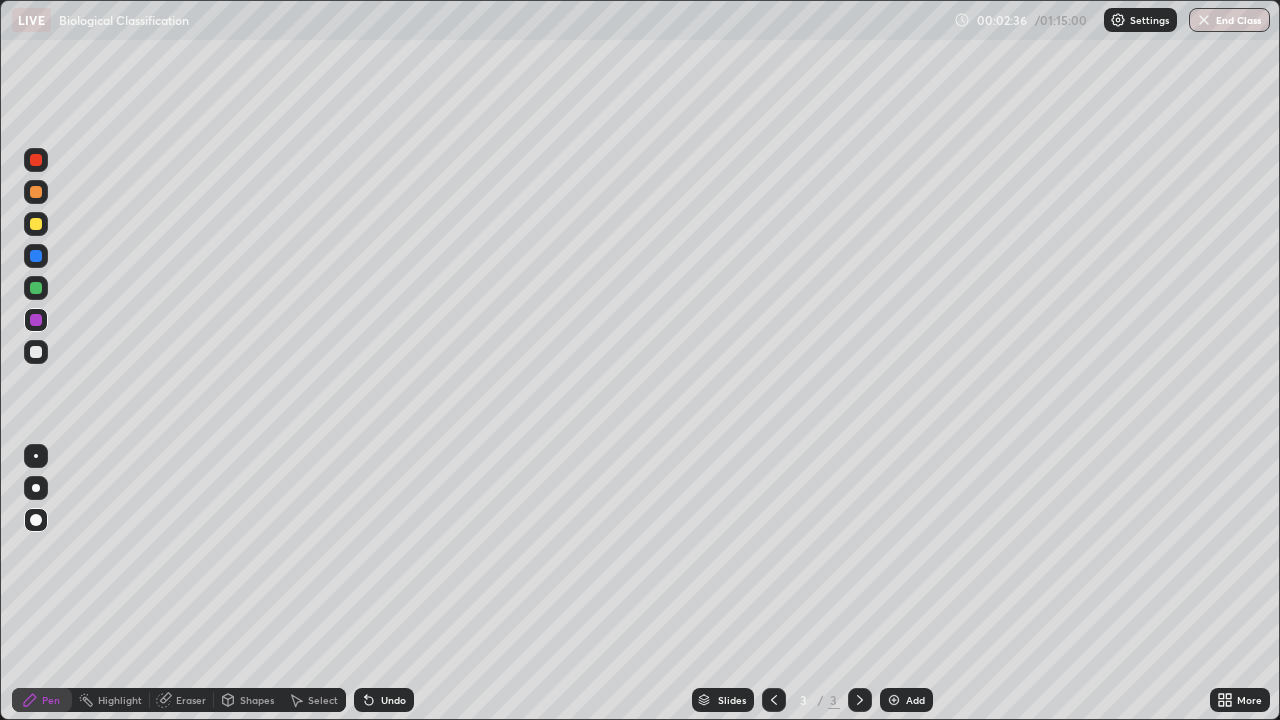 click at bounding box center (36, 288) 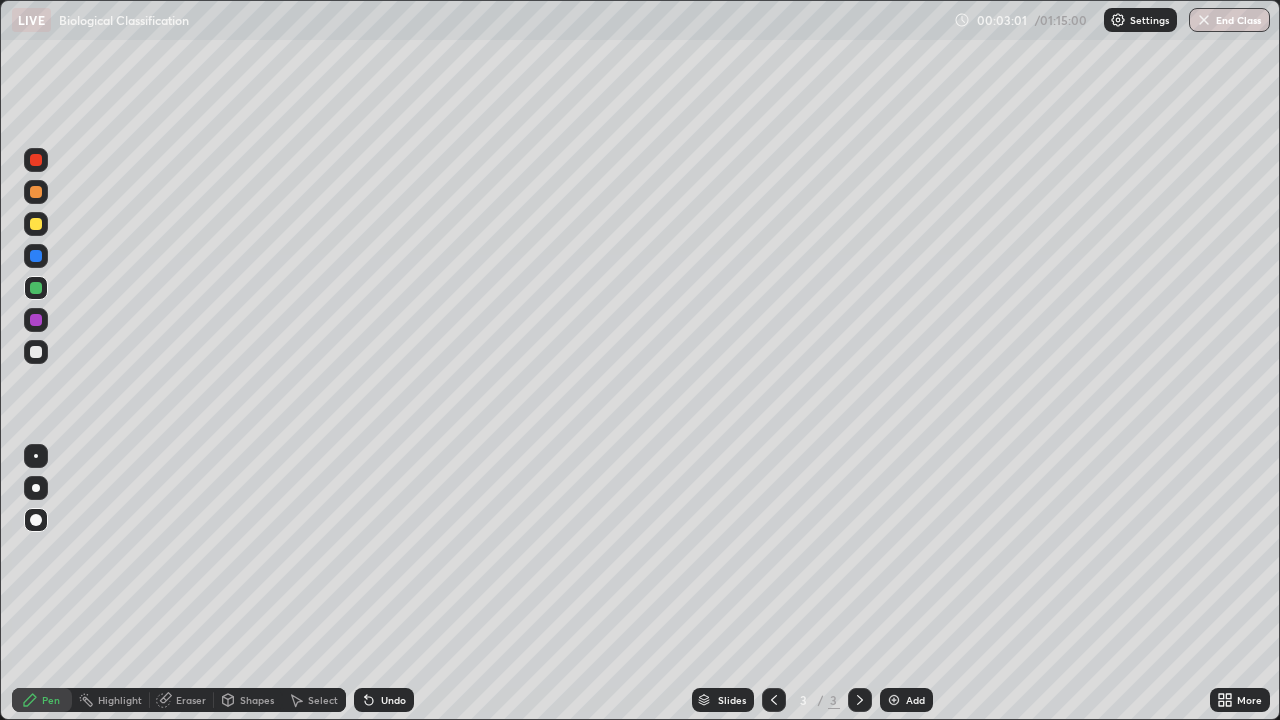 click at bounding box center (36, 192) 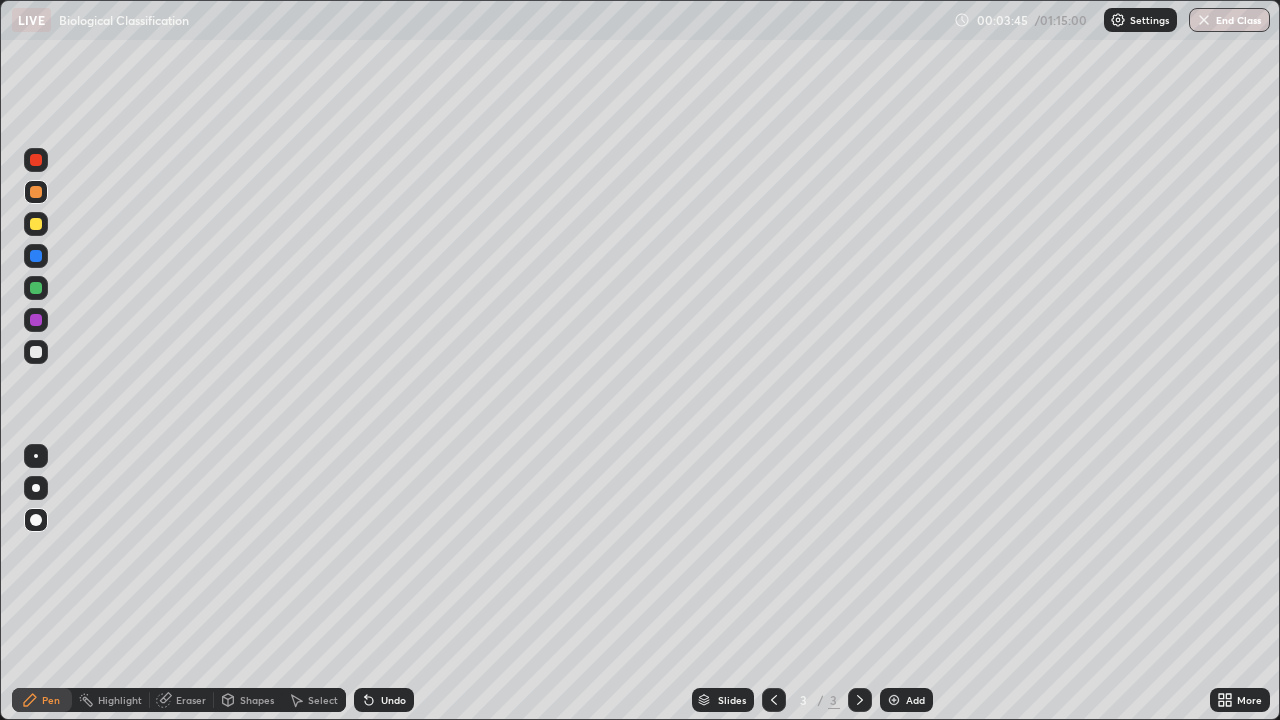 click at bounding box center [36, 320] 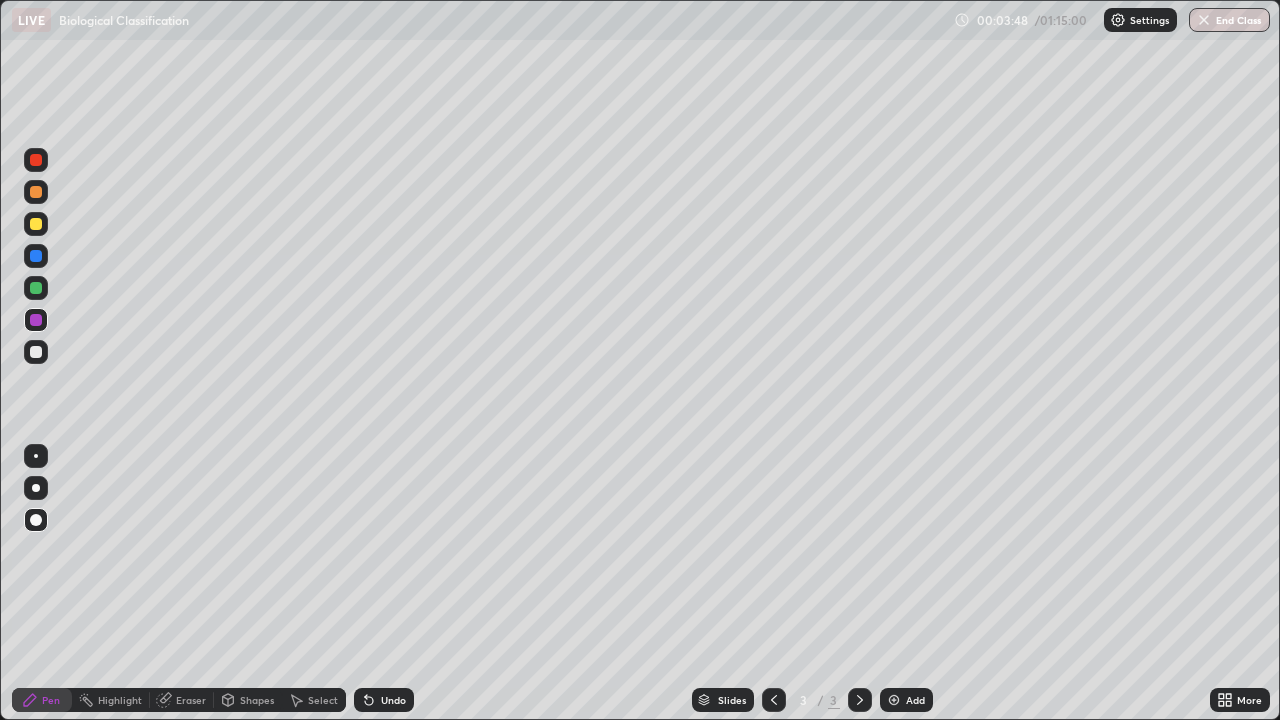 click at bounding box center [36, 256] 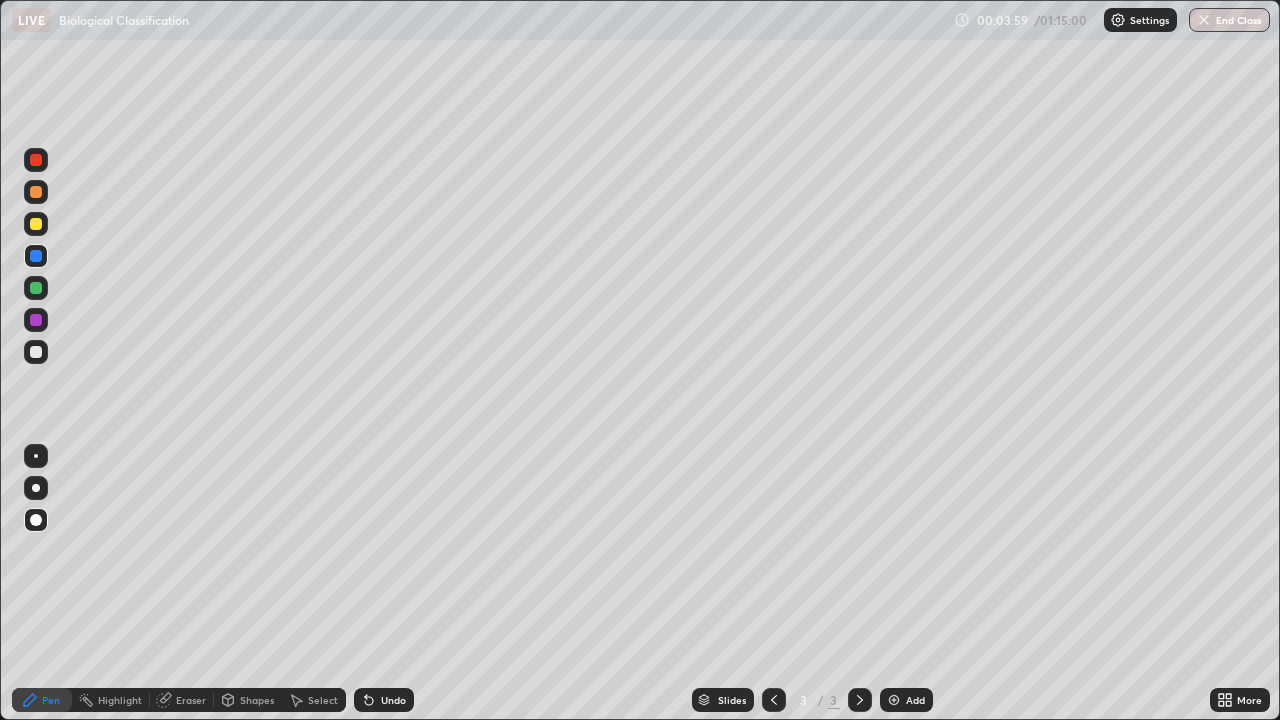 click at bounding box center [36, 288] 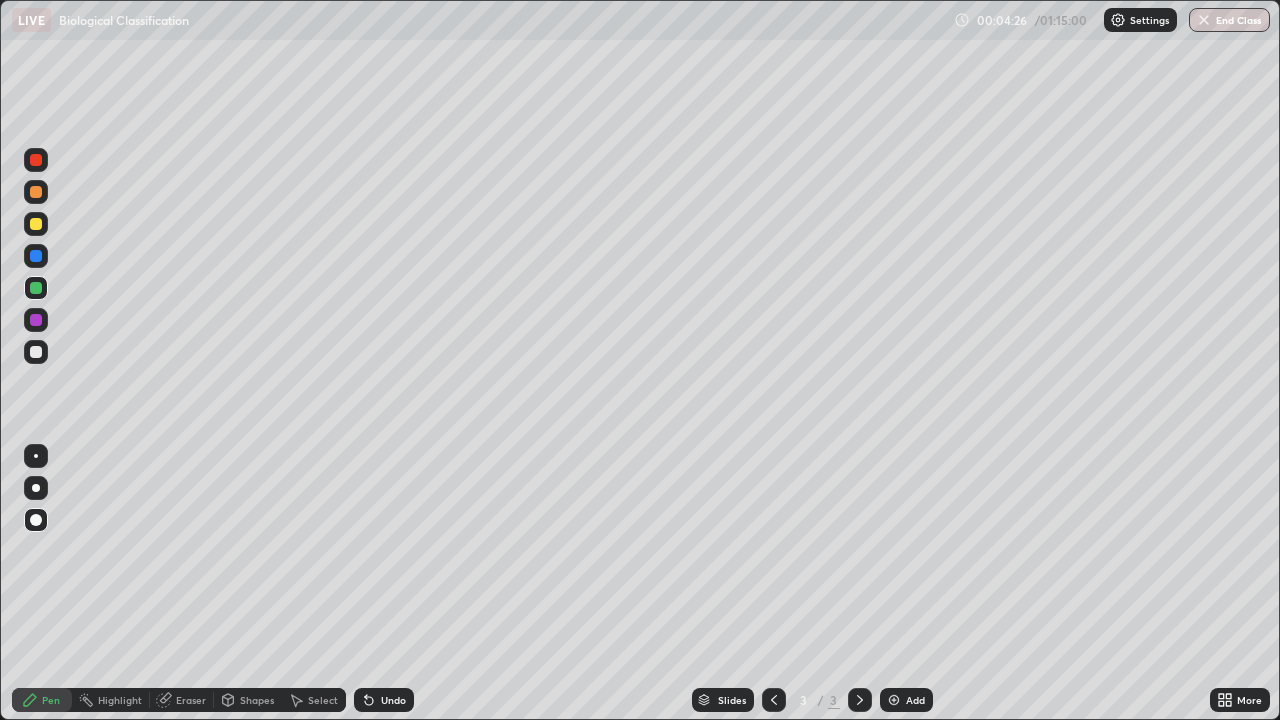 click at bounding box center [36, 352] 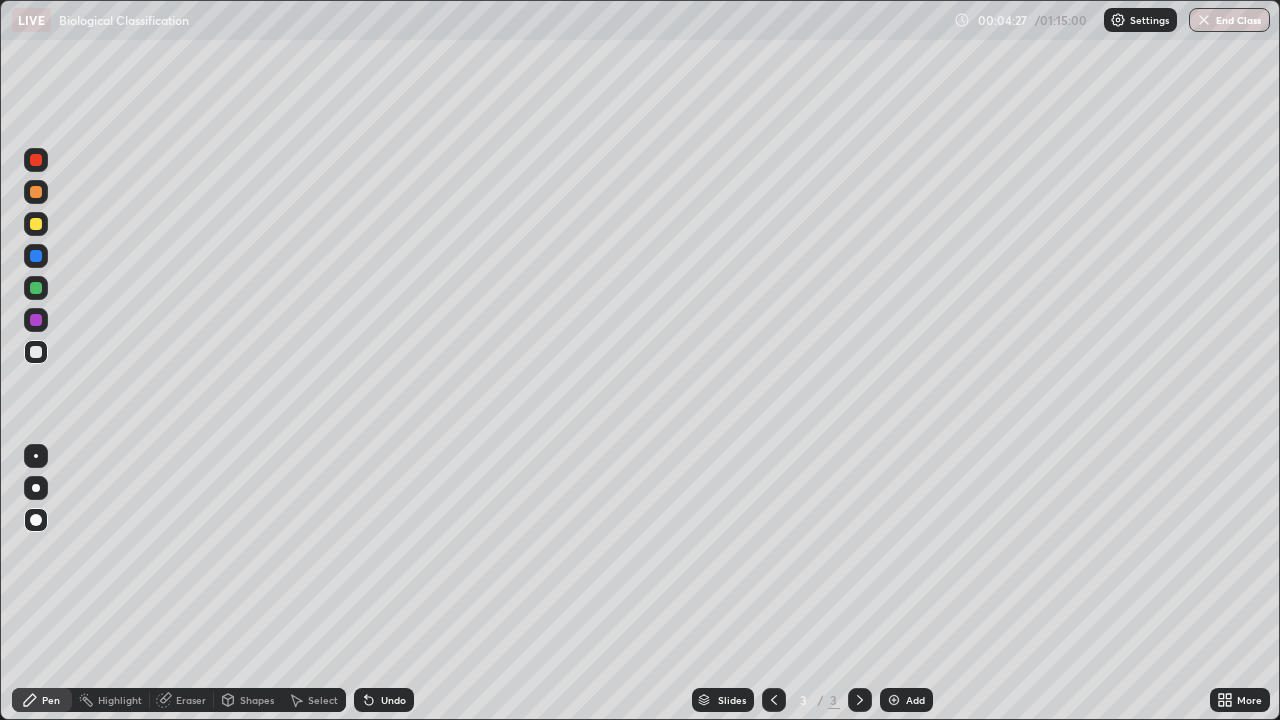 click on "Pen" at bounding box center (51, 700) 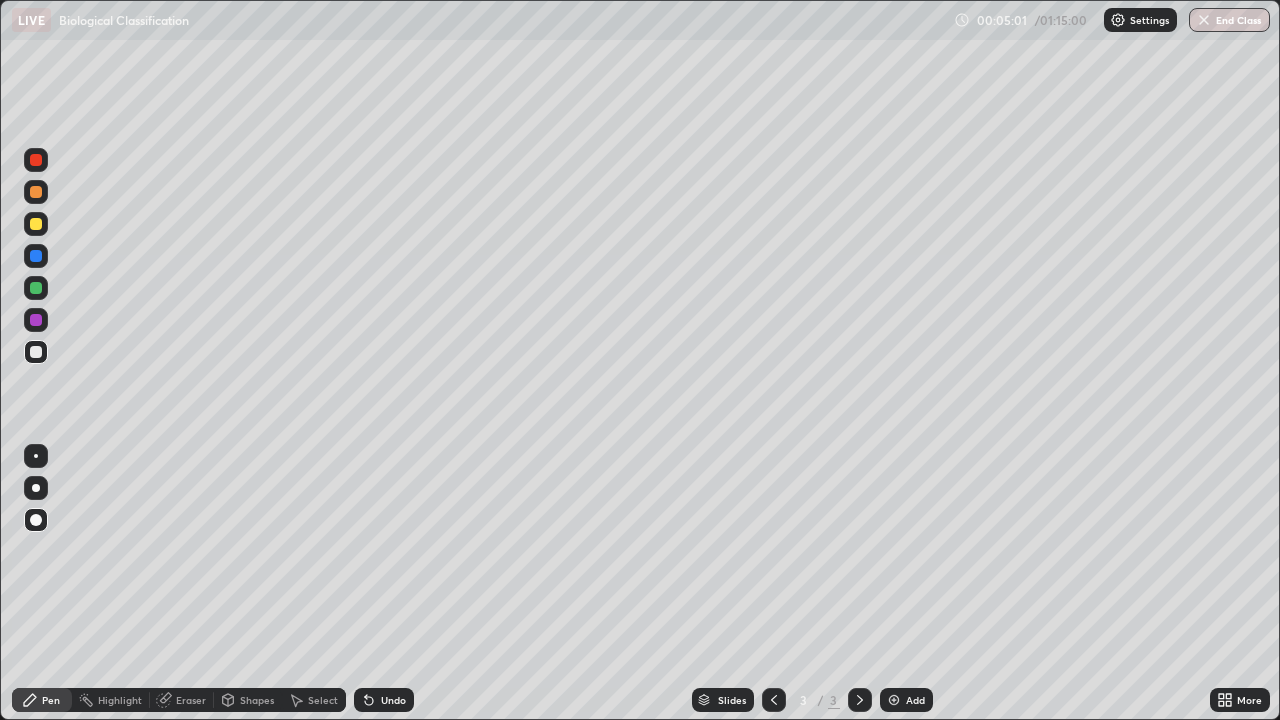 click at bounding box center (36, 288) 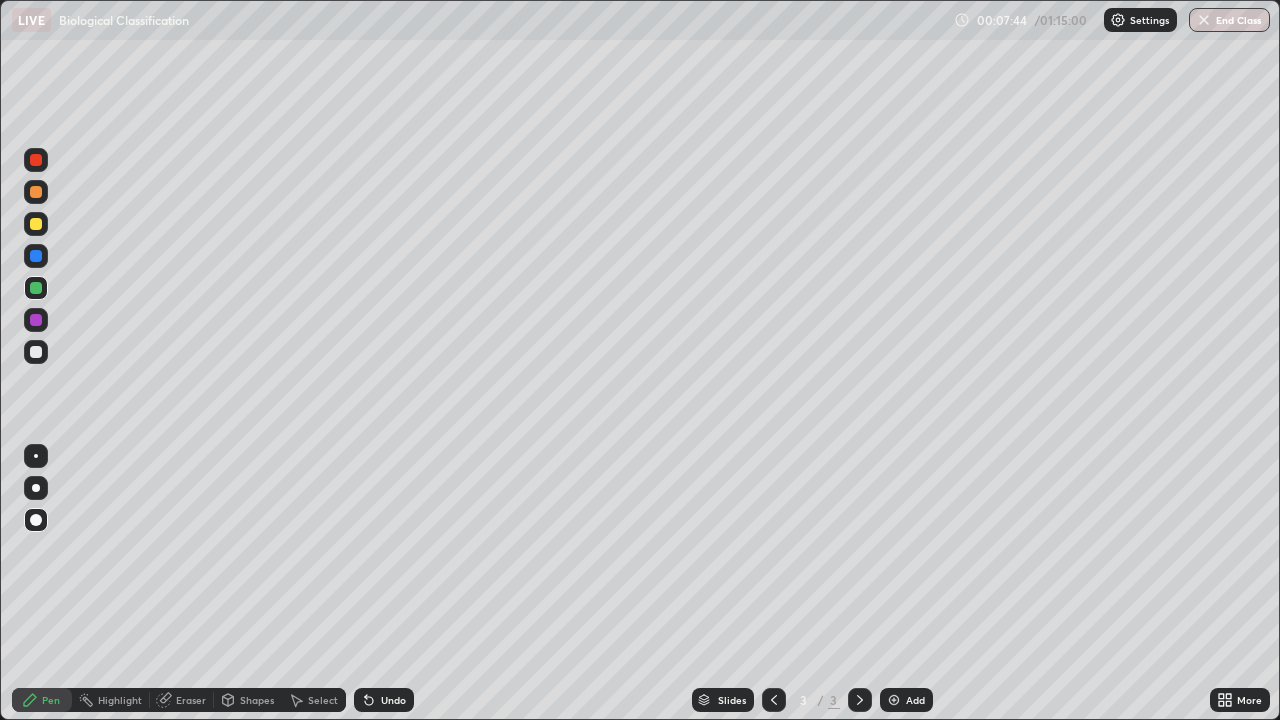 click on "Add" at bounding box center (915, 700) 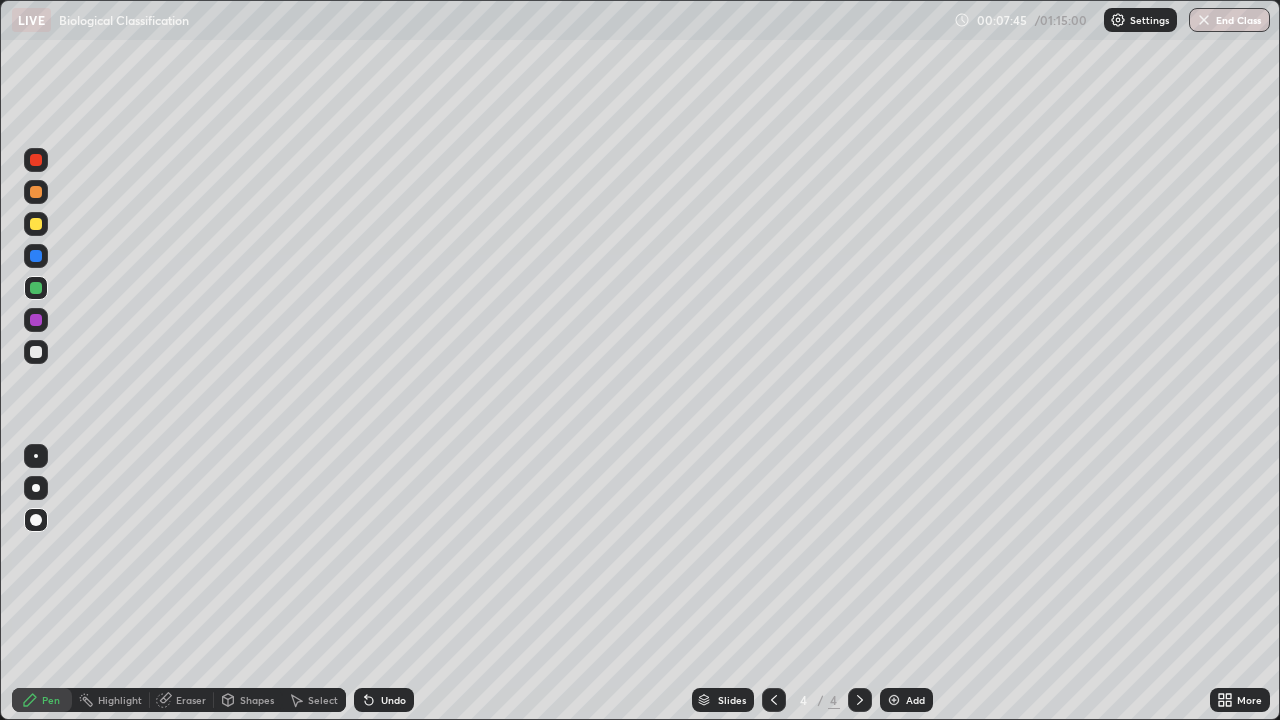 click at bounding box center (36, 224) 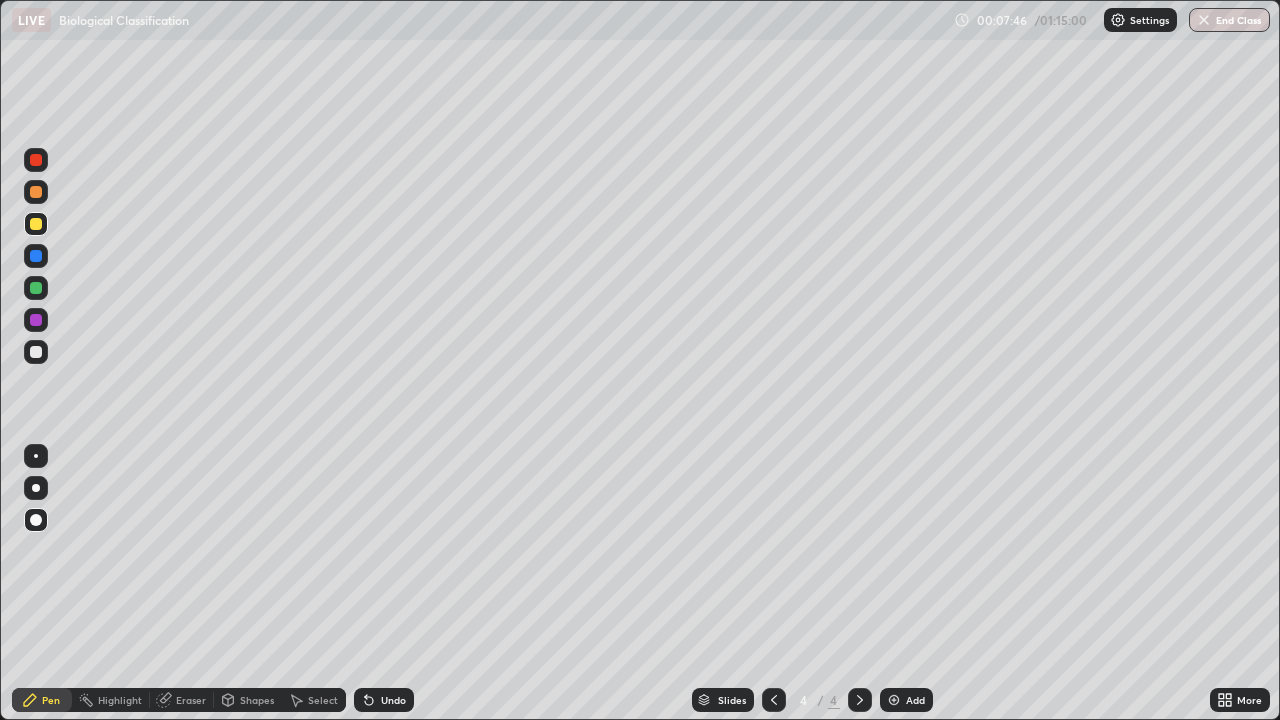click on "Pen" at bounding box center [42, 700] 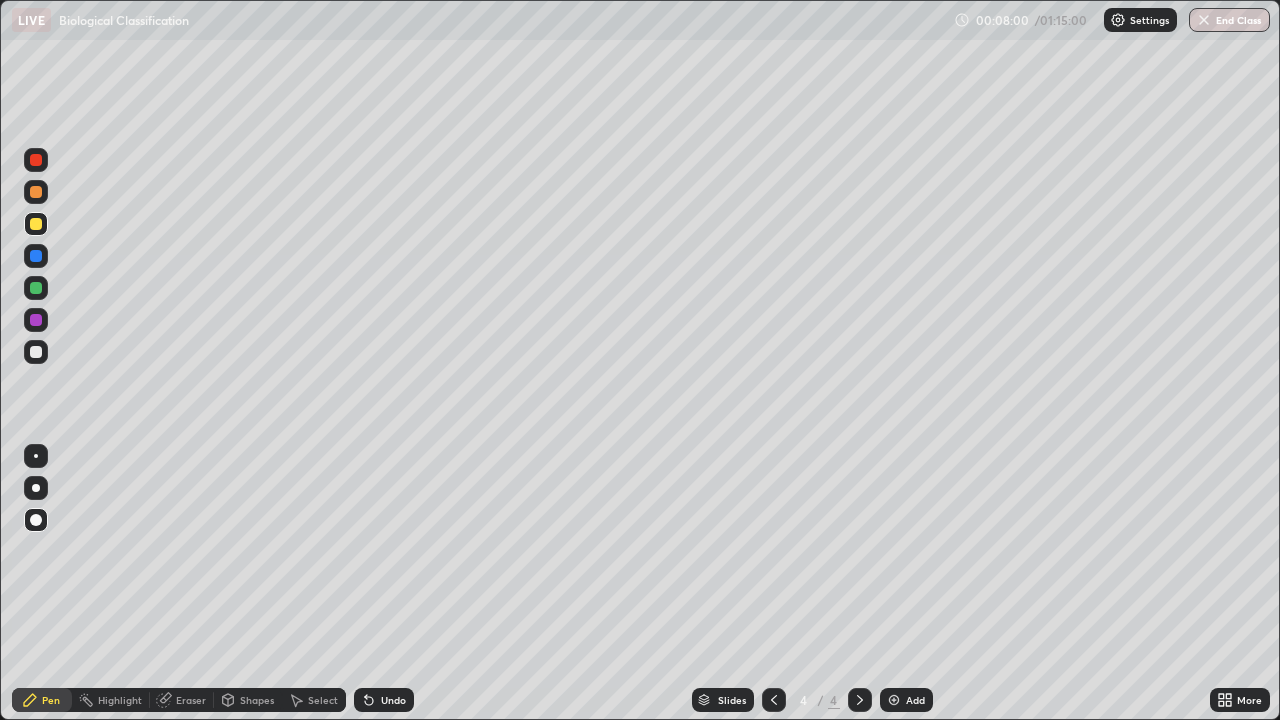 click at bounding box center (36, 256) 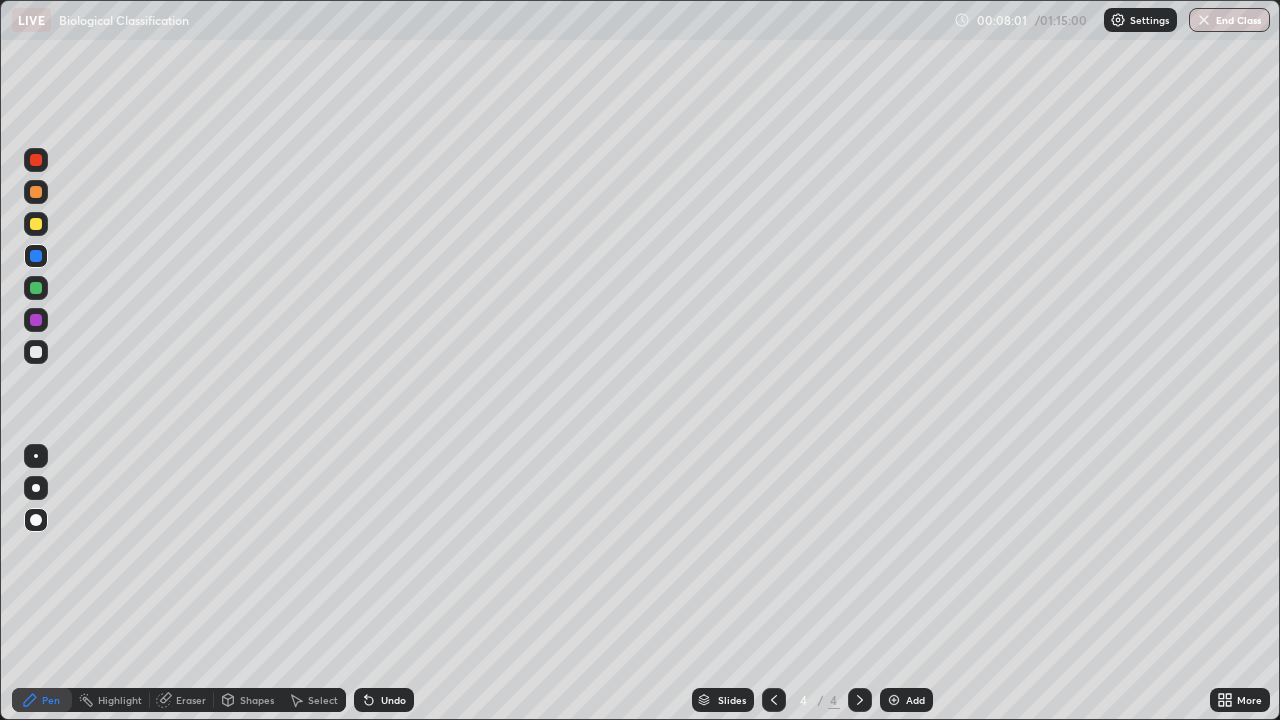 click on "Shapes" at bounding box center [257, 700] 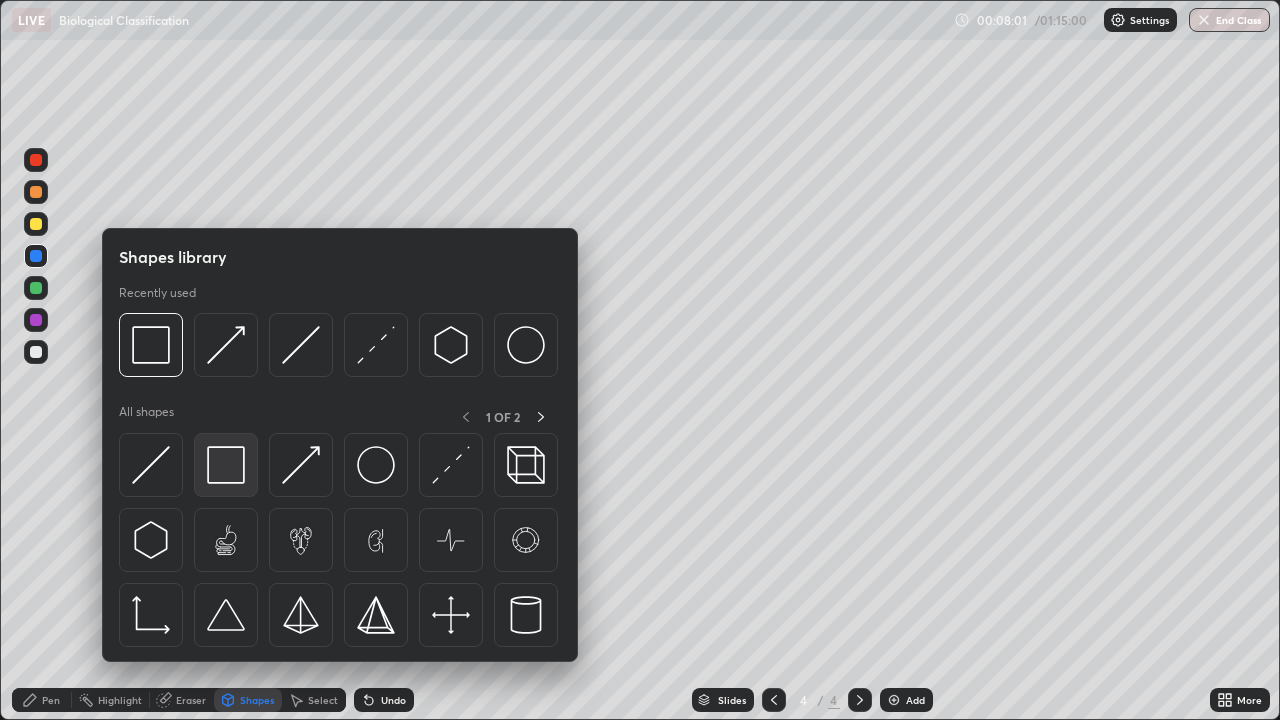 click at bounding box center [226, 465] 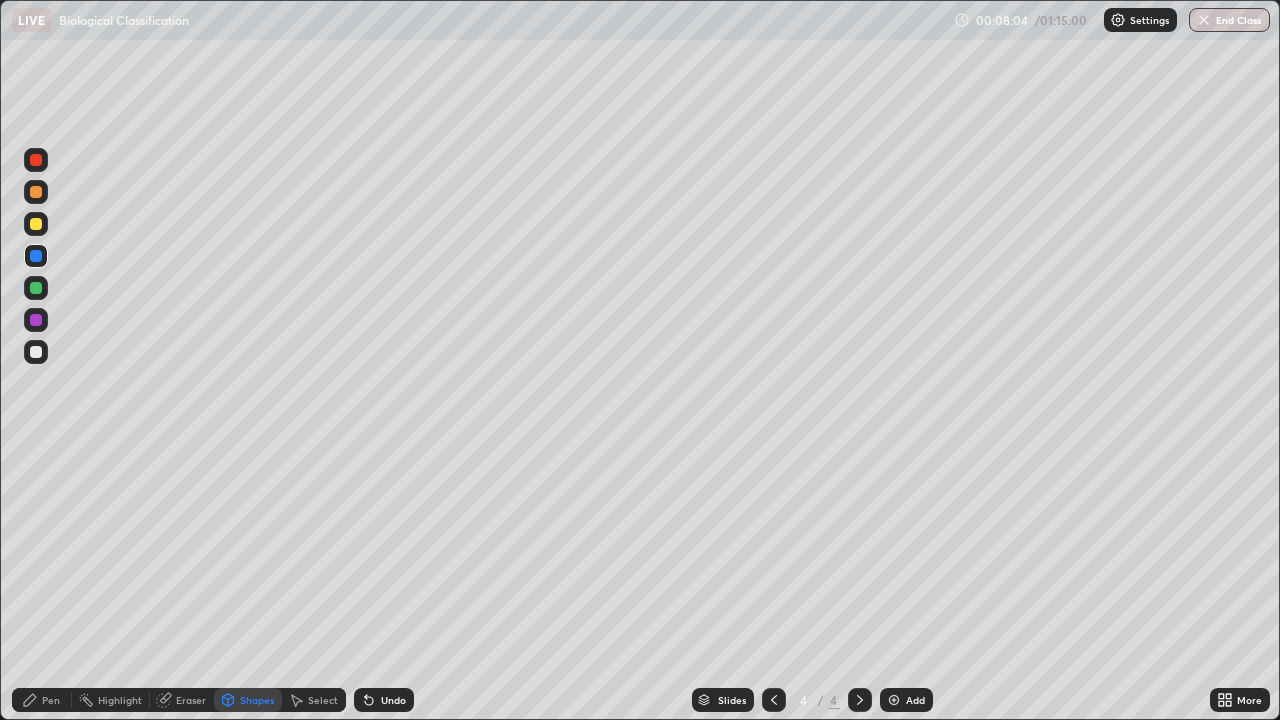 click at bounding box center (36, 352) 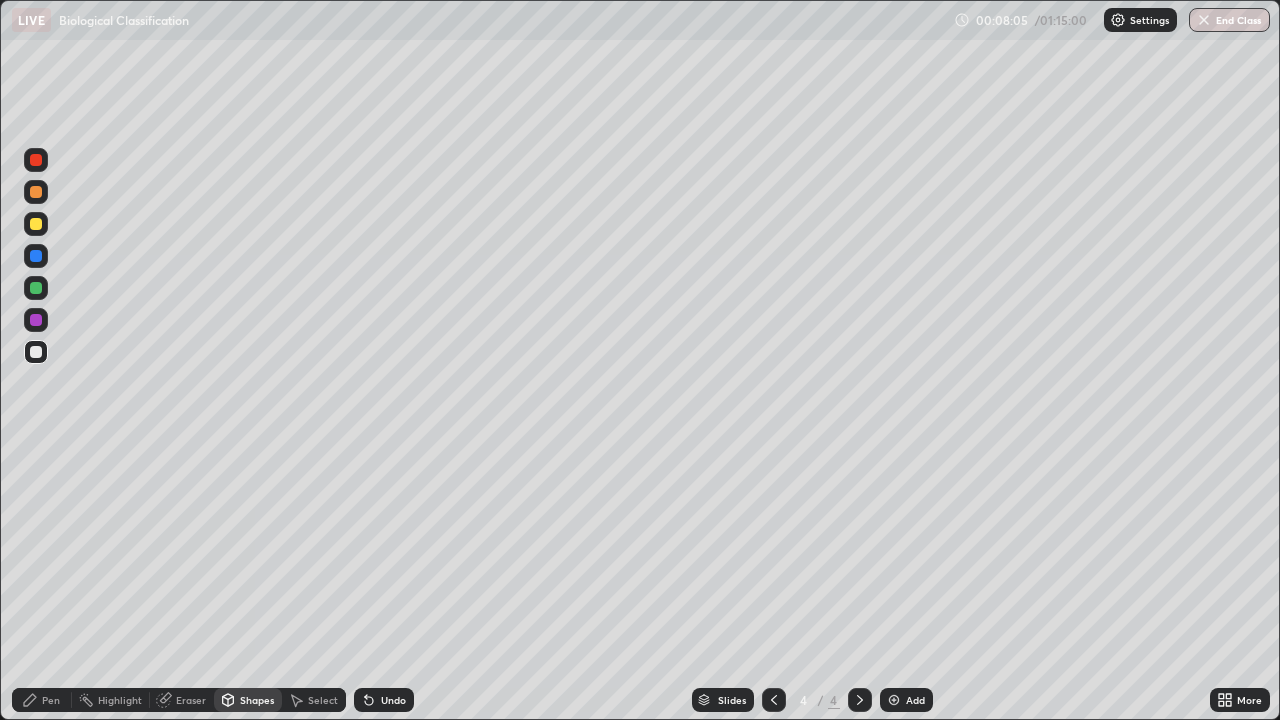 click on "Pen" at bounding box center (42, 700) 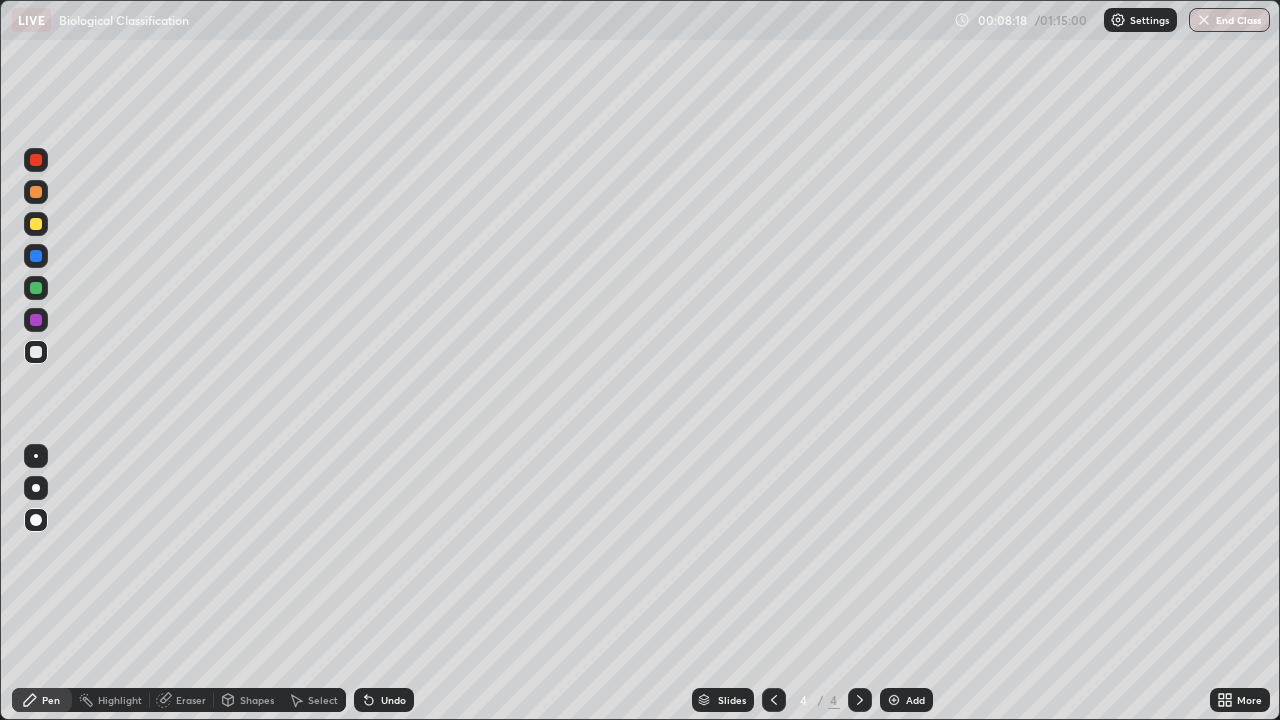 click at bounding box center [36, 288] 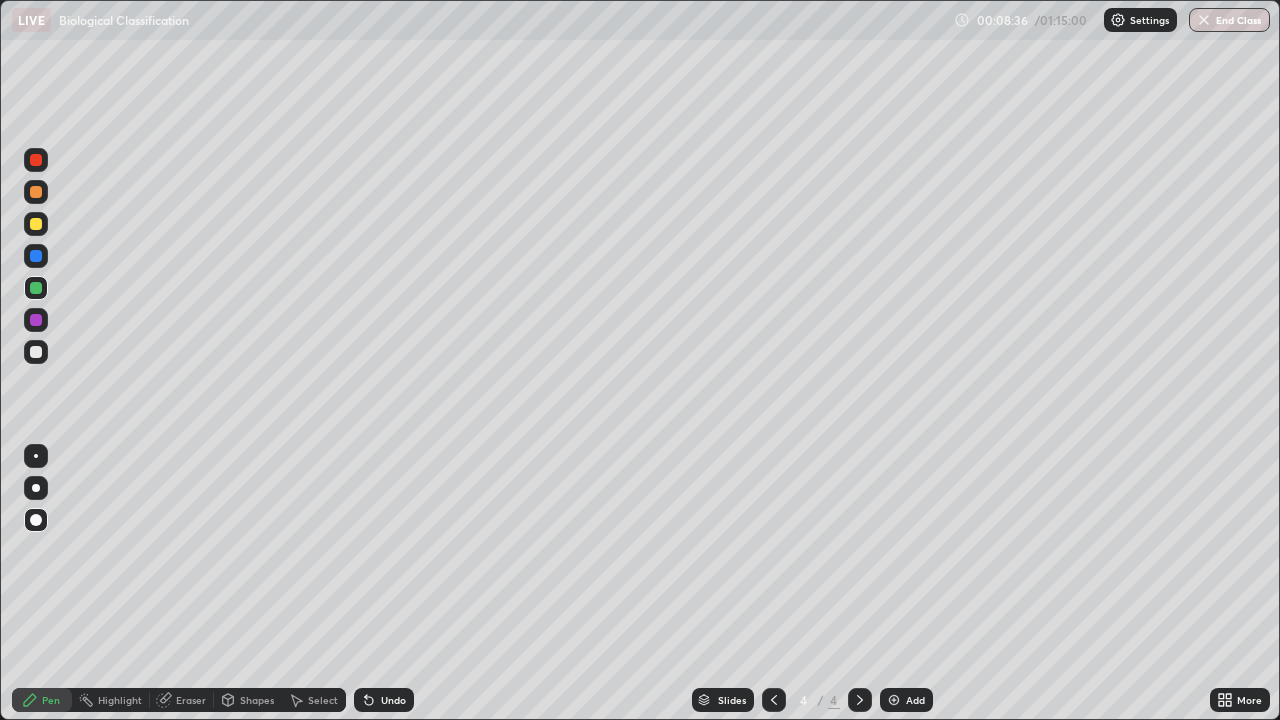 click at bounding box center (36, 320) 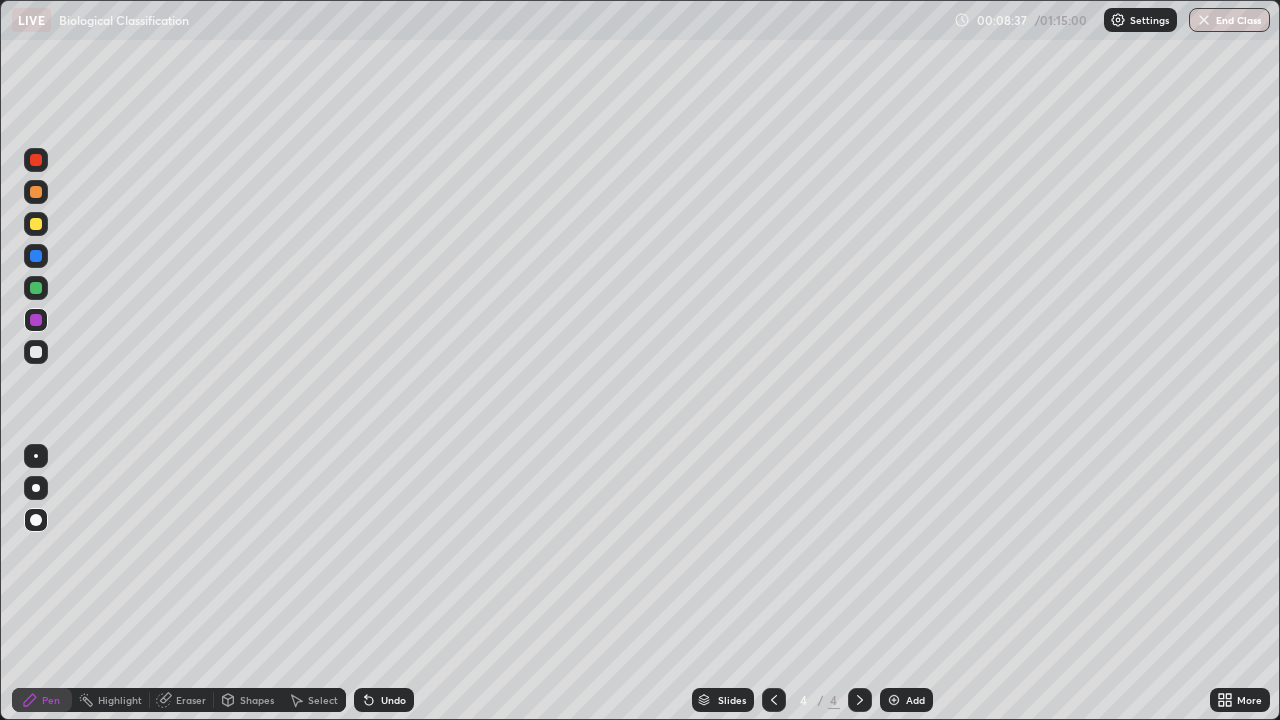 click on "Shapes" at bounding box center [257, 700] 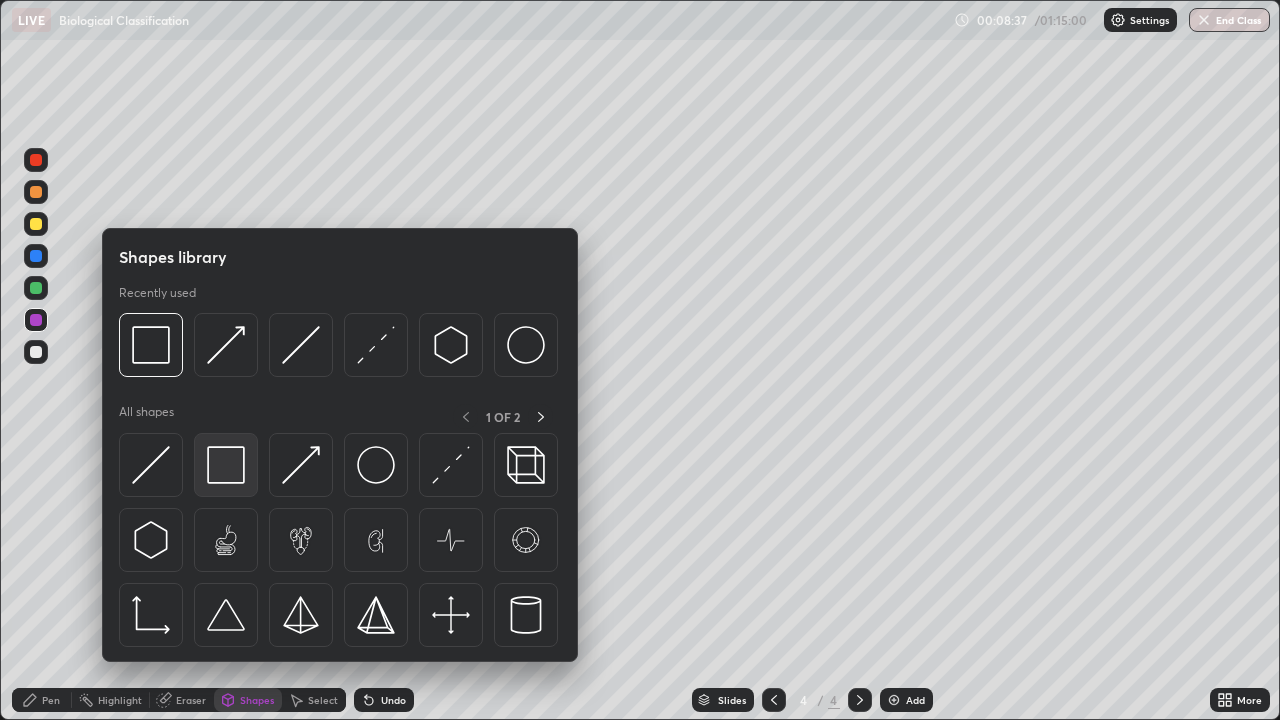 click at bounding box center [226, 465] 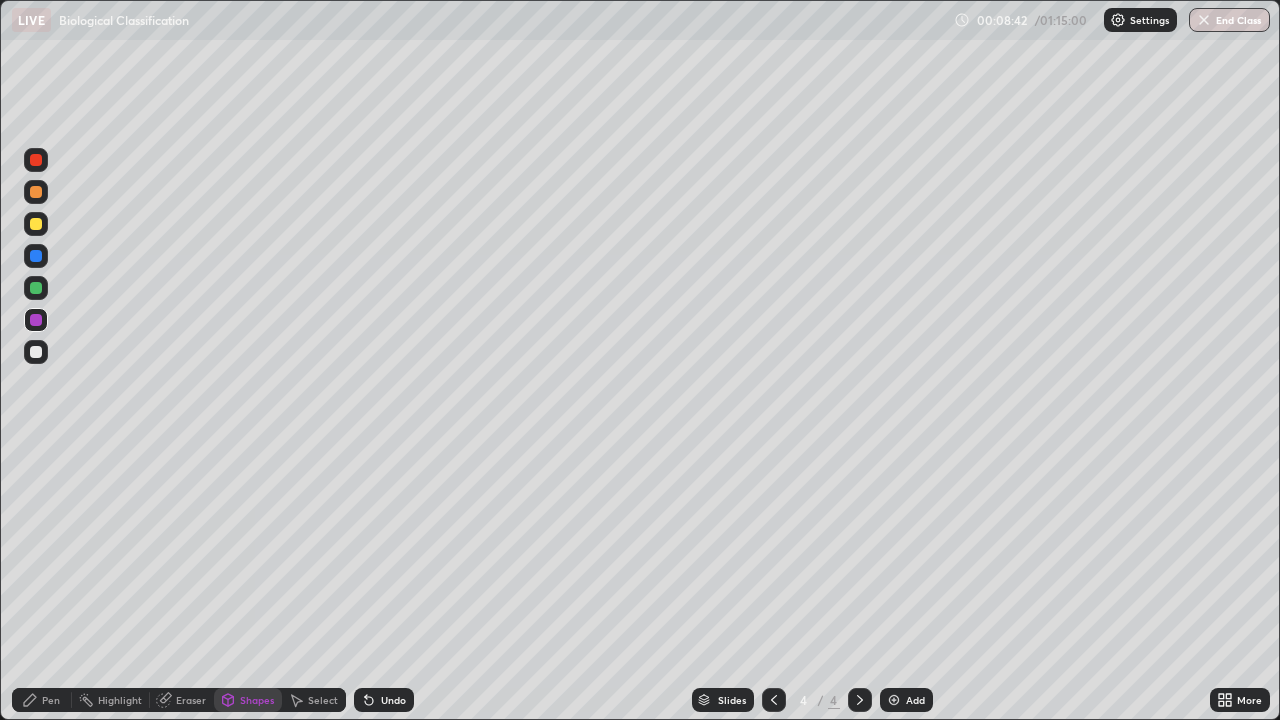 click on "Shapes" at bounding box center [248, 700] 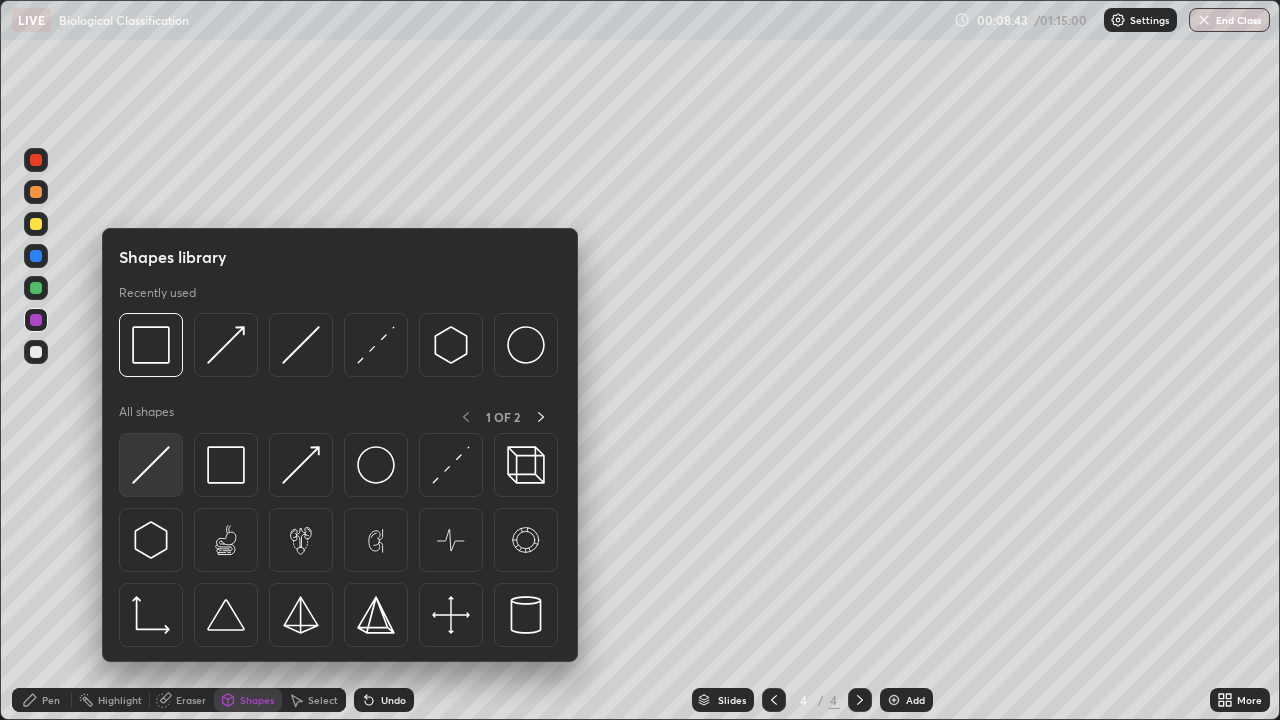 click at bounding box center (151, 465) 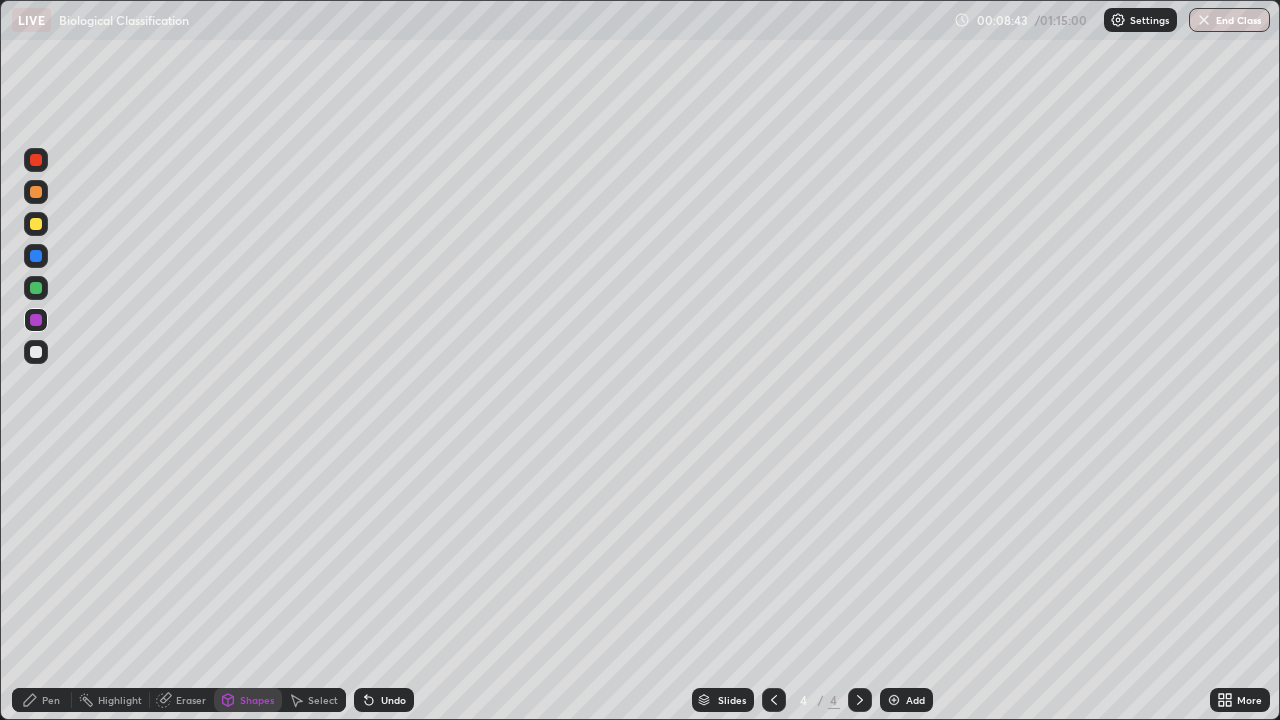 click at bounding box center [36, 352] 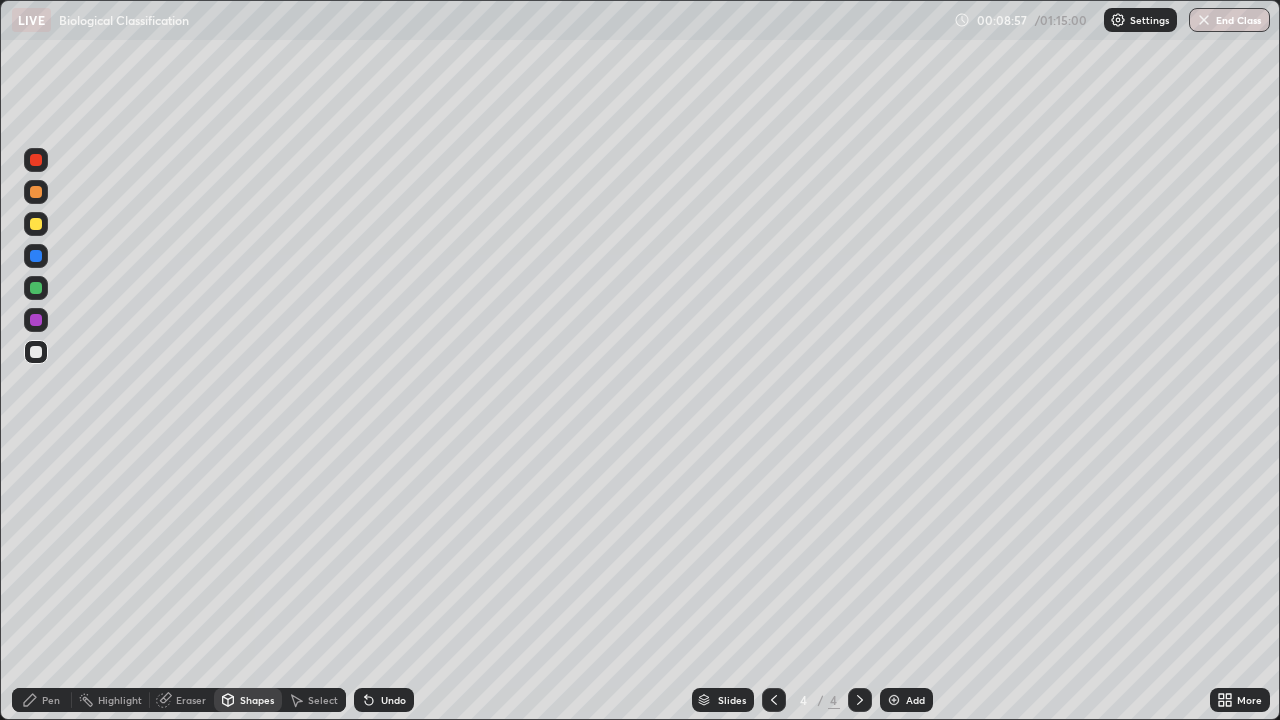 click at bounding box center (36, 192) 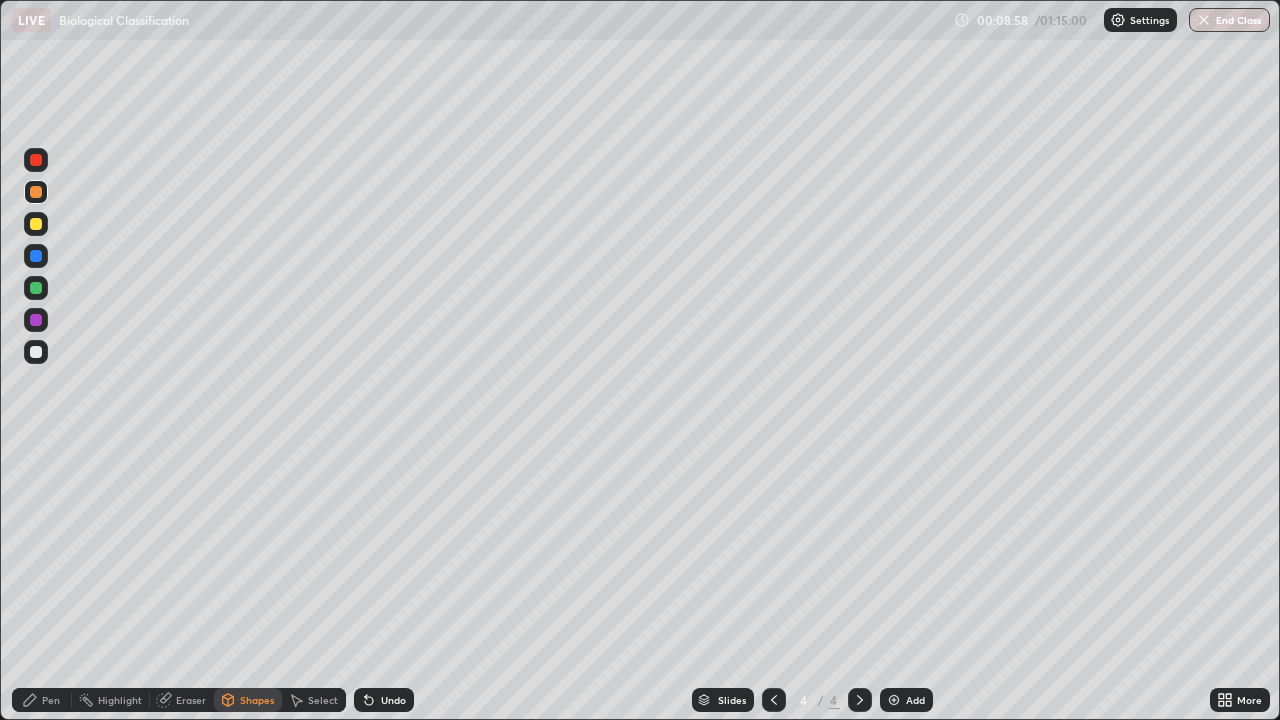 click on "Pen" at bounding box center (51, 700) 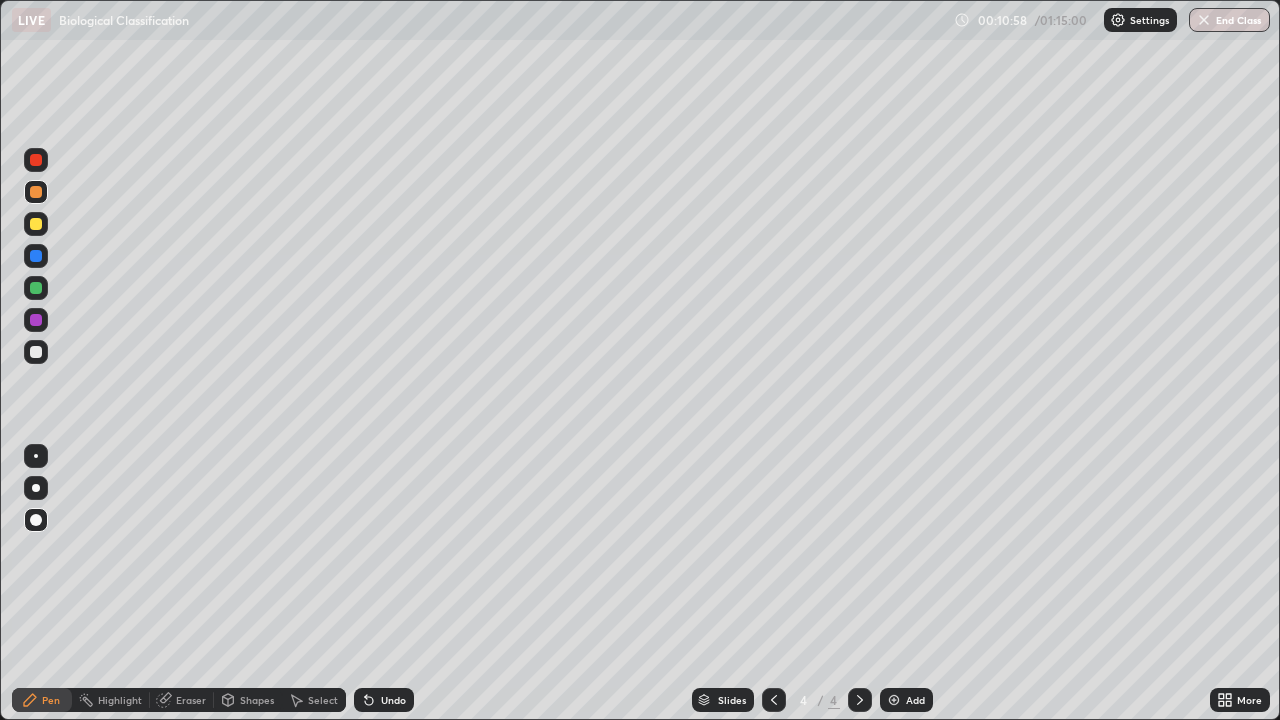 click at bounding box center (36, 352) 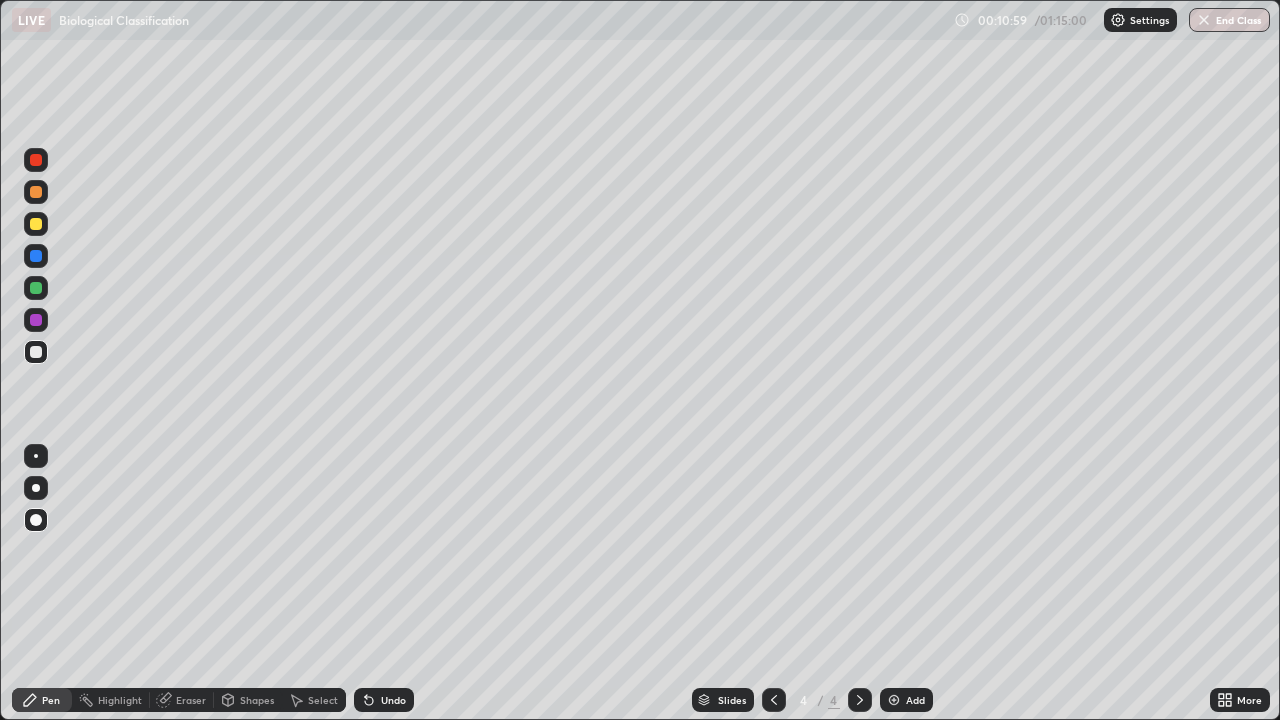 click on "Pen" at bounding box center [42, 700] 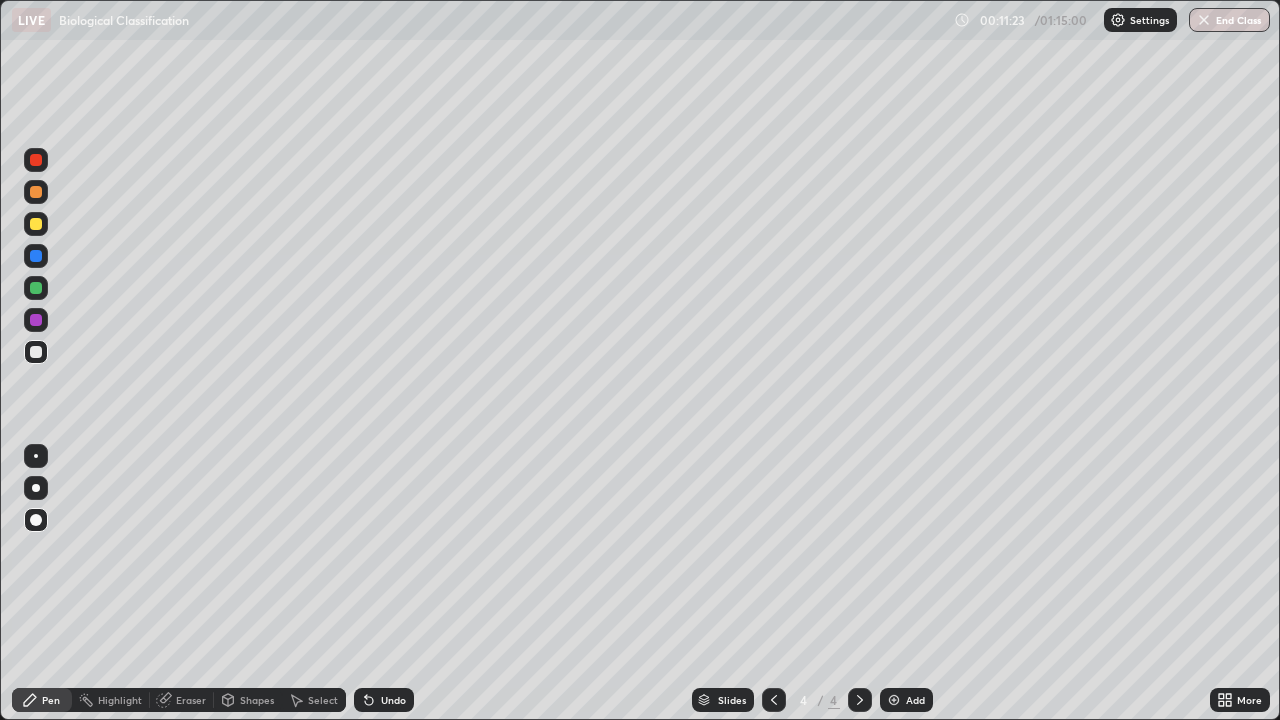 click on "Undo" at bounding box center [384, 700] 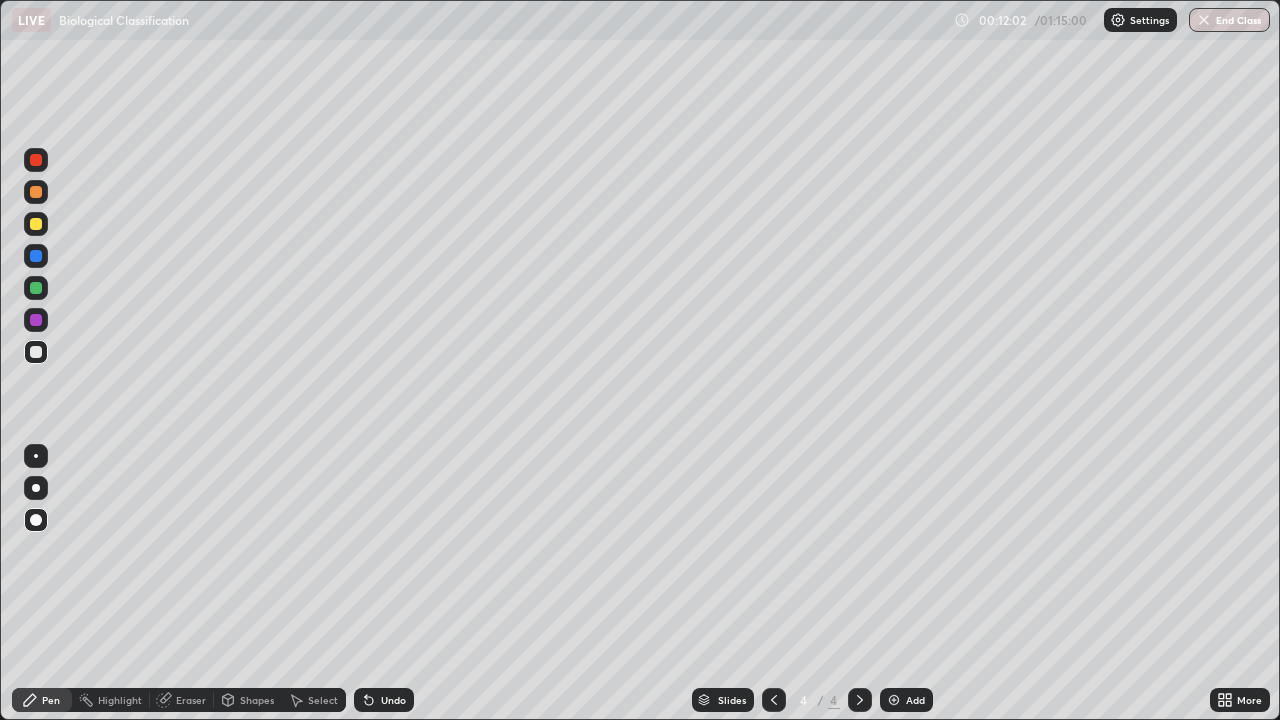 click on "Add" at bounding box center [915, 700] 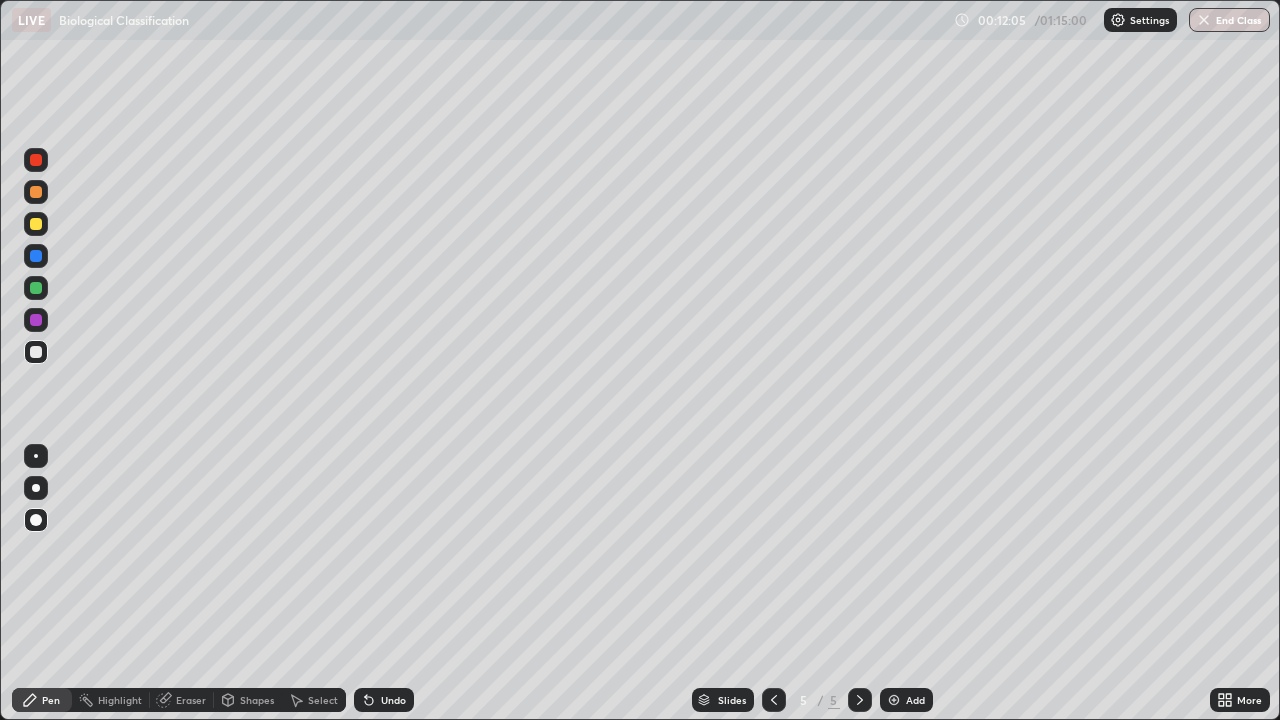 click at bounding box center (36, 224) 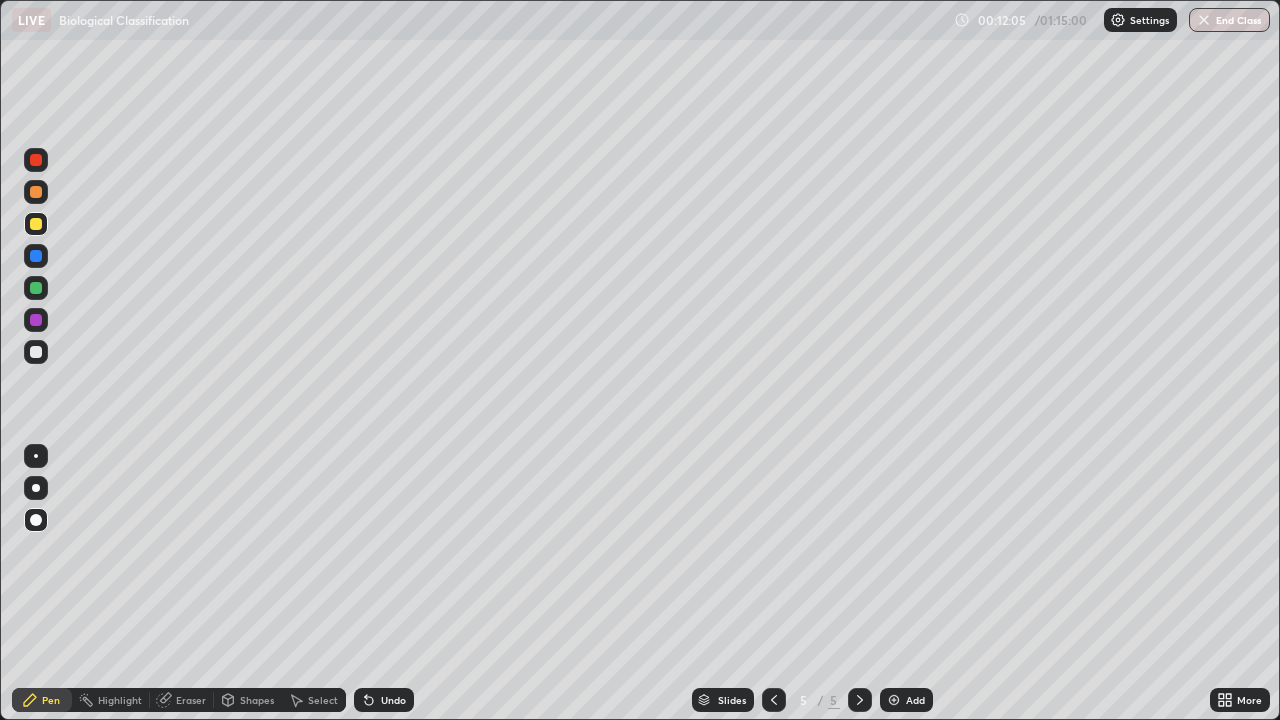 click at bounding box center (36, 520) 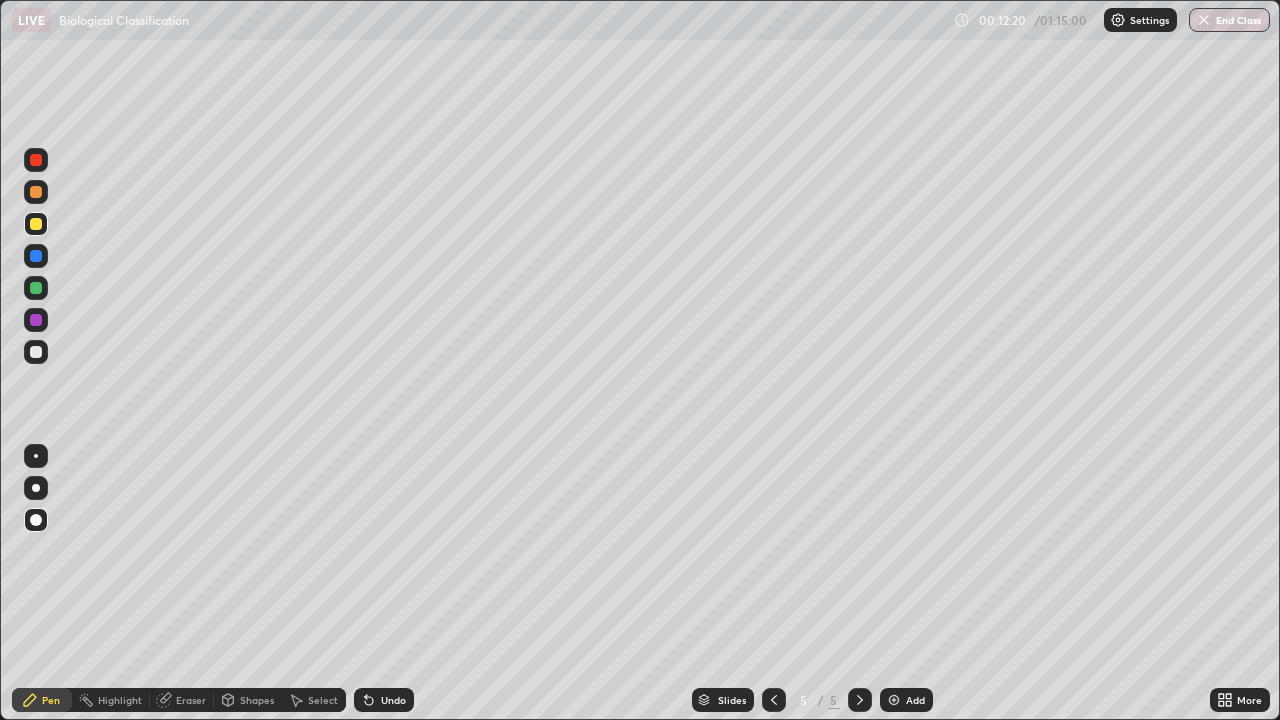 click at bounding box center (36, 288) 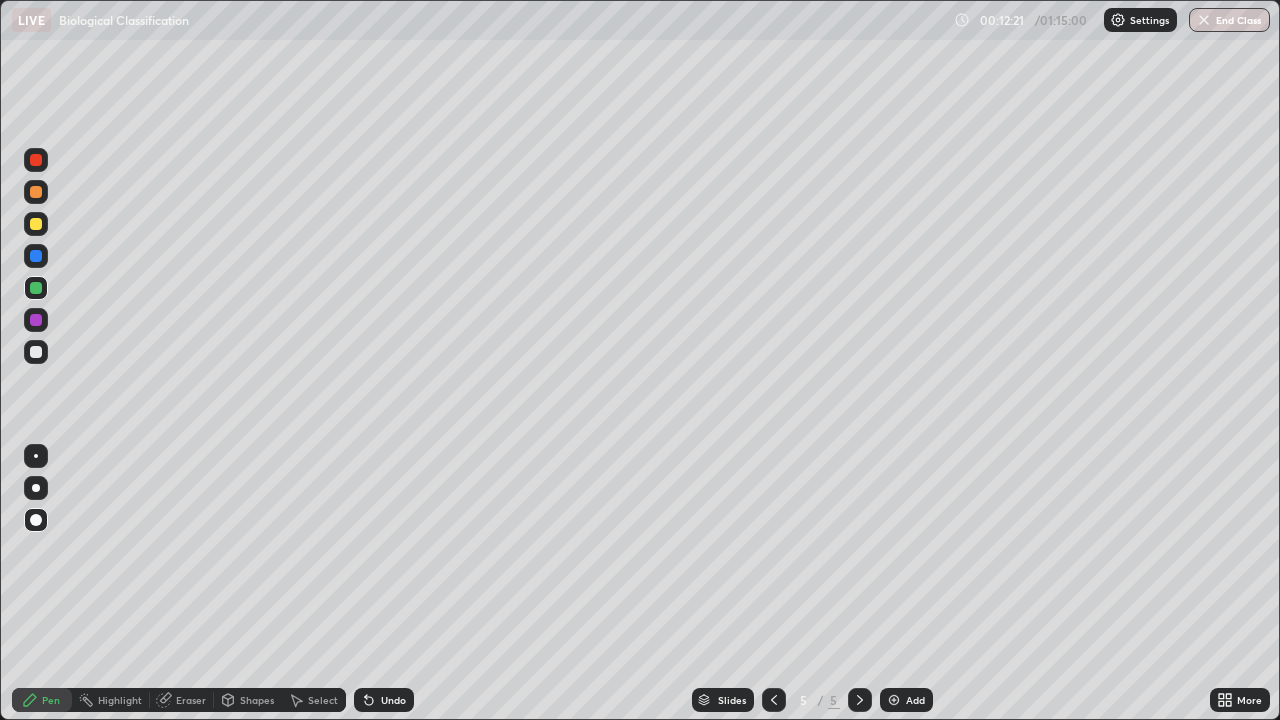 click on "Shapes" at bounding box center [257, 700] 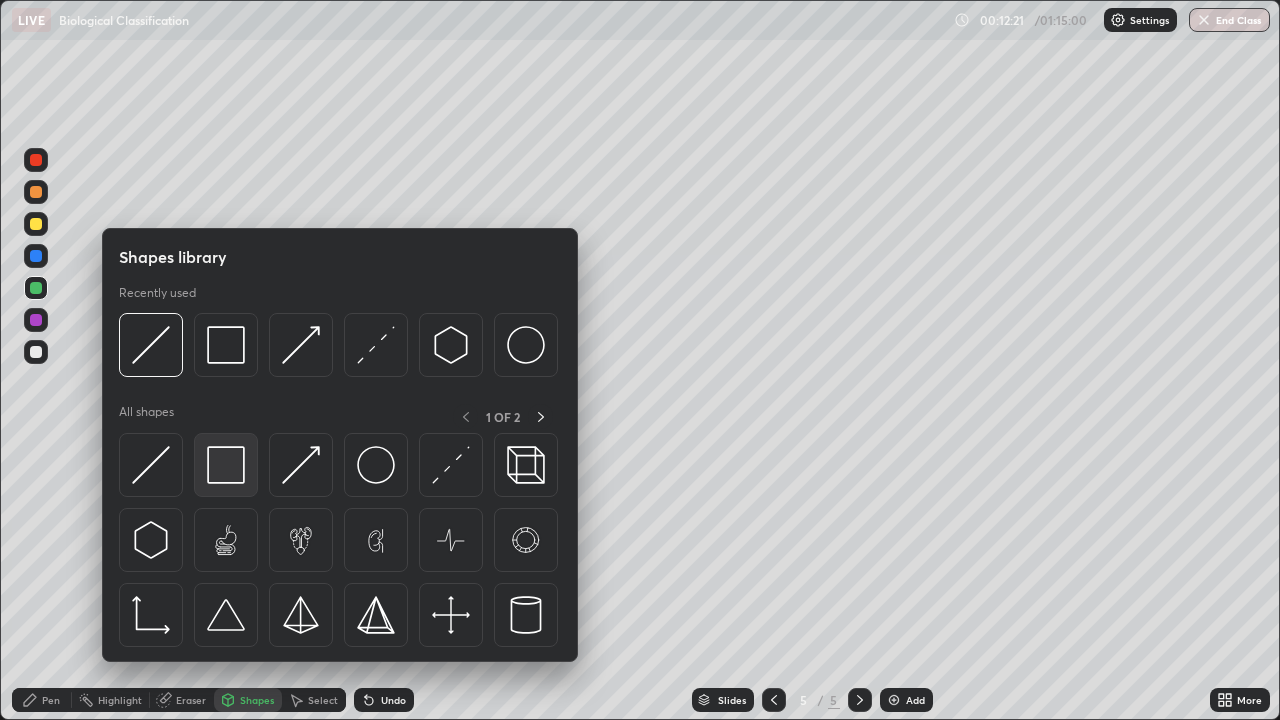 click at bounding box center (226, 465) 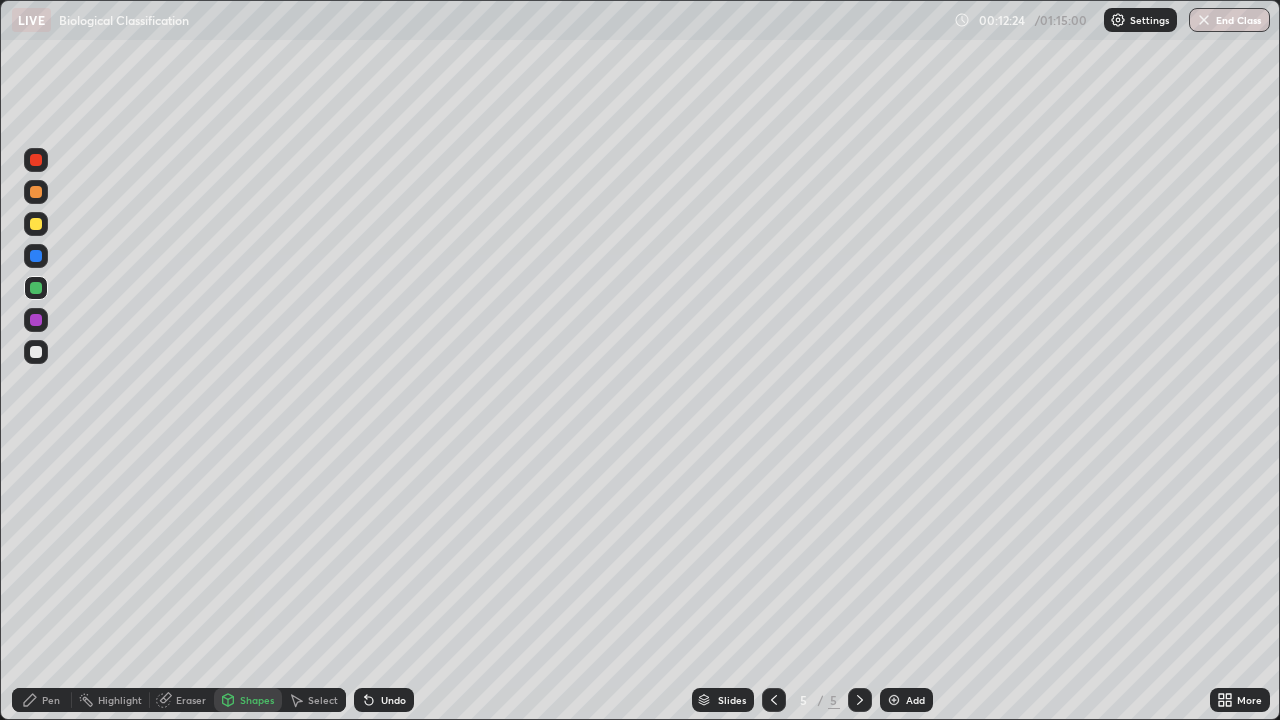 click on "Pen" at bounding box center (51, 700) 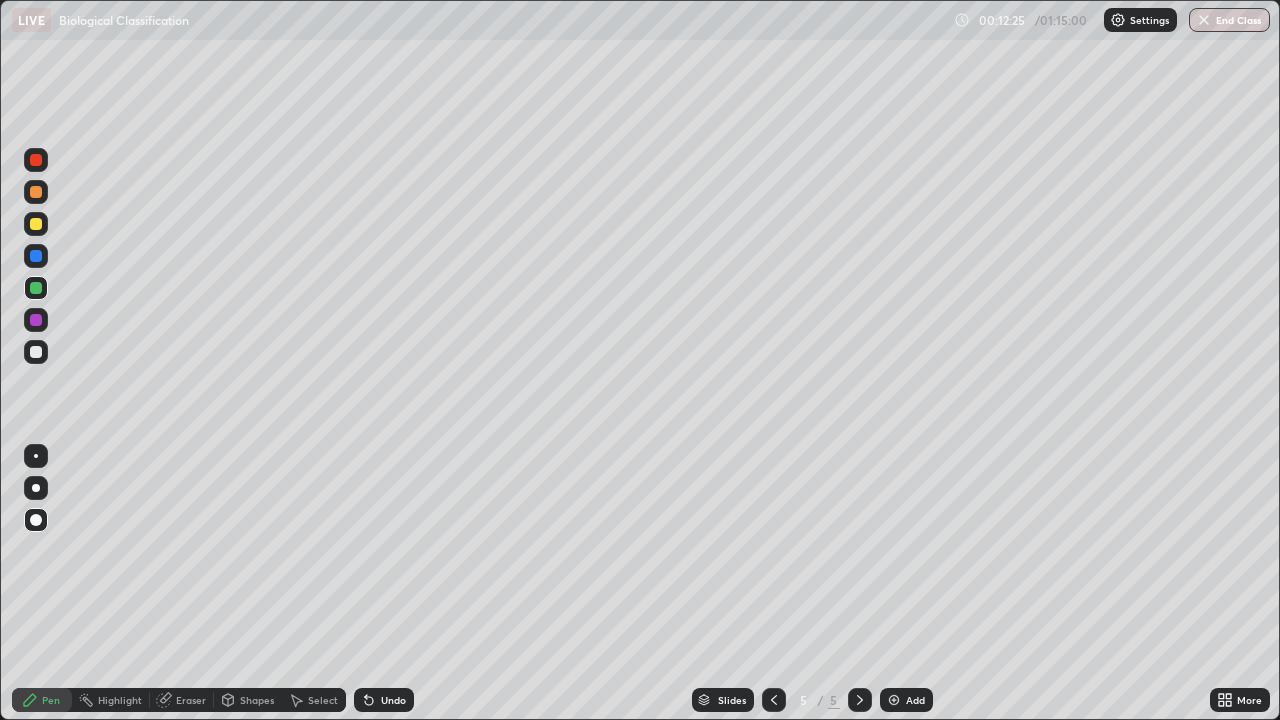 click at bounding box center [36, 352] 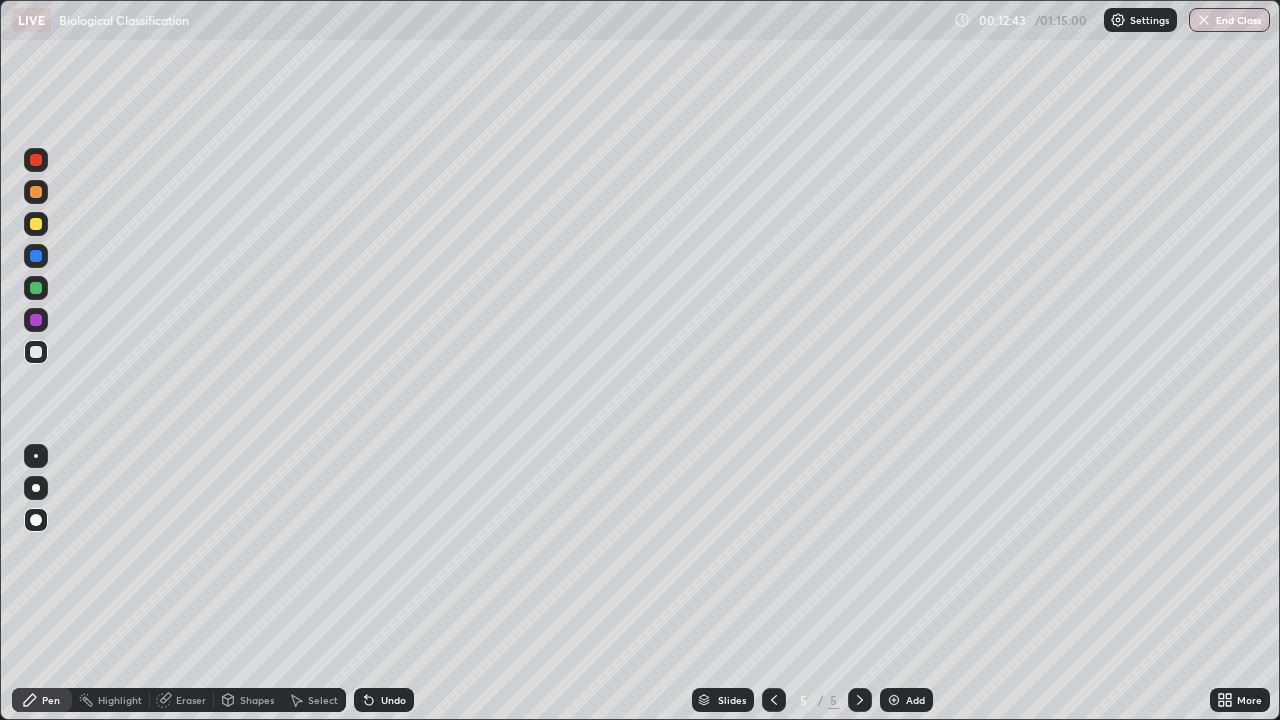click at bounding box center [36, 320] 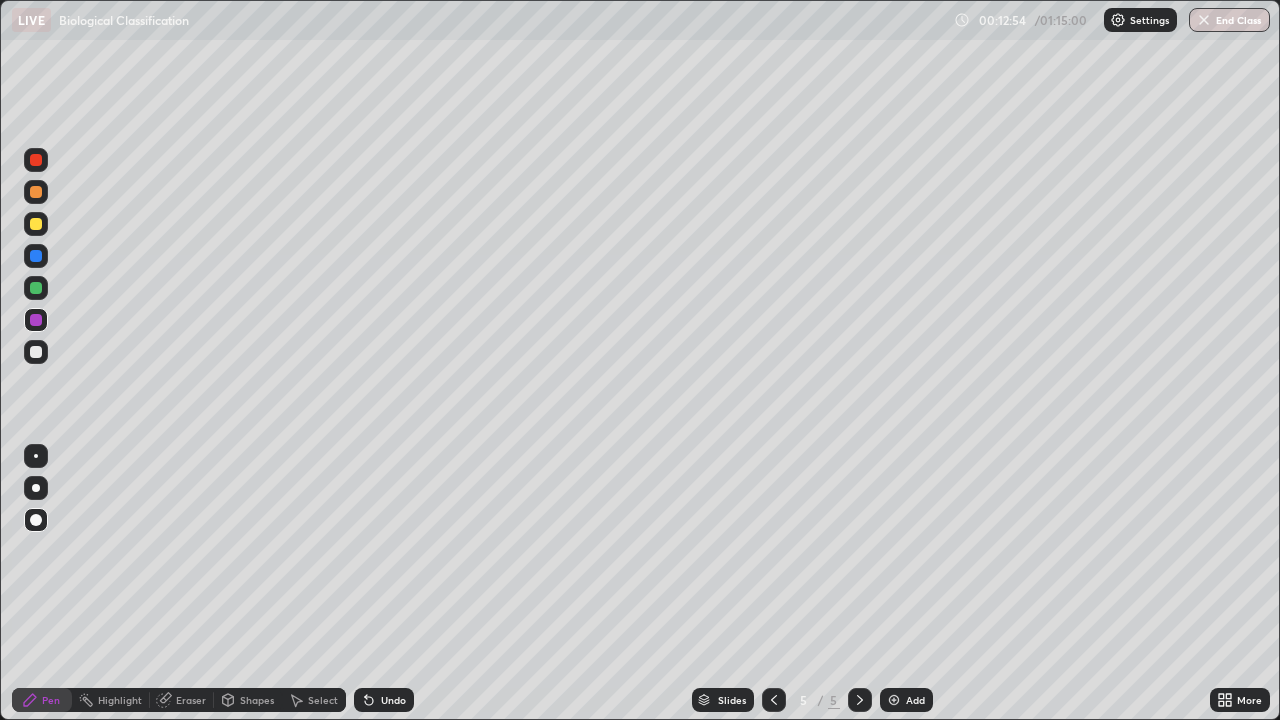 click at bounding box center [36, 256] 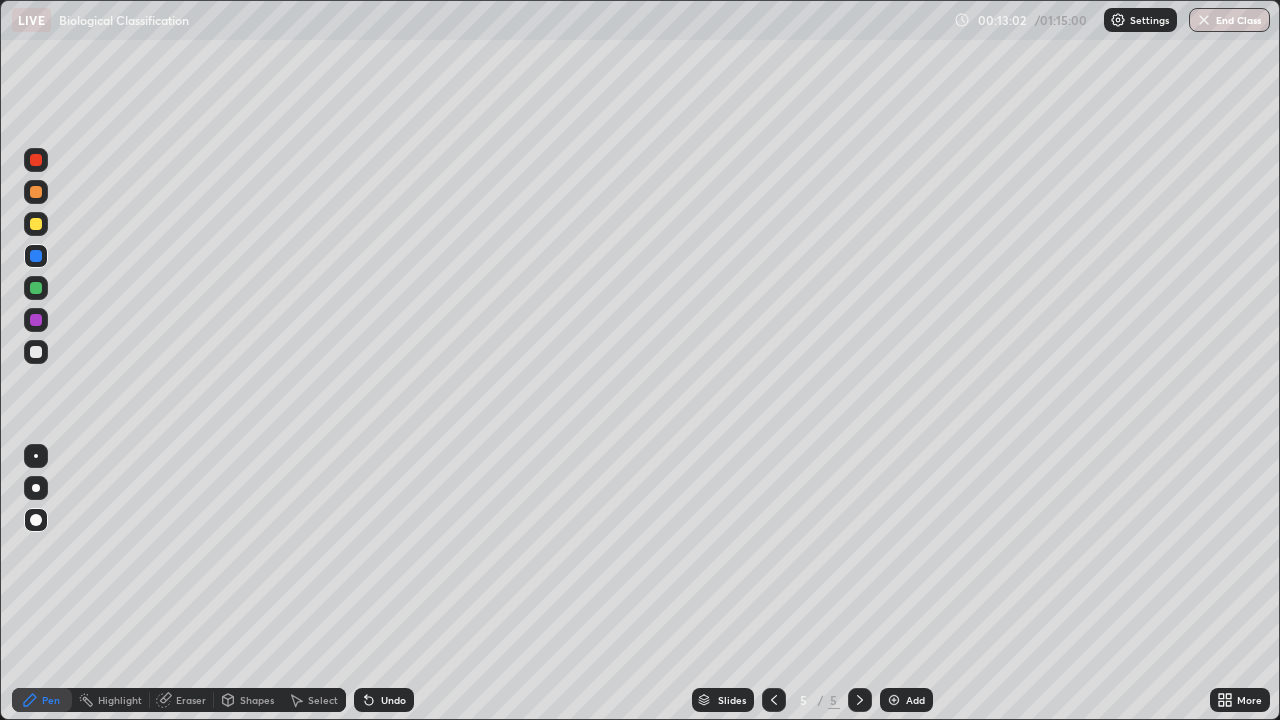 click at bounding box center (36, 320) 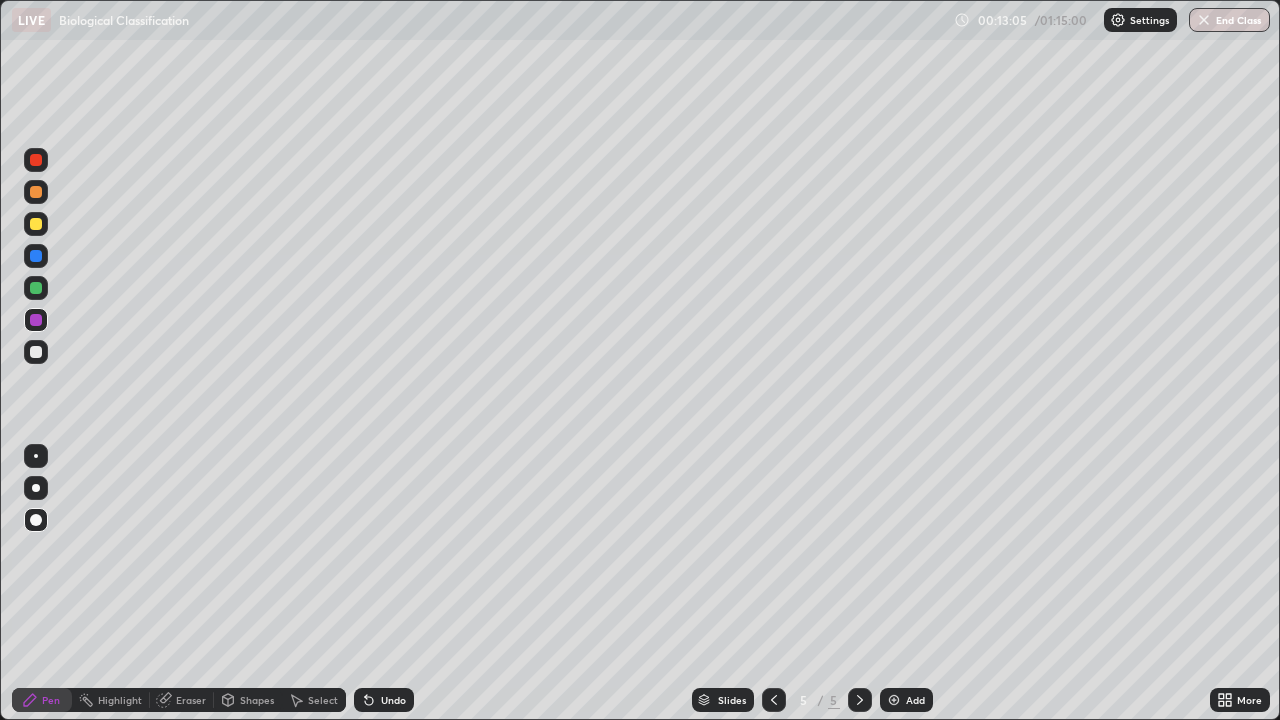 click at bounding box center (36, 256) 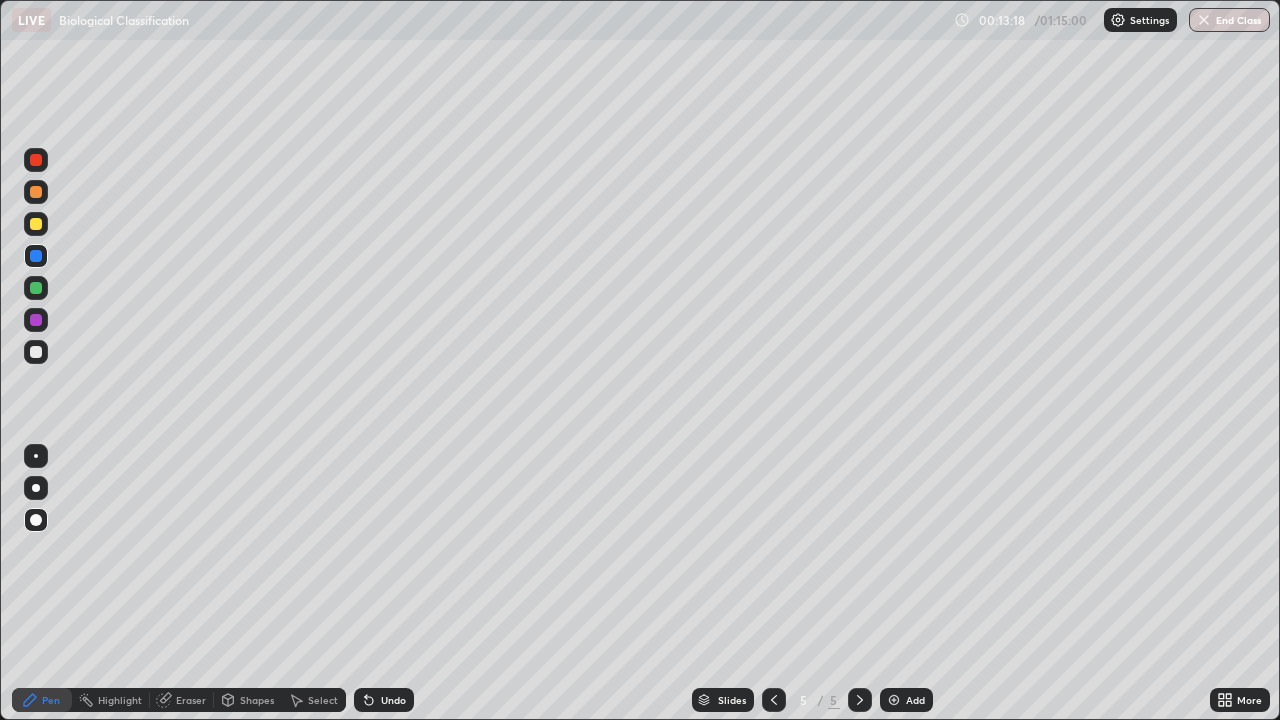 click at bounding box center (36, 288) 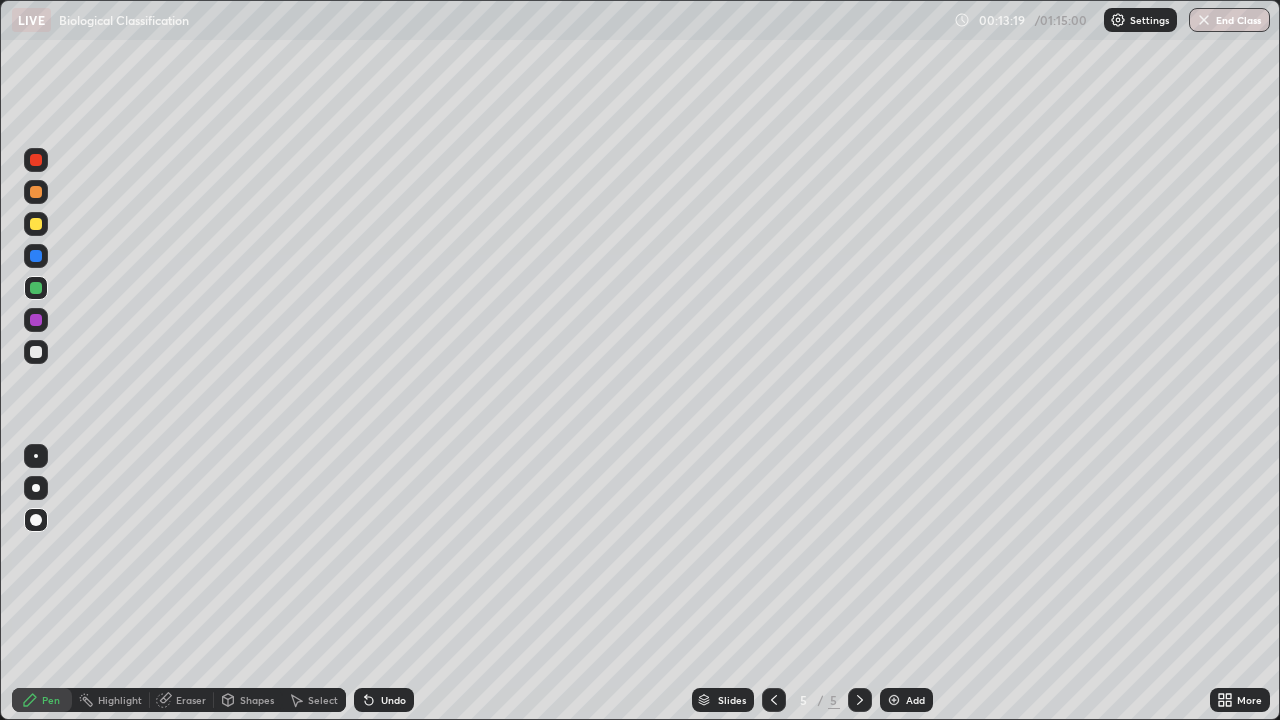 click on "Shapes" at bounding box center [248, 700] 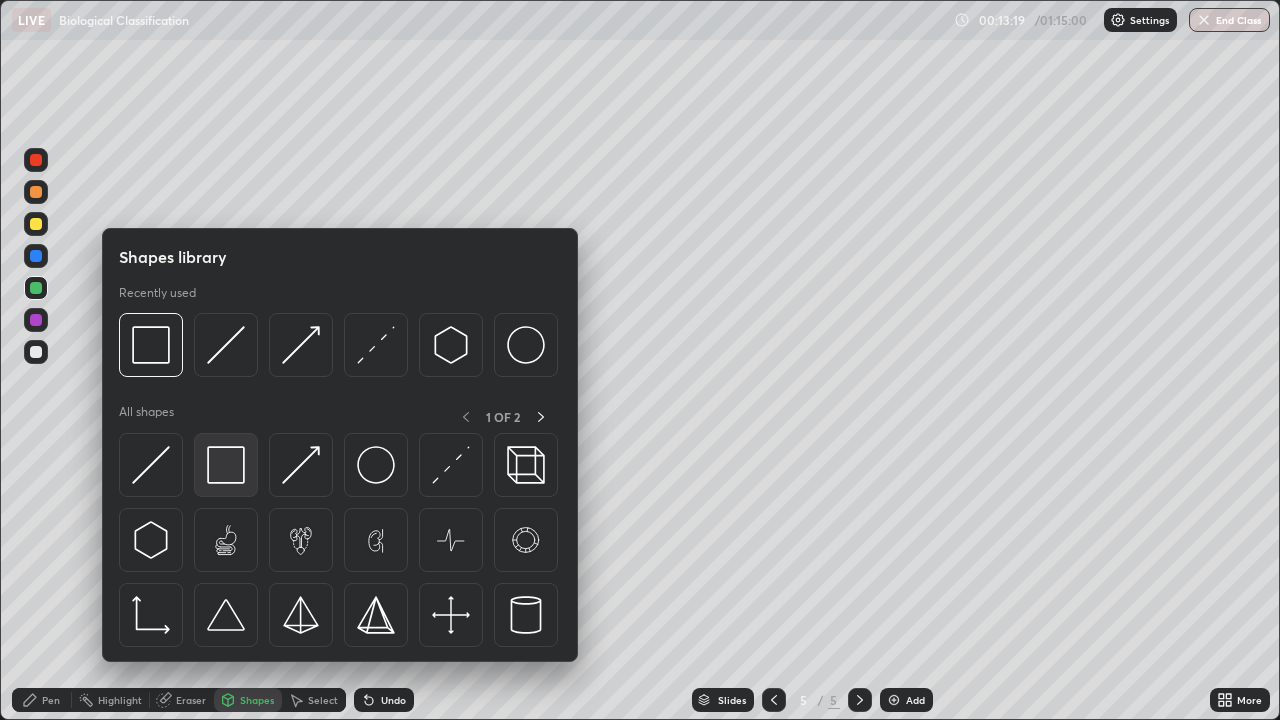 click at bounding box center [226, 465] 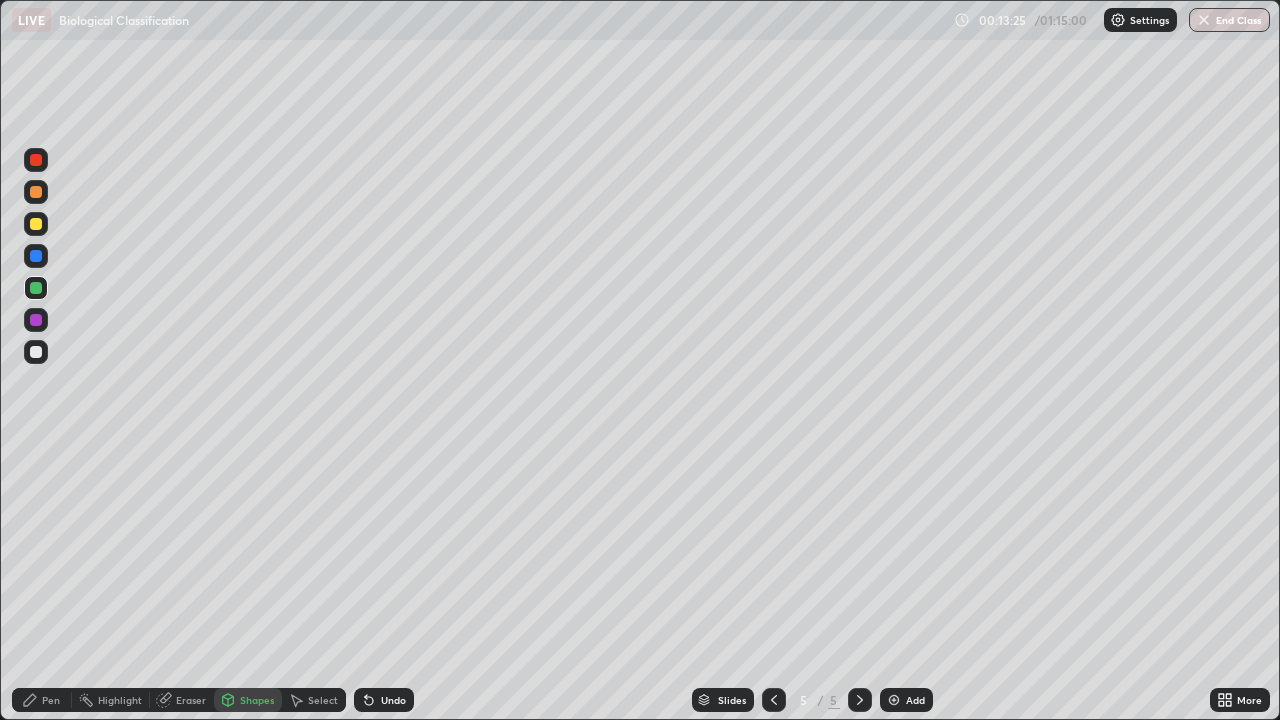 click on "Pen" at bounding box center [51, 700] 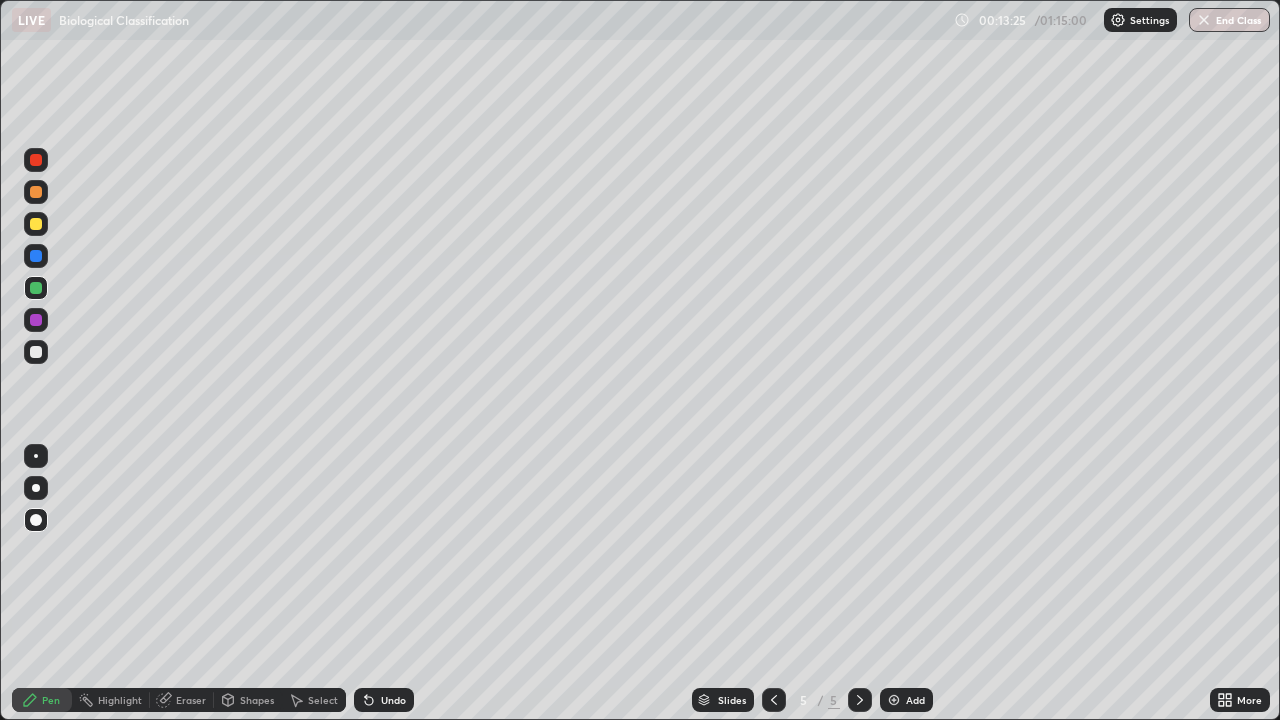 click at bounding box center [36, 352] 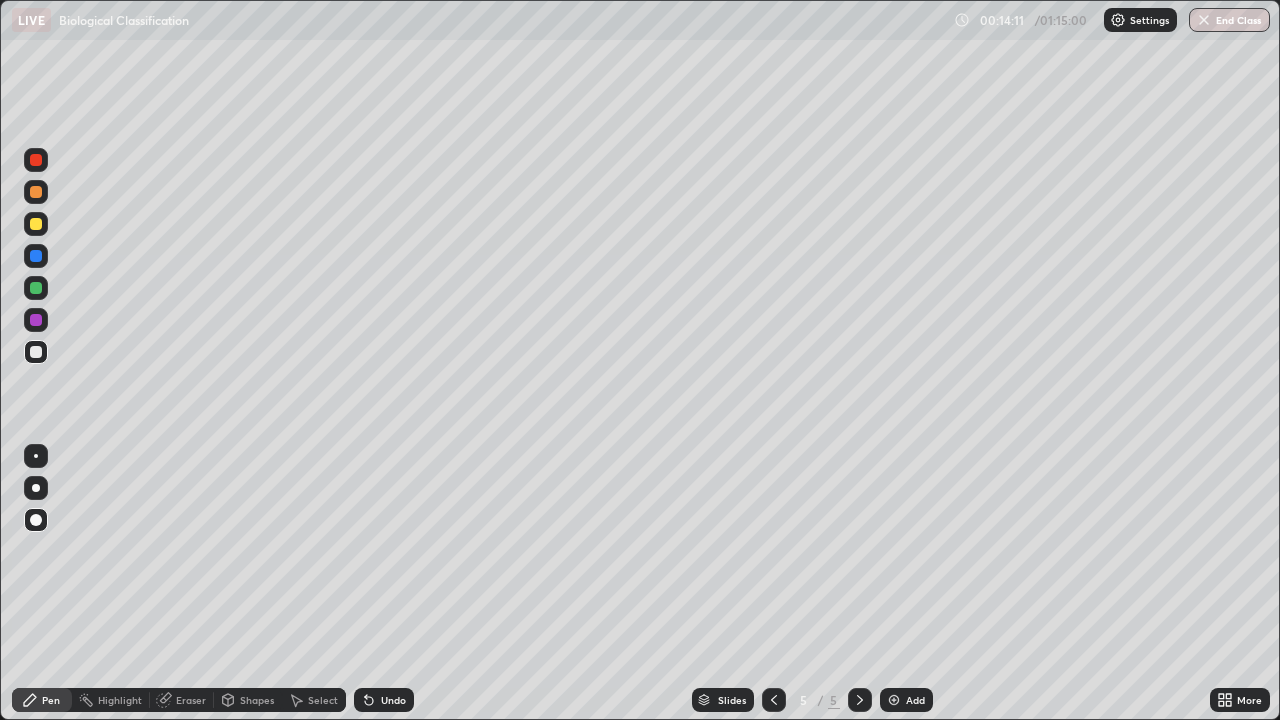 click at bounding box center (36, 288) 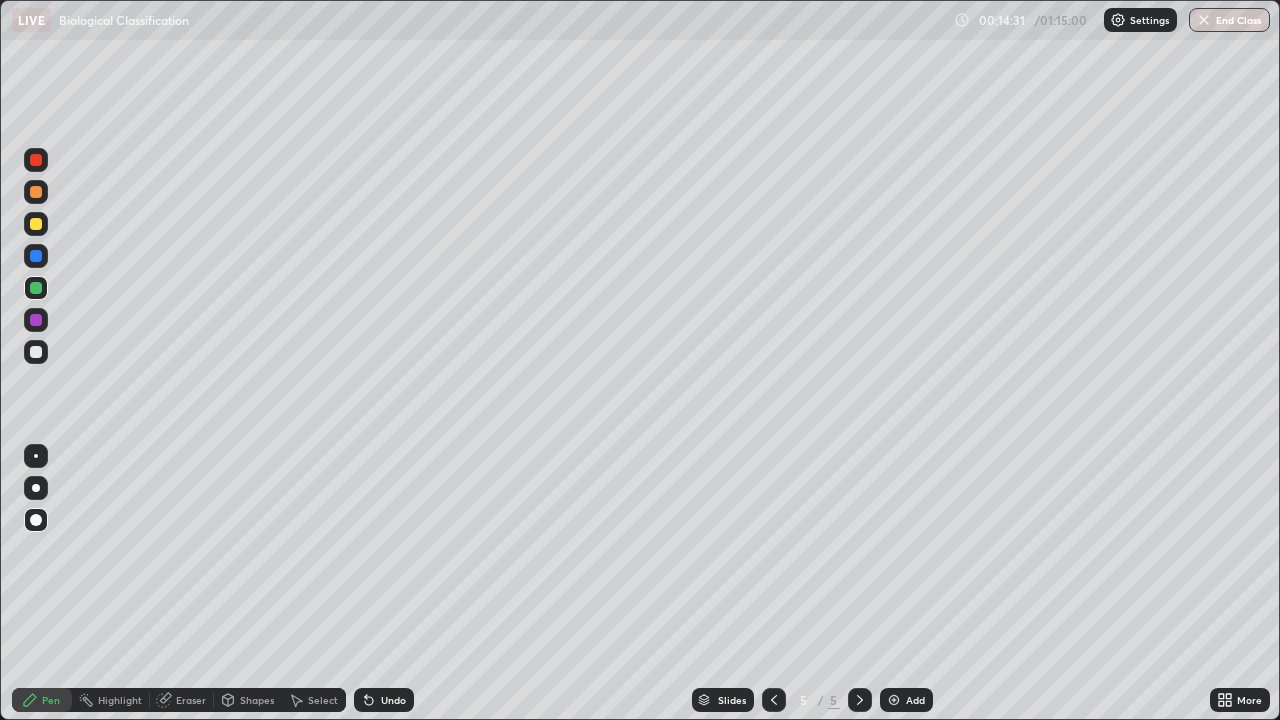 click at bounding box center (36, 352) 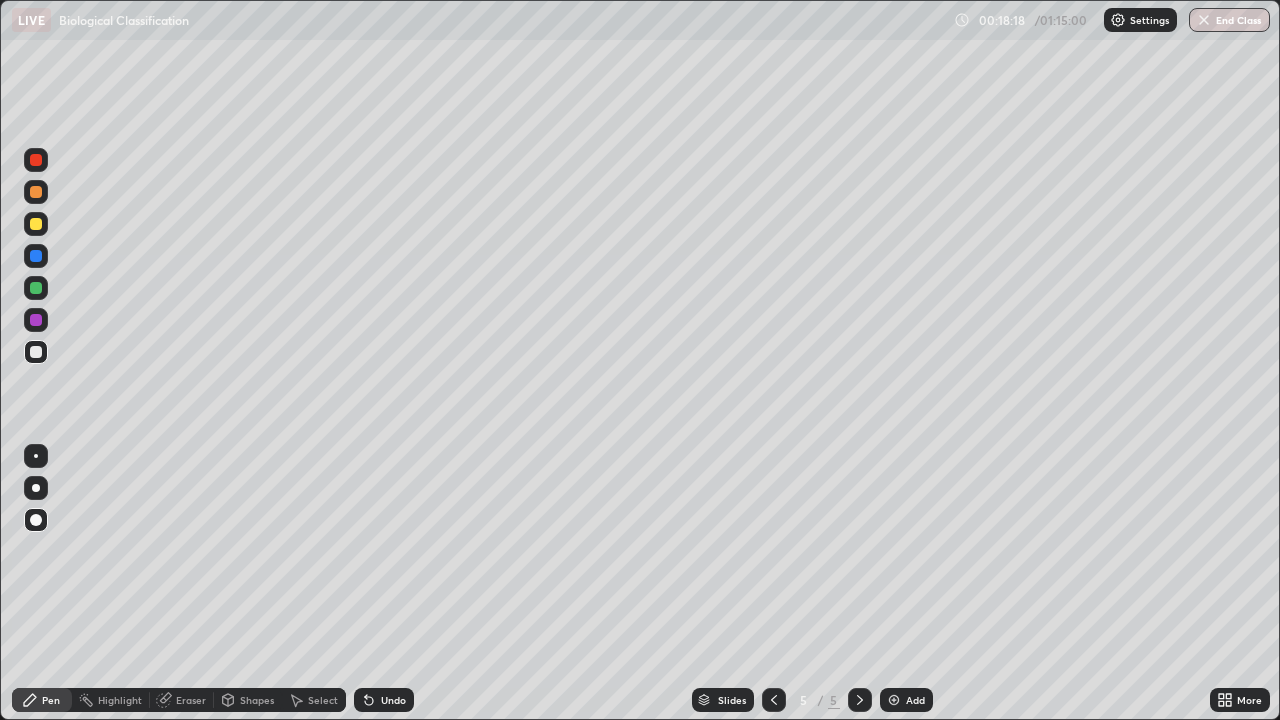 click on "Add" at bounding box center (906, 700) 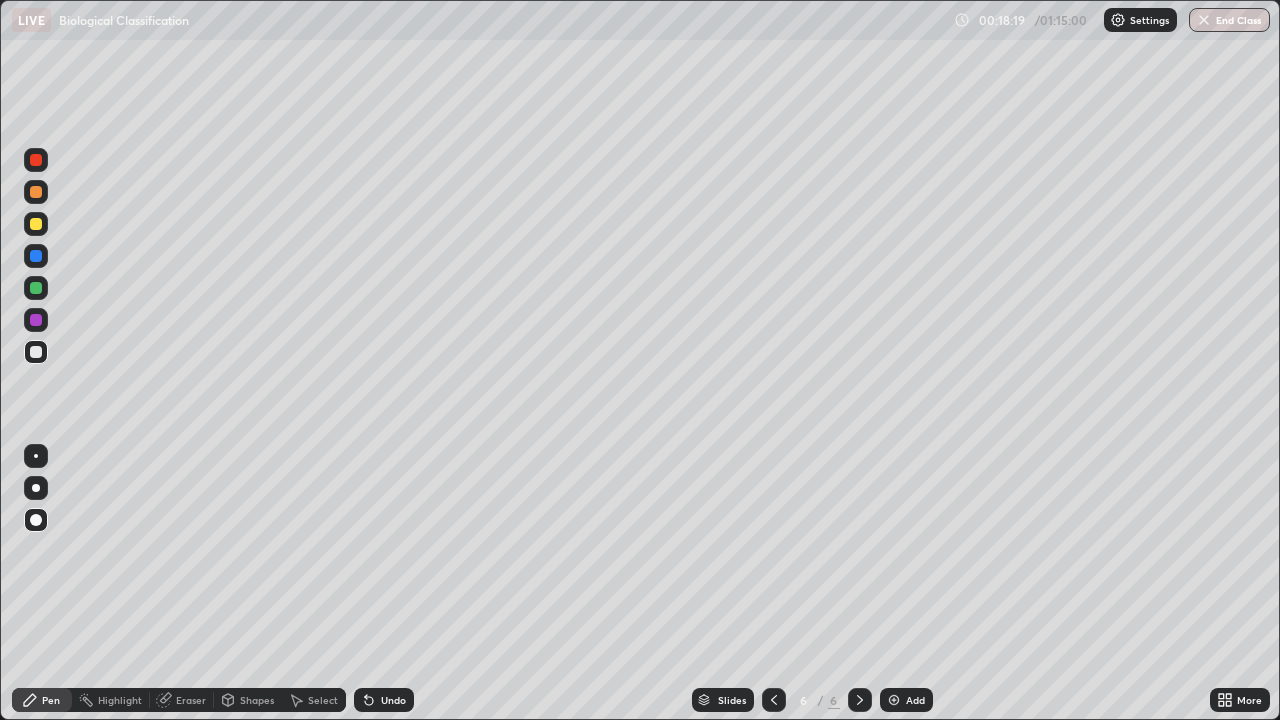 click at bounding box center (36, 224) 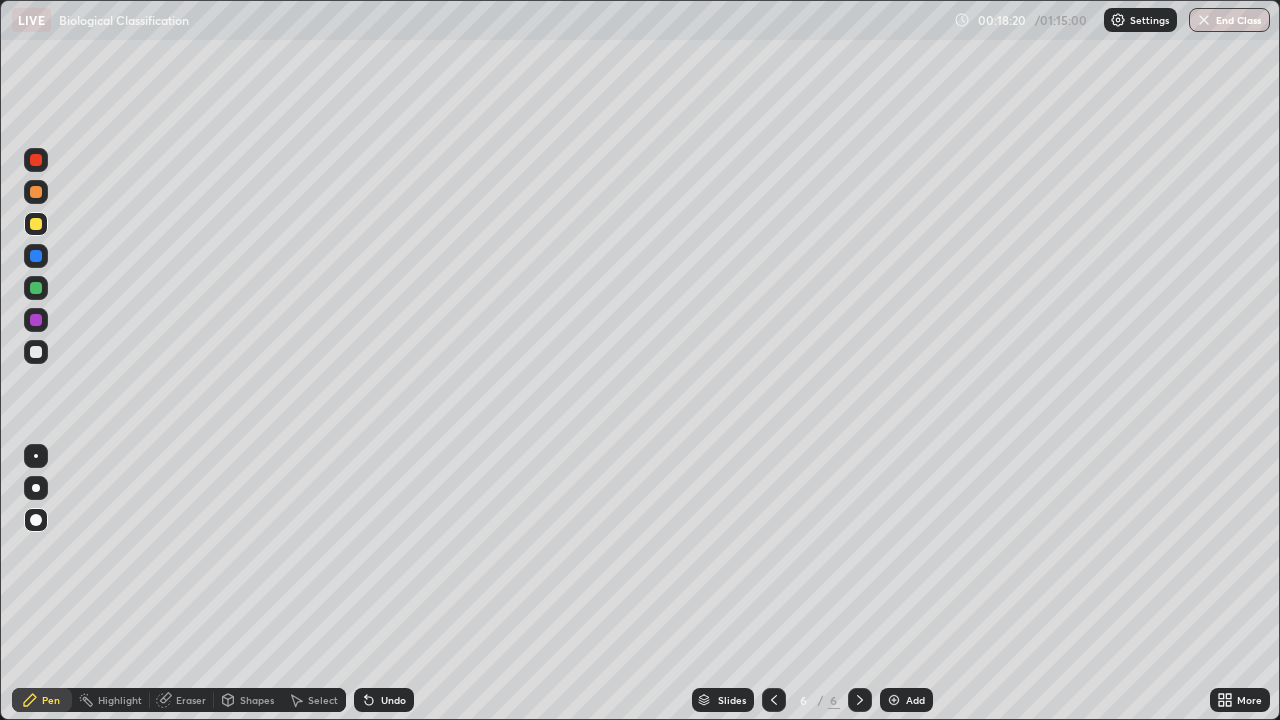 click on "Pen" at bounding box center (51, 700) 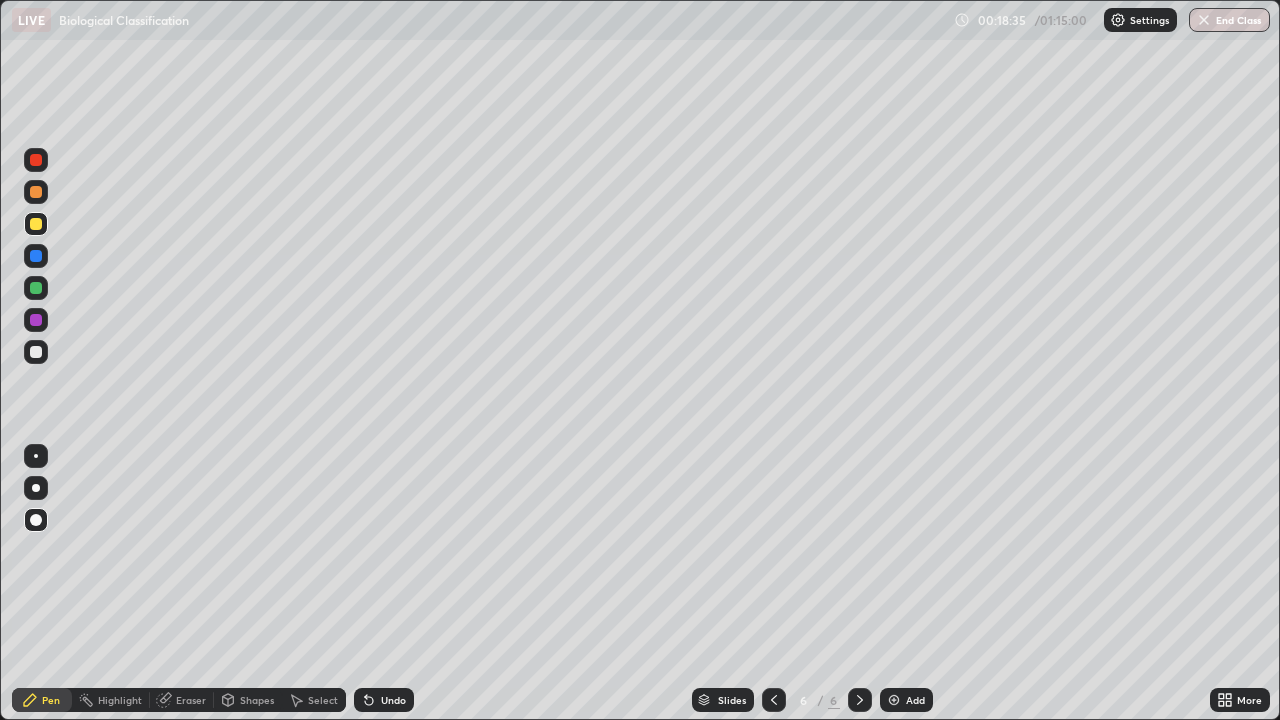 click on "Shapes" at bounding box center [257, 700] 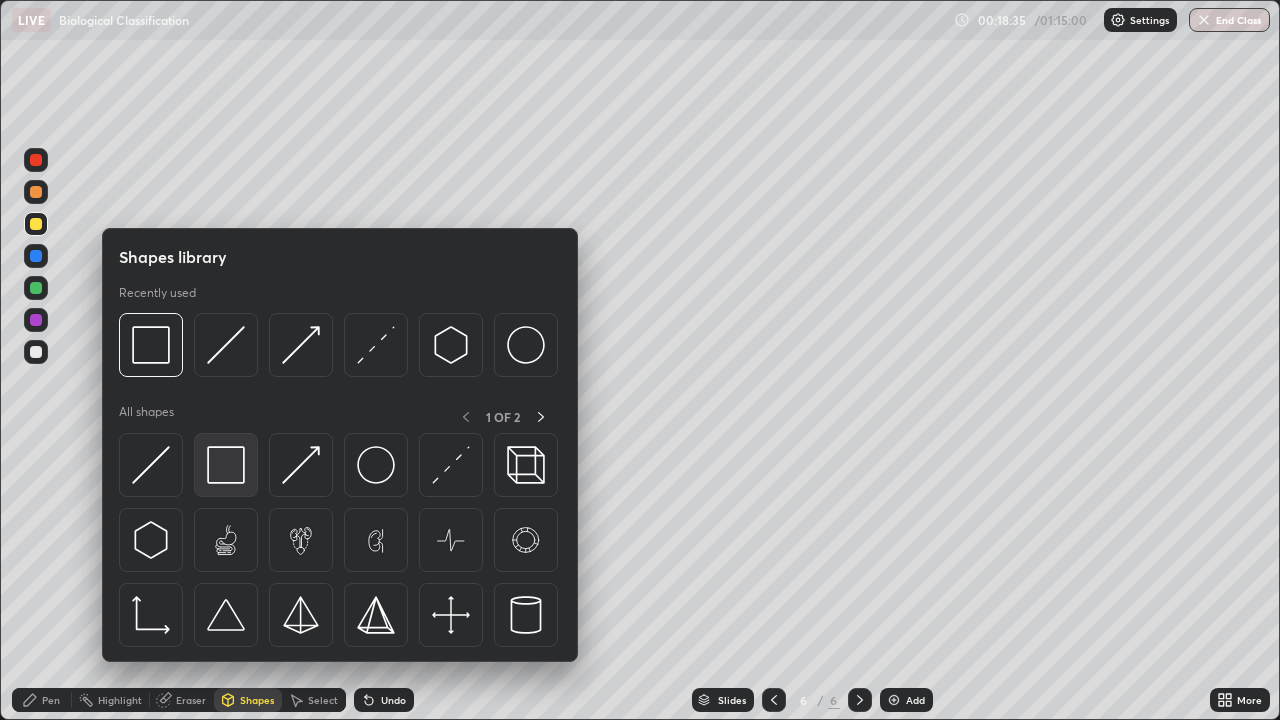 click at bounding box center (226, 465) 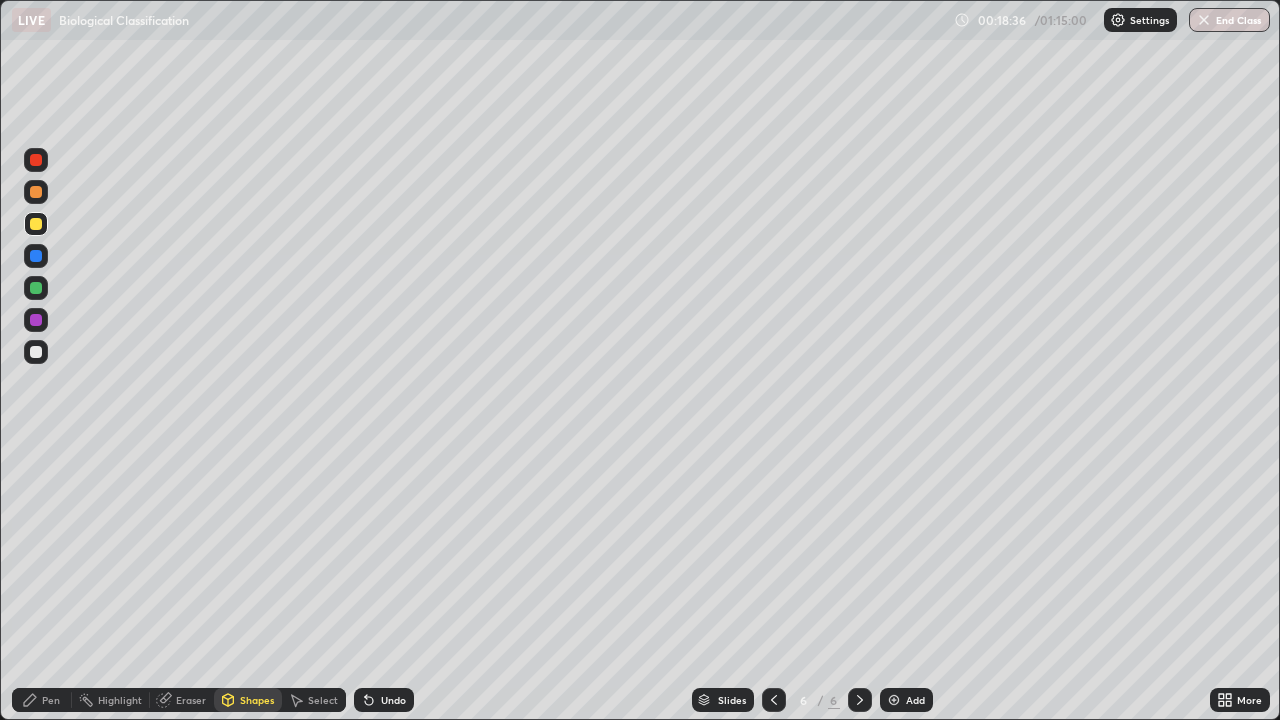click at bounding box center [36, 320] 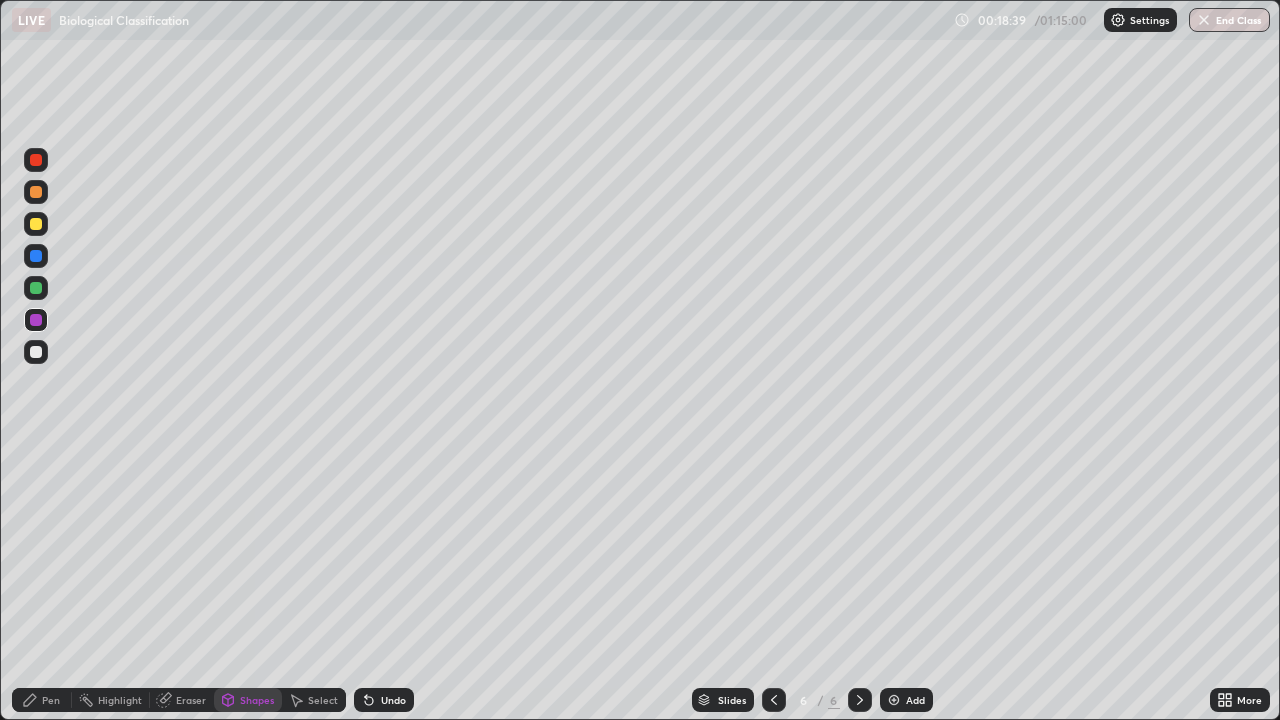 click on "Pen" at bounding box center (42, 700) 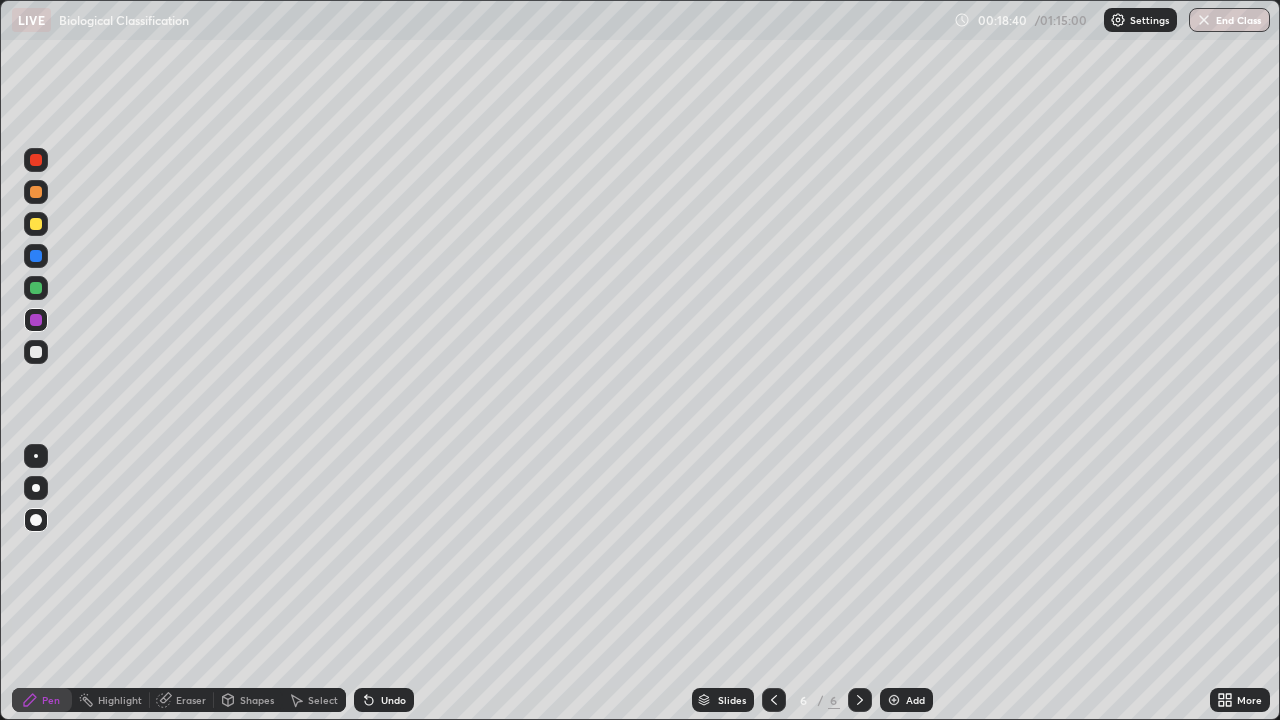 click at bounding box center [36, 352] 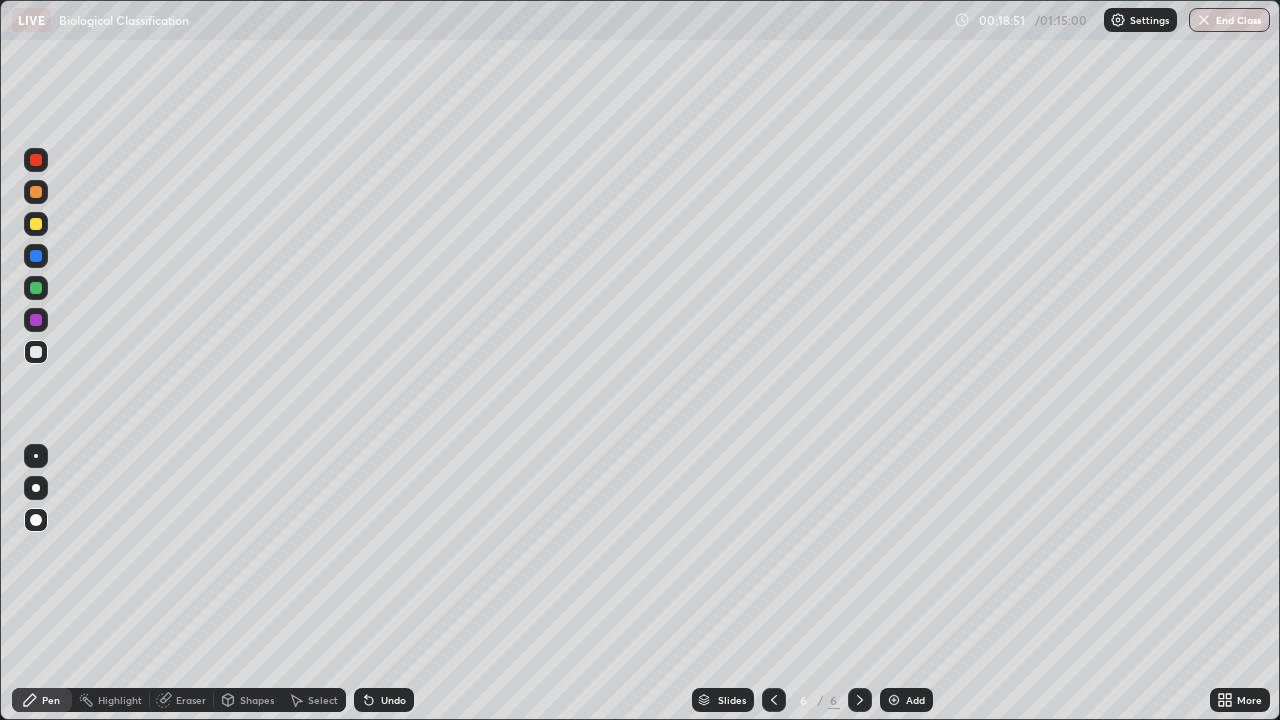 click at bounding box center (36, 352) 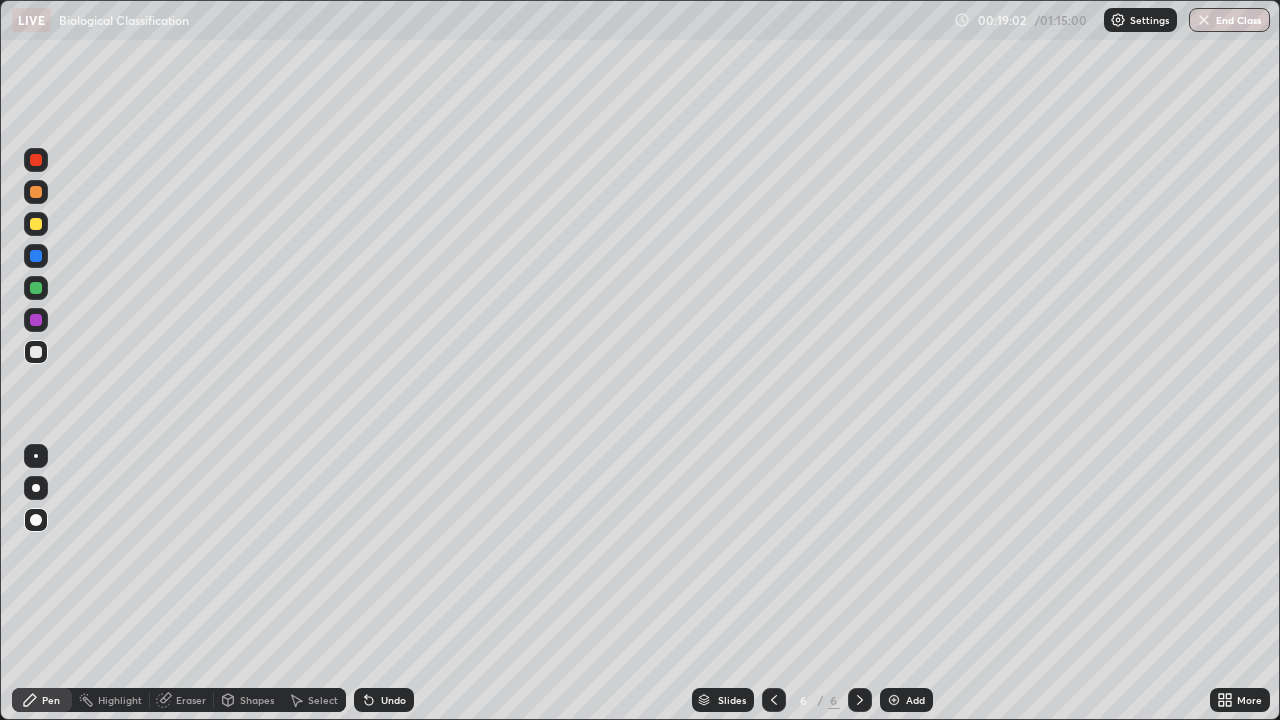 click at bounding box center (36, 192) 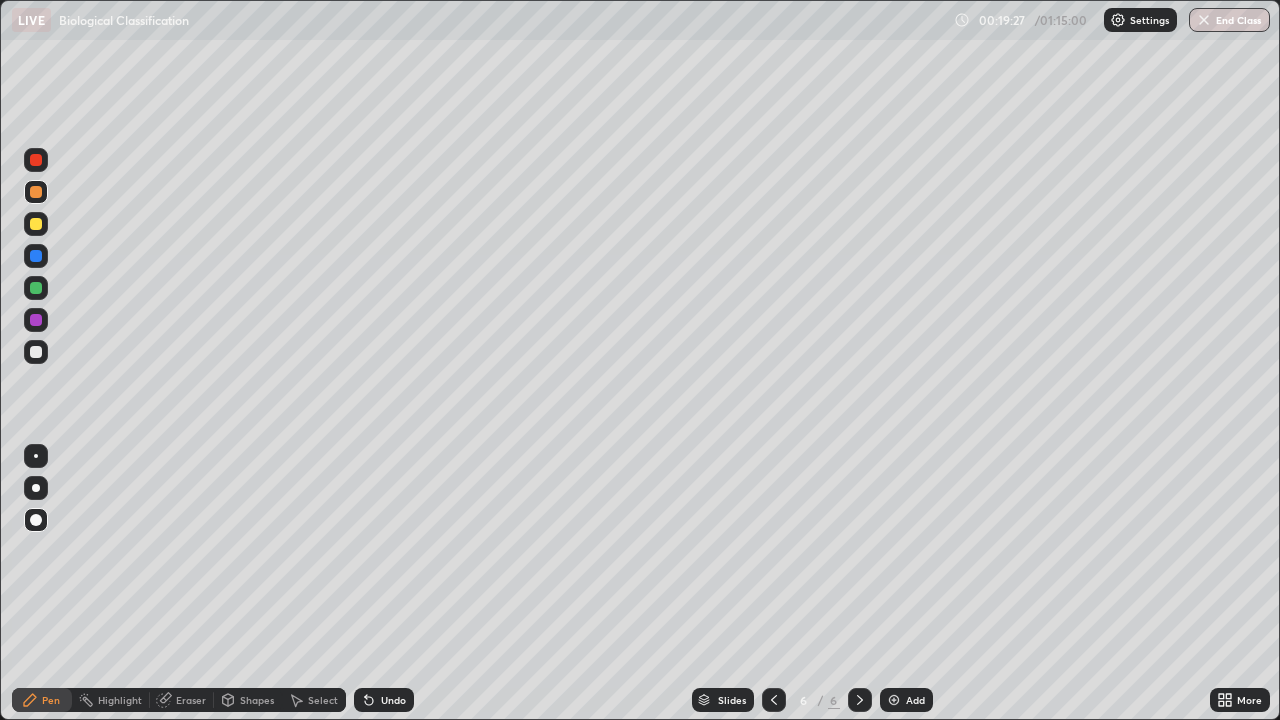click on "Shapes" at bounding box center (257, 700) 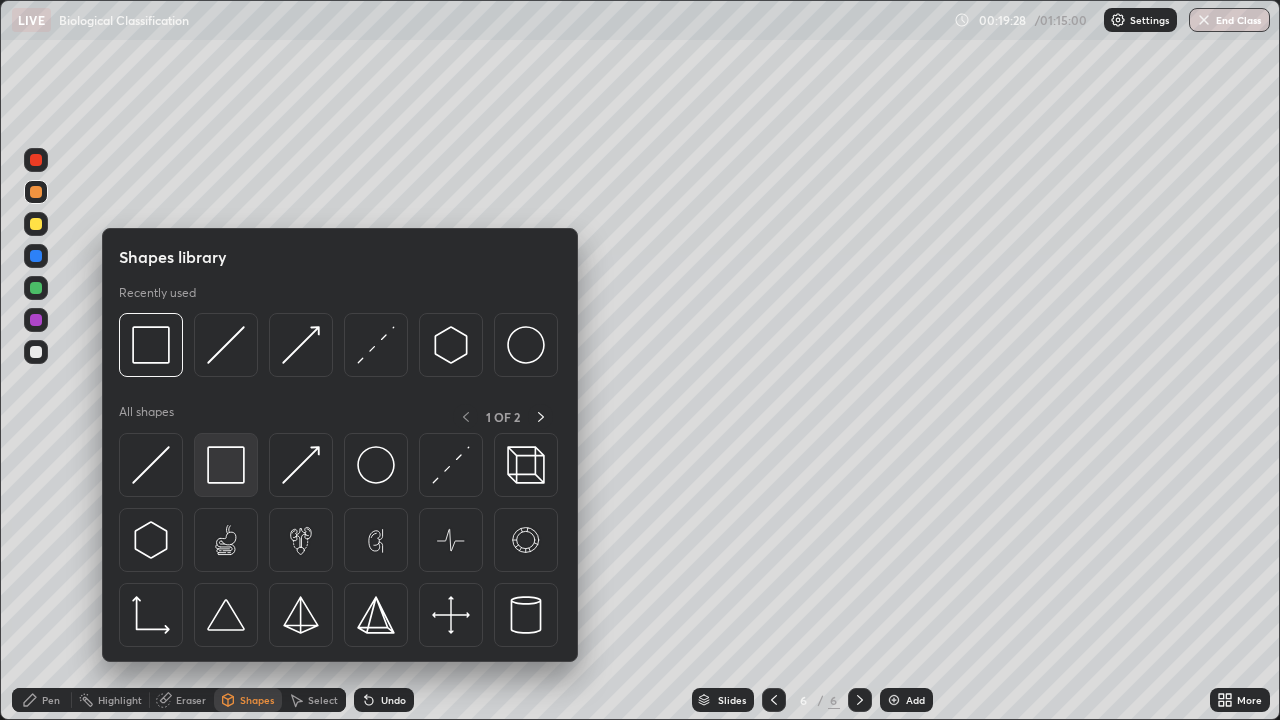 click at bounding box center [226, 465] 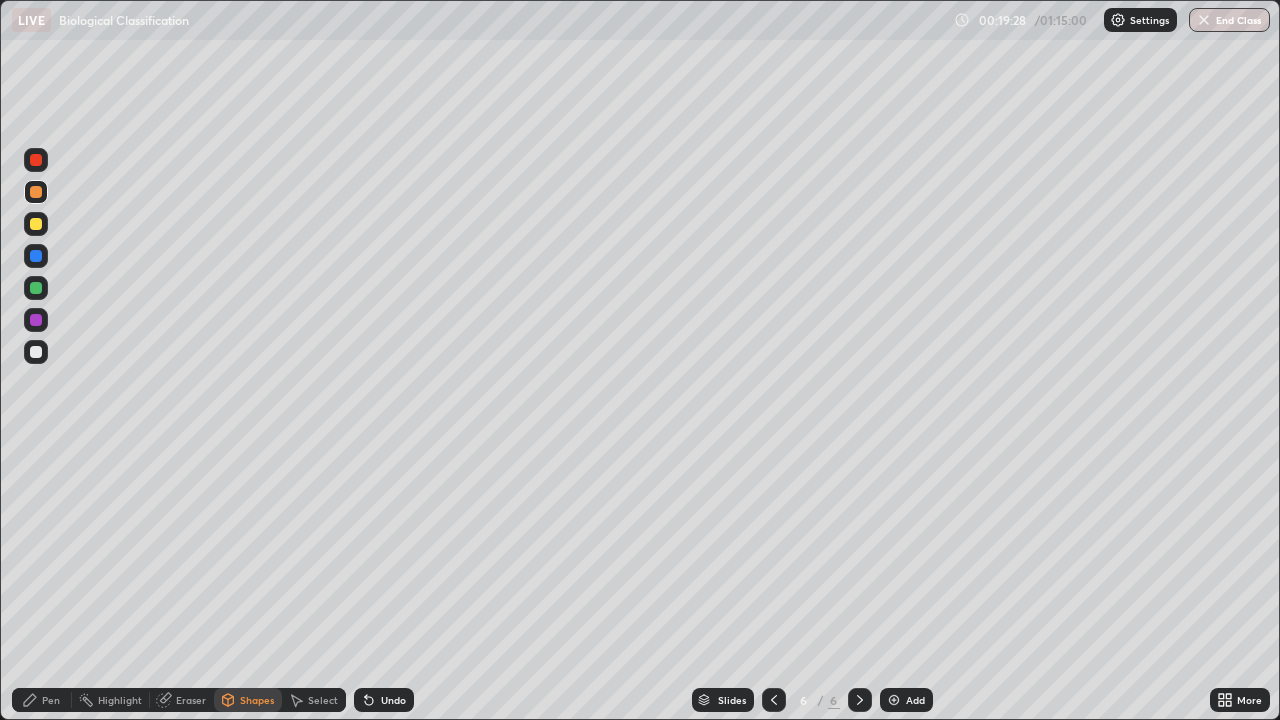 click at bounding box center [36, 320] 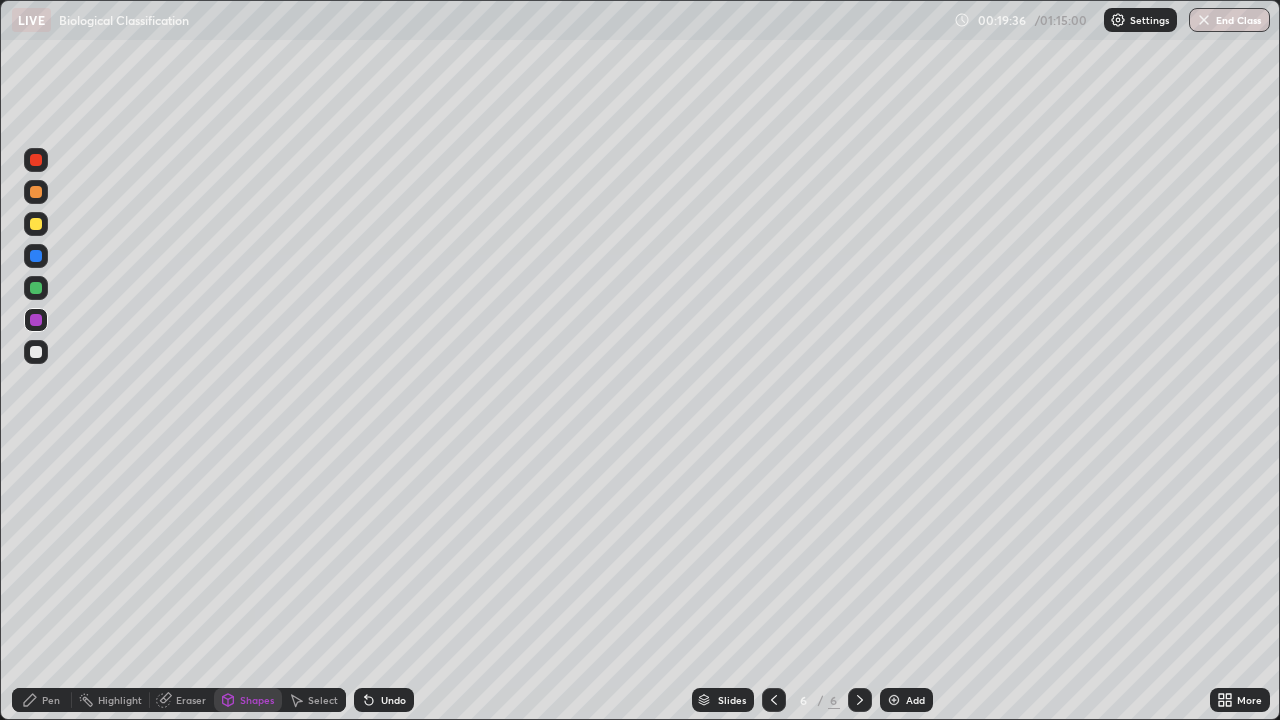 click on "Pen" at bounding box center [51, 700] 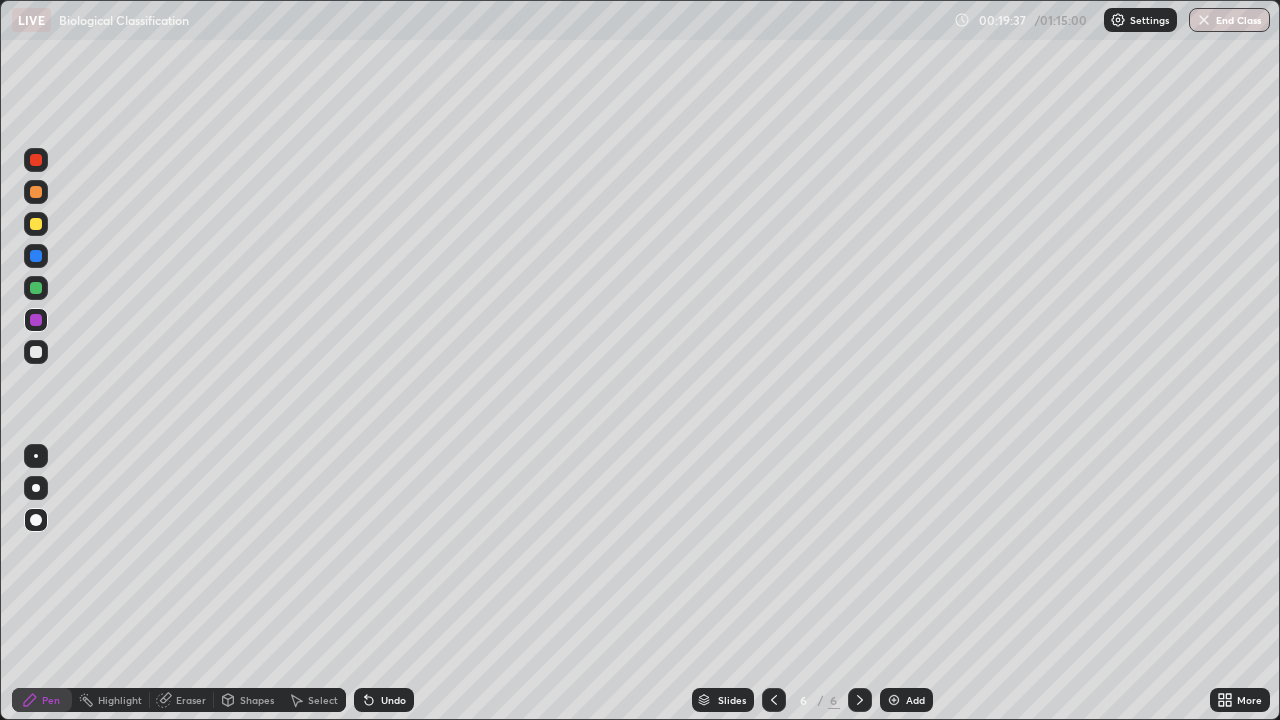 click at bounding box center [36, 224] 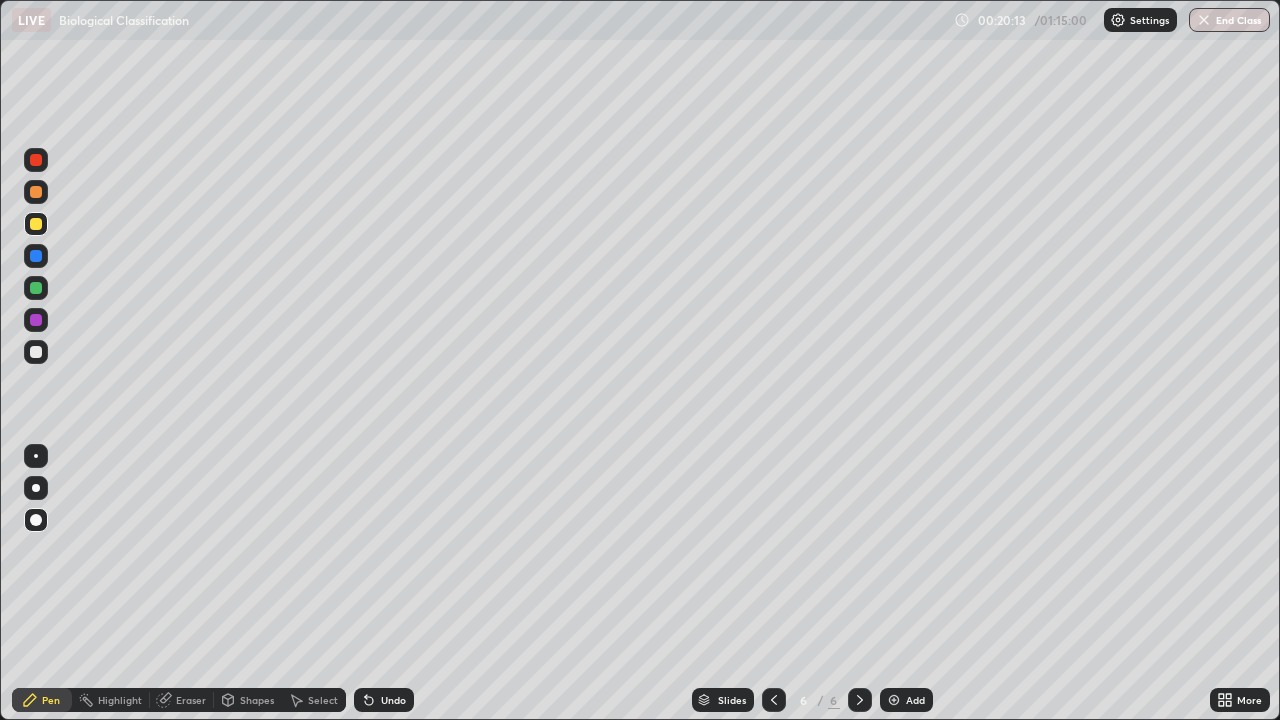 click at bounding box center [36, 352] 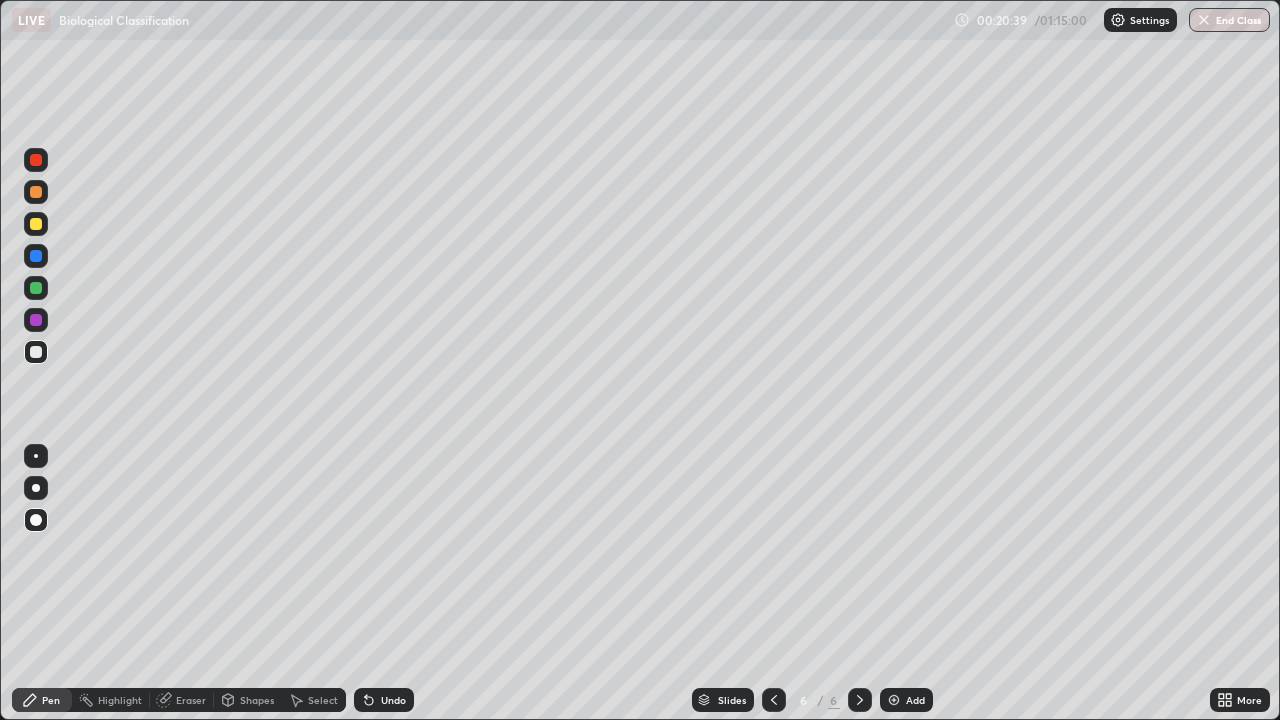 click at bounding box center (36, 224) 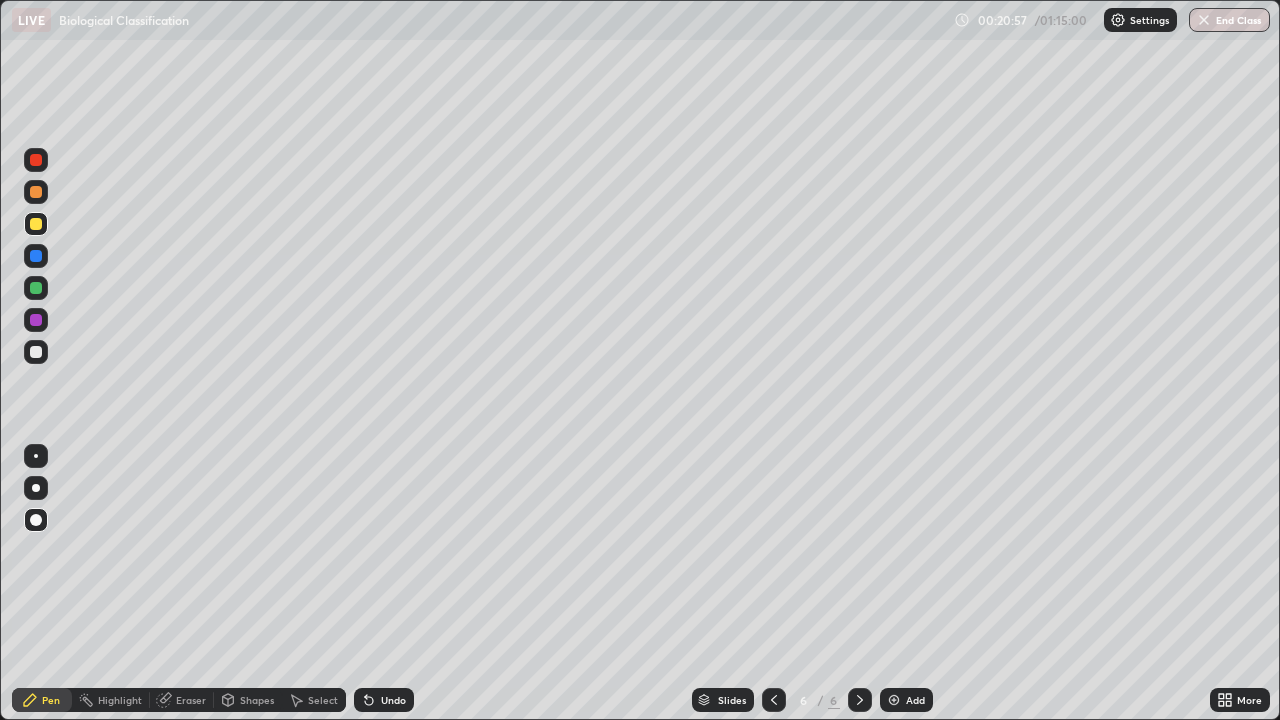 click at bounding box center [36, 352] 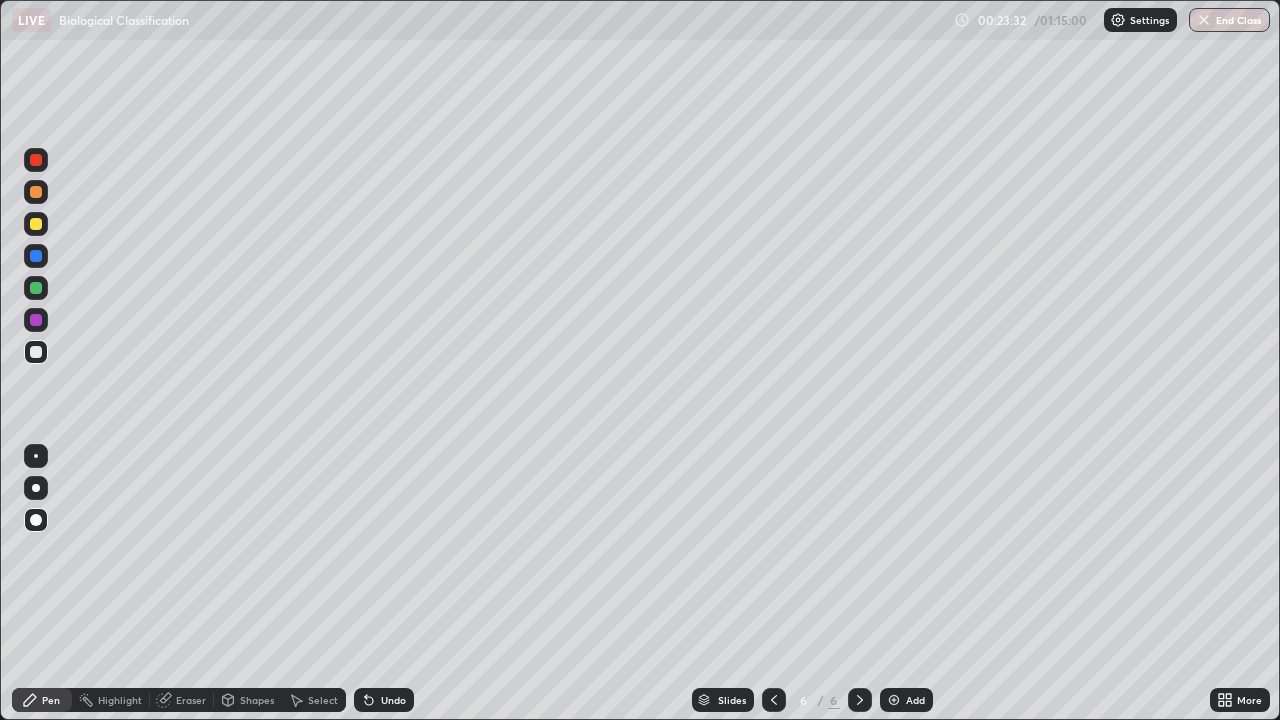 click at bounding box center (894, 700) 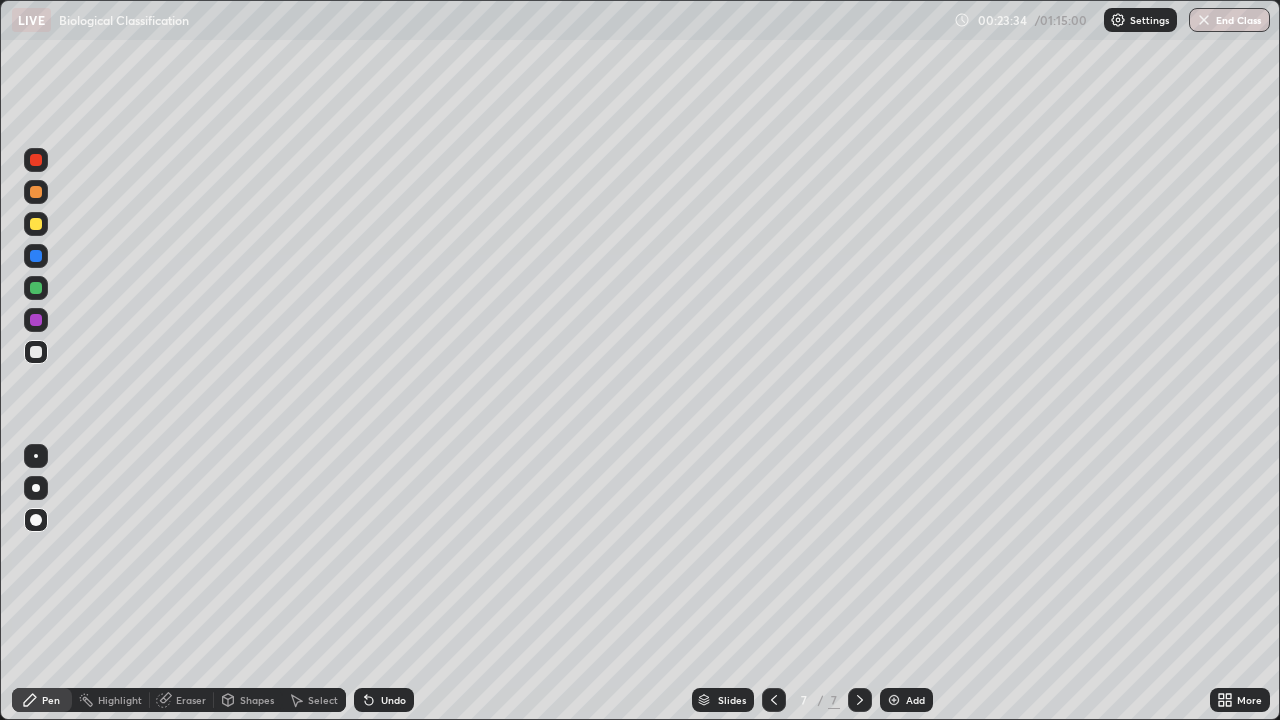 click at bounding box center (36, 224) 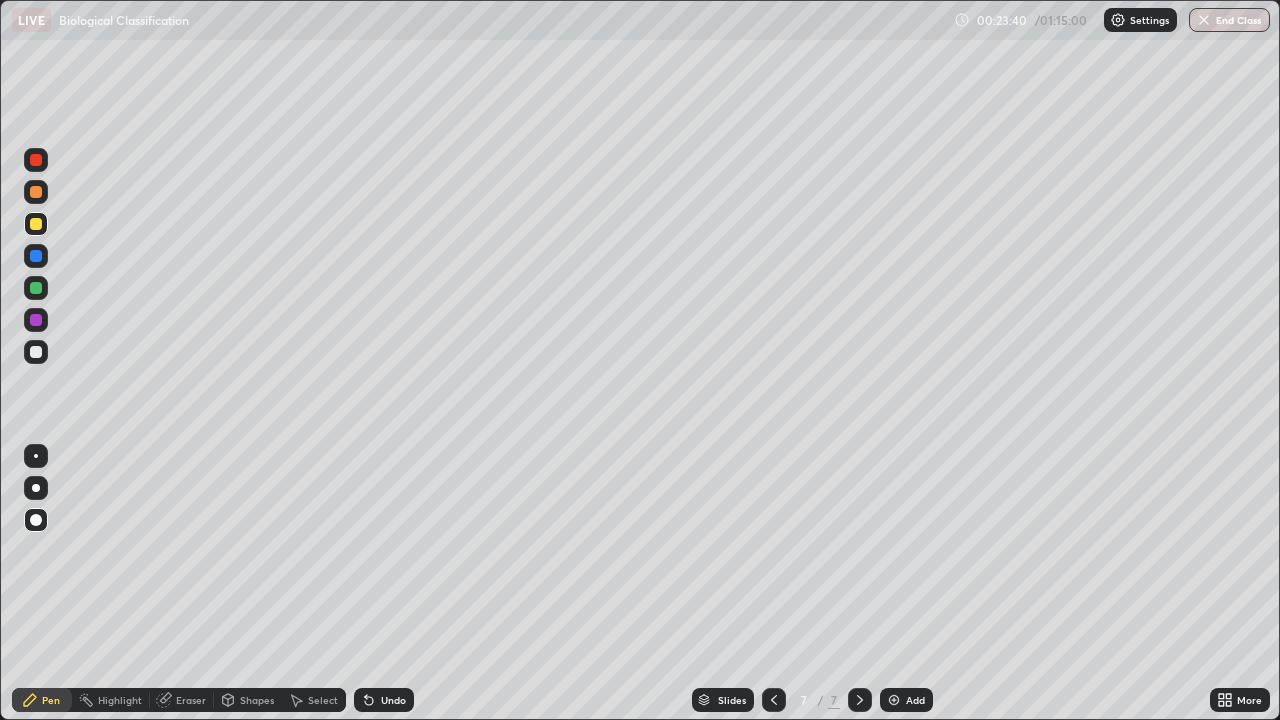 click 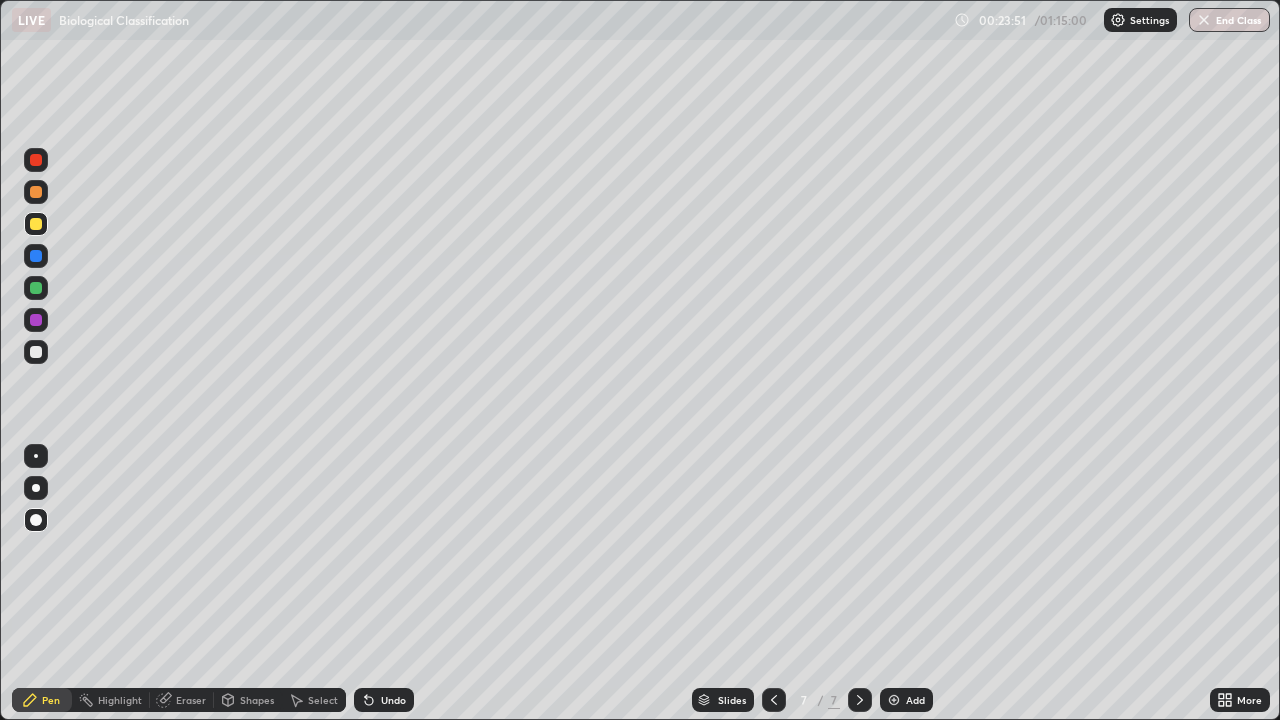 click on "Shapes" at bounding box center [257, 700] 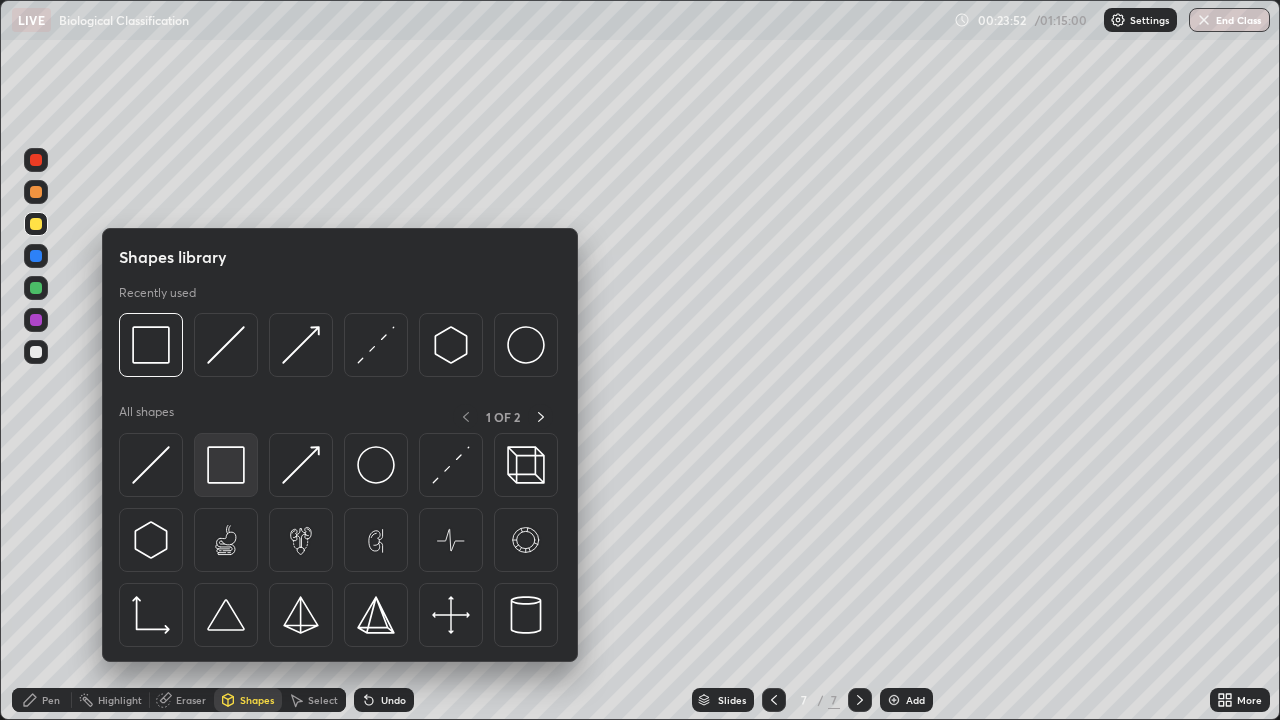 click at bounding box center [226, 465] 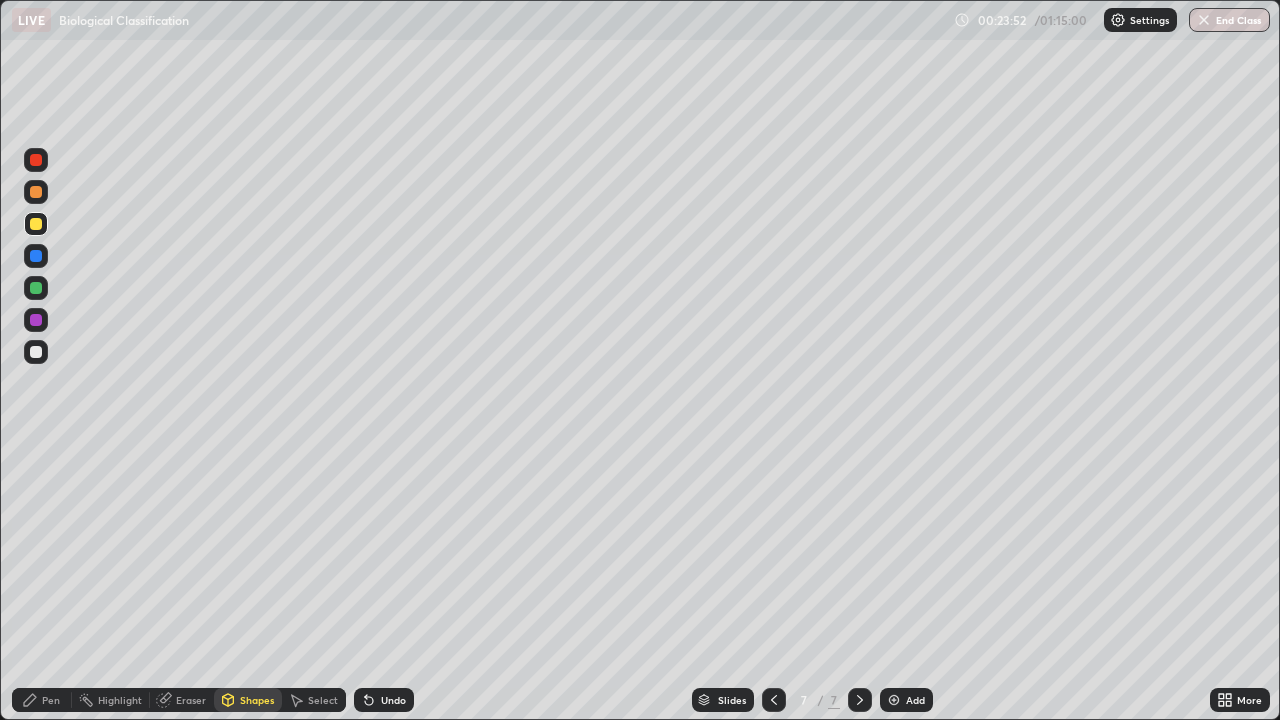 click at bounding box center (36, 320) 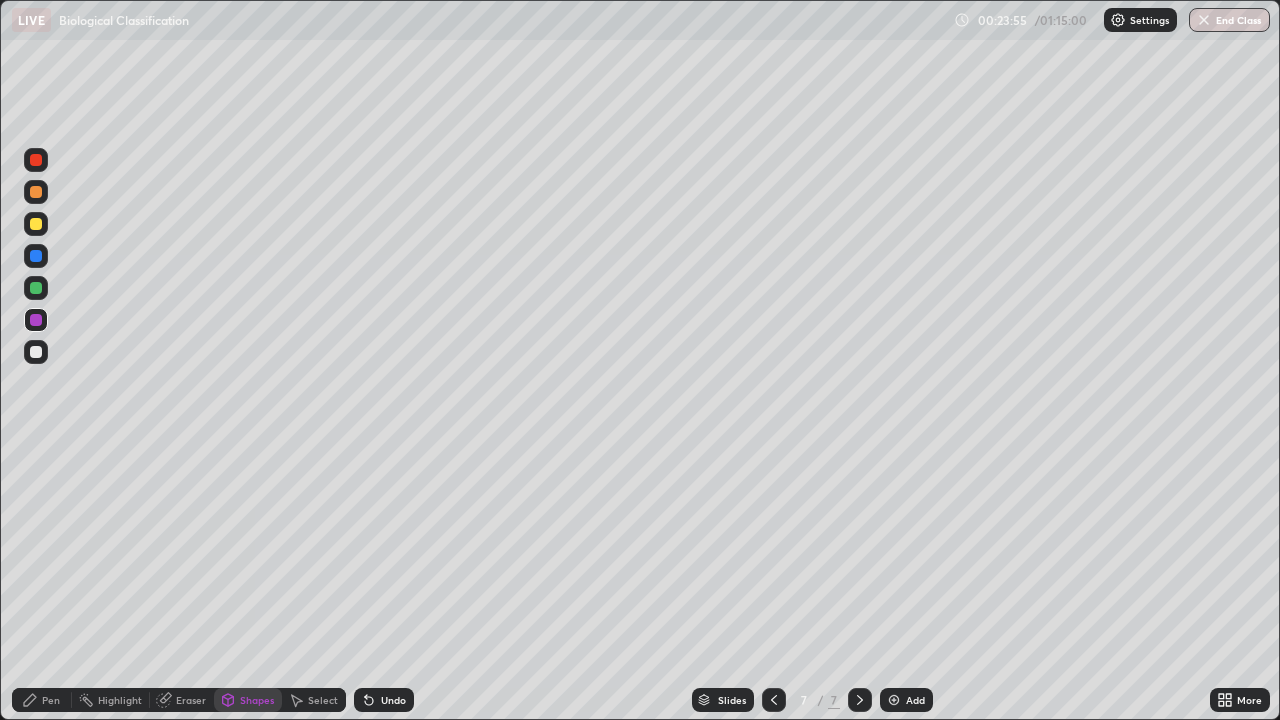 click at bounding box center (36, 352) 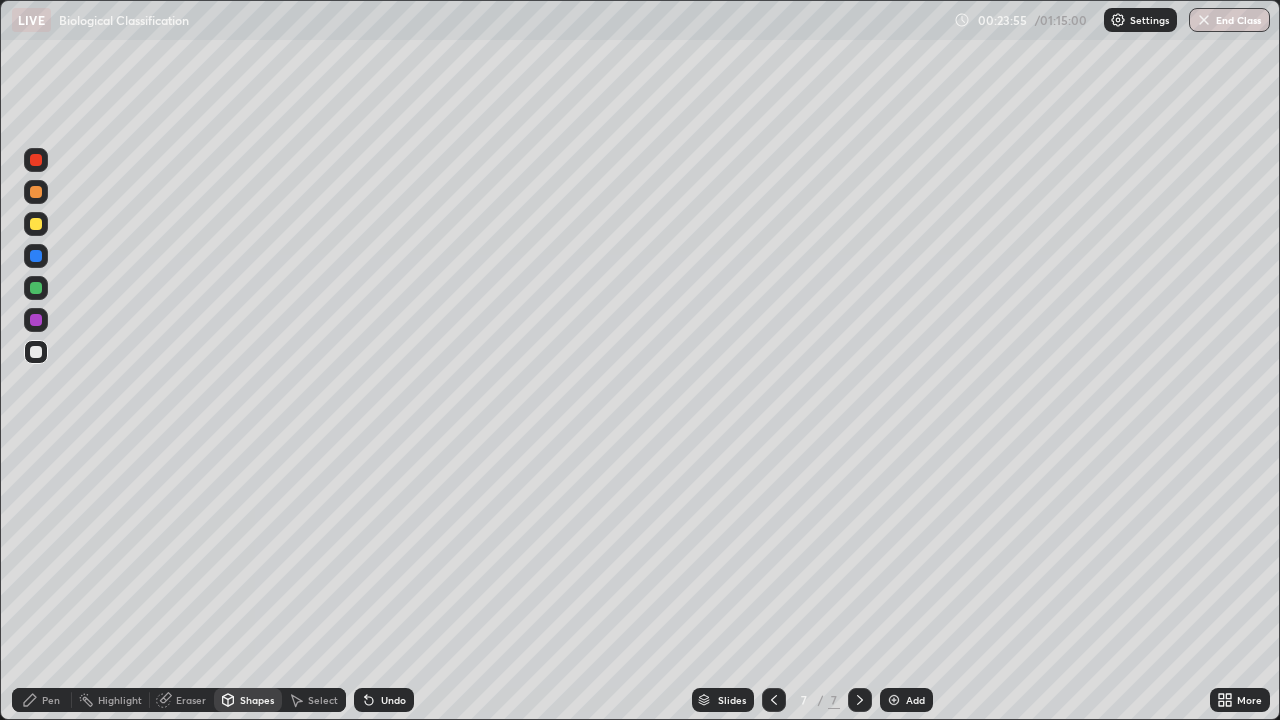 click on "Pen" at bounding box center (51, 700) 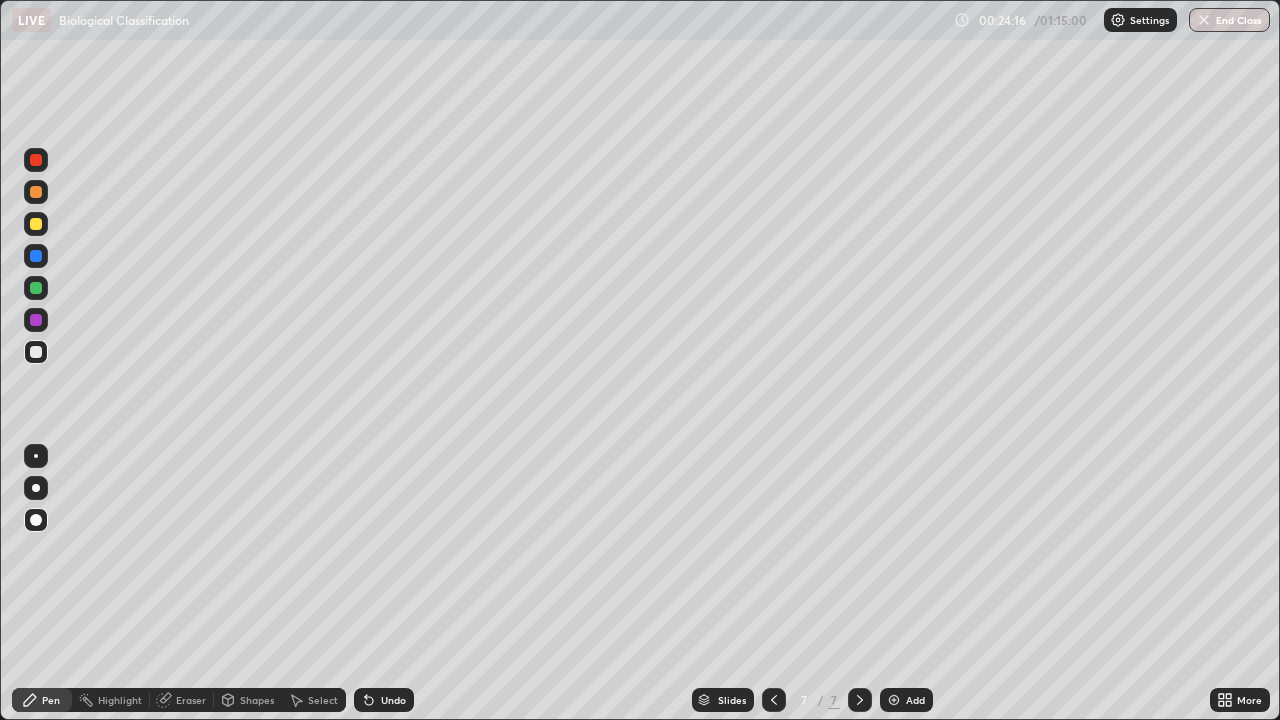 click at bounding box center (36, 352) 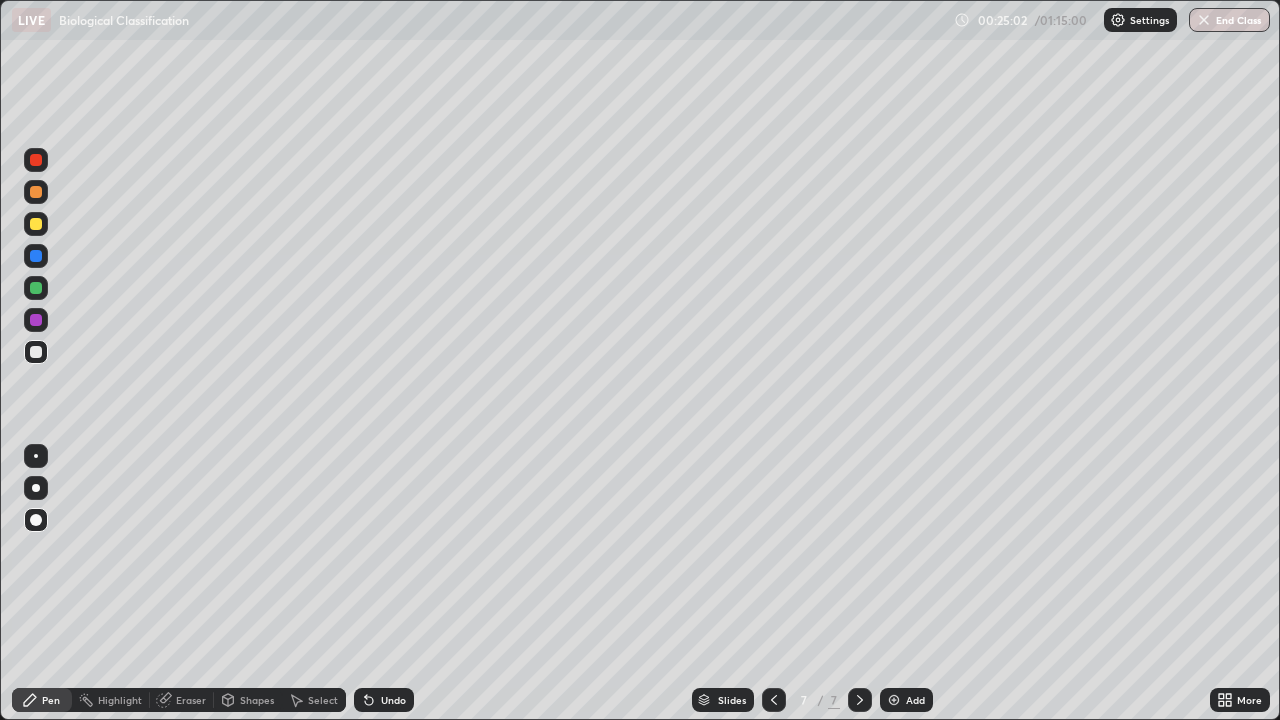 click at bounding box center [36, 224] 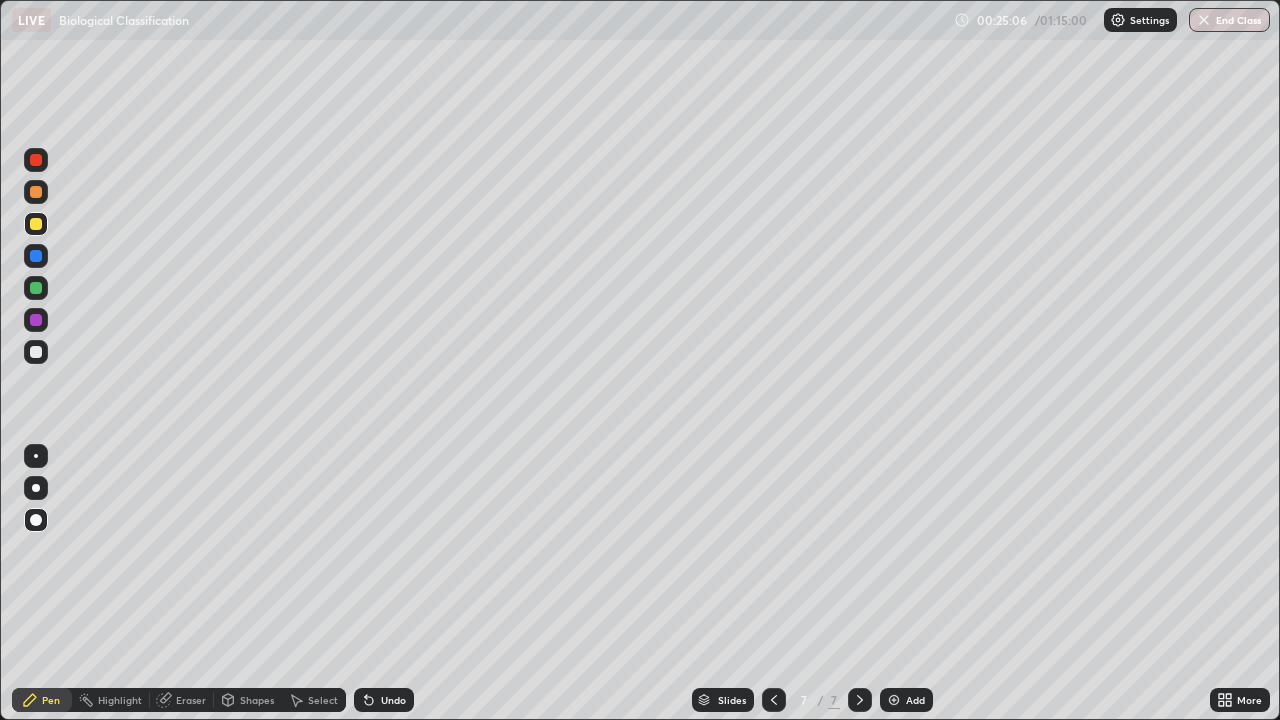 click at bounding box center (36, 320) 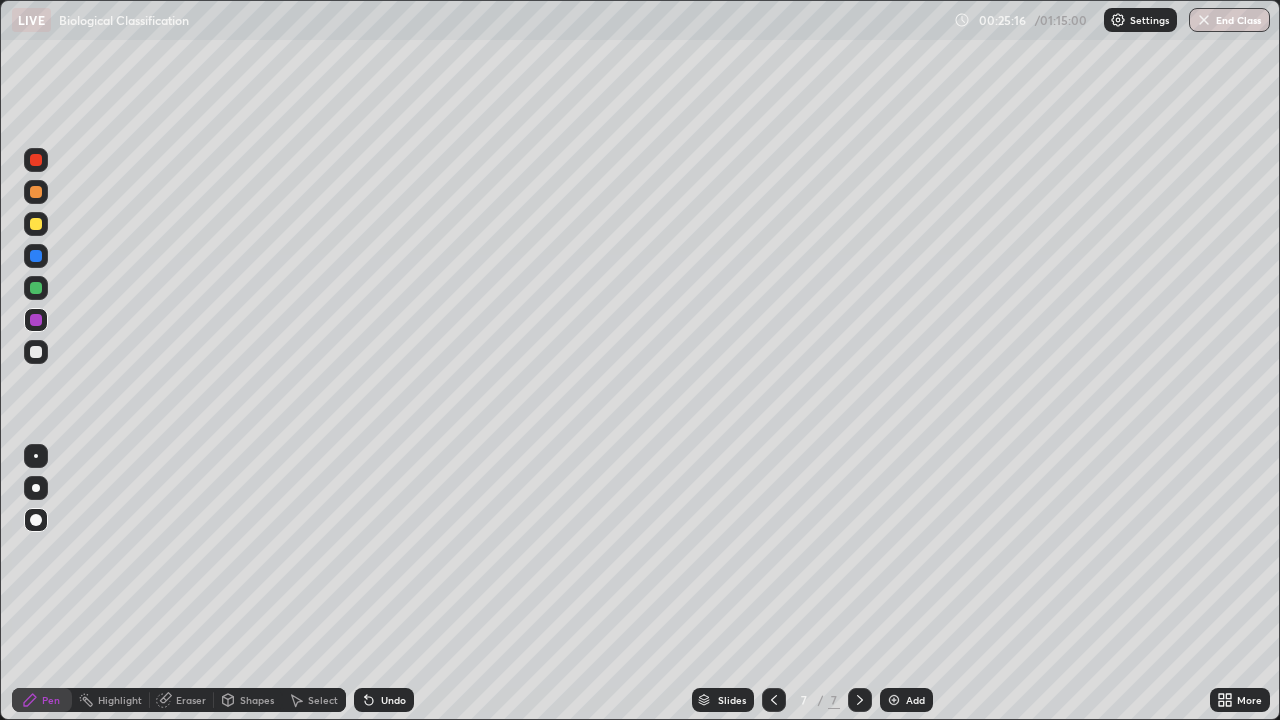 click at bounding box center [36, 256] 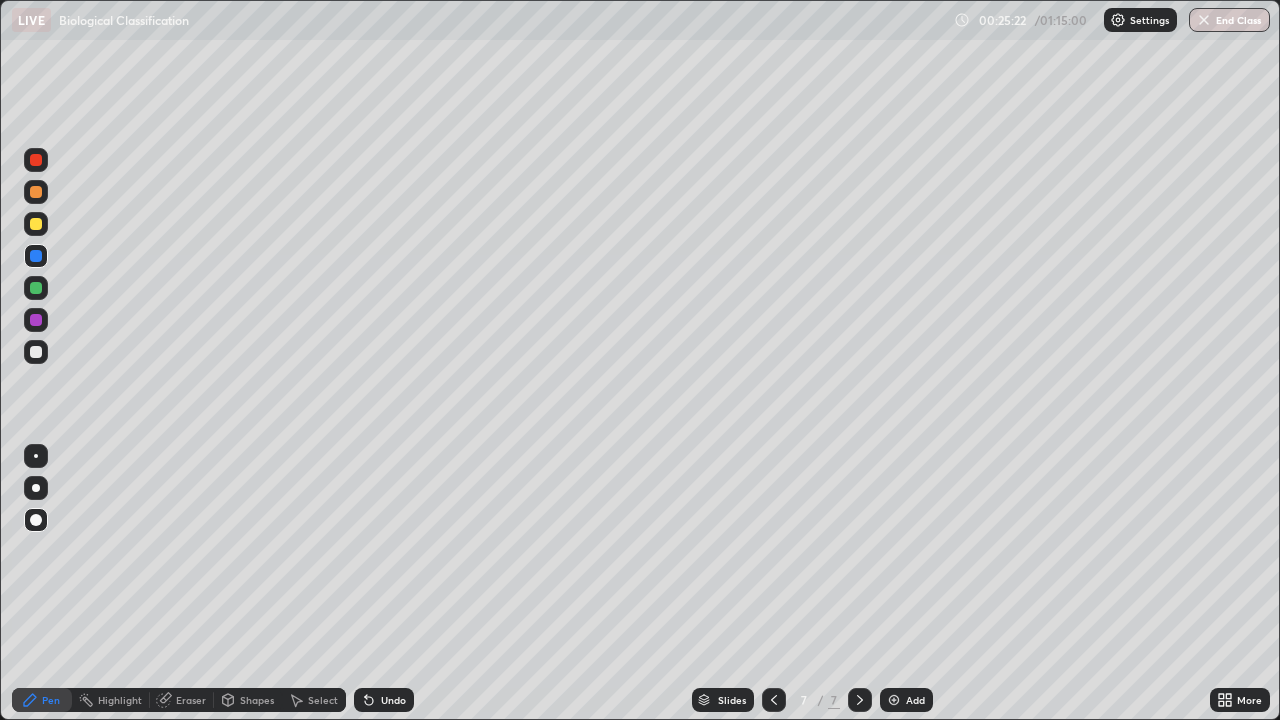 click at bounding box center [36, 224] 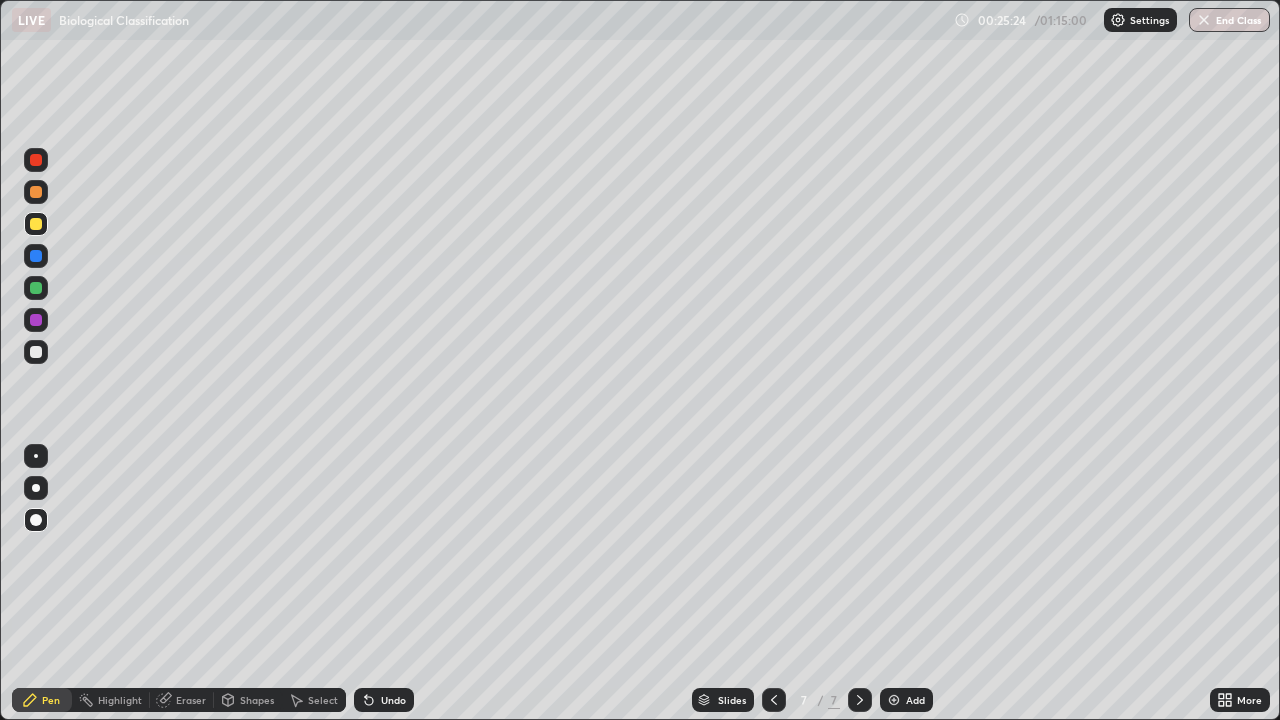 click at bounding box center [36, 320] 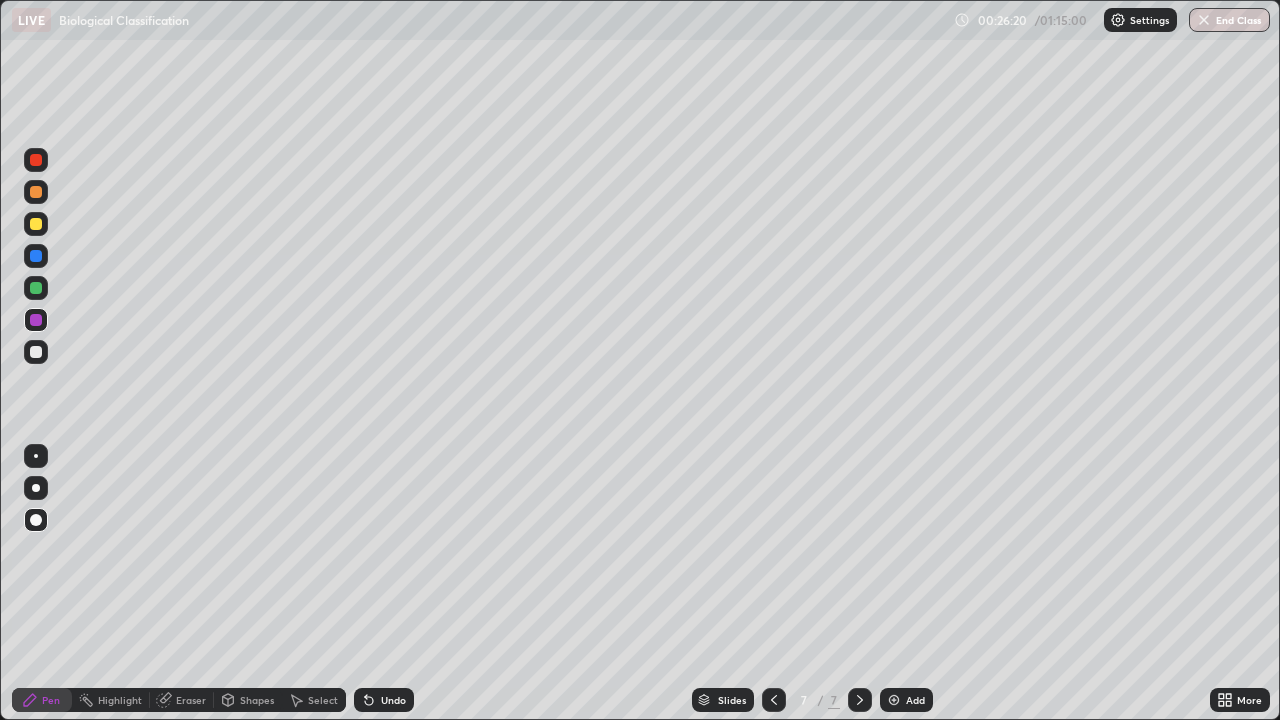 click at bounding box center [36, 352] 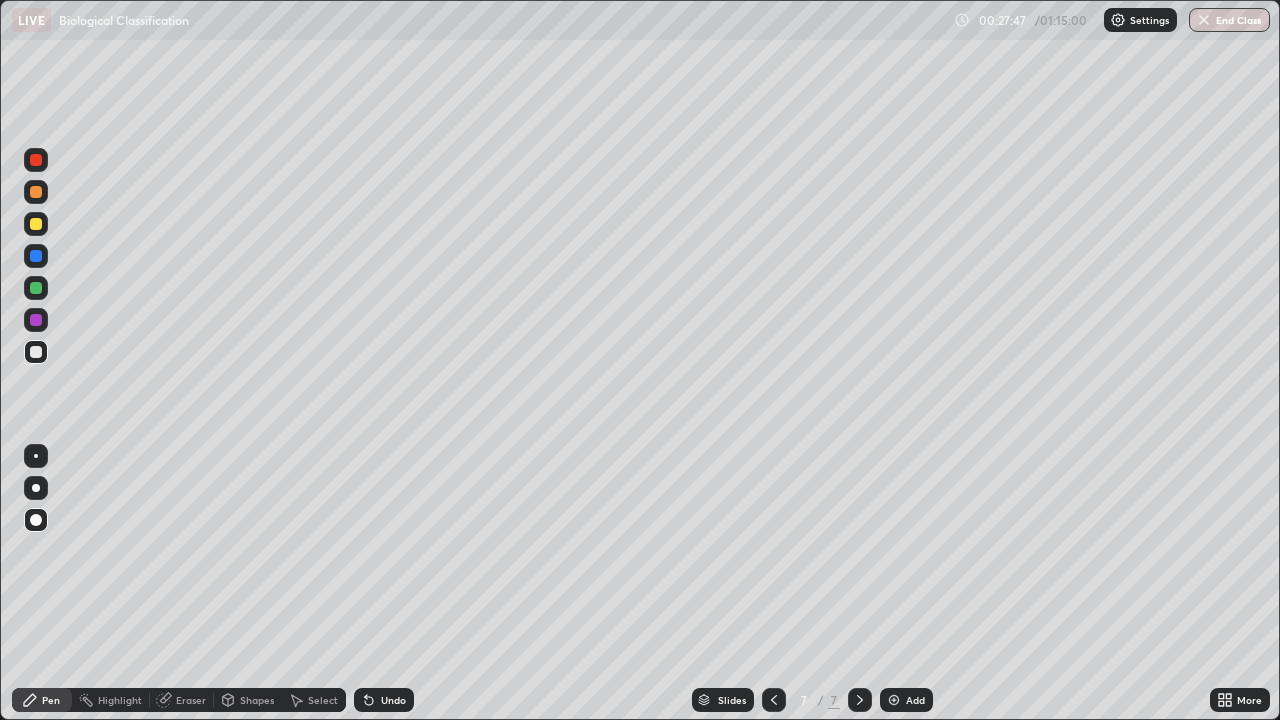 click at bounding box center [36, 224] 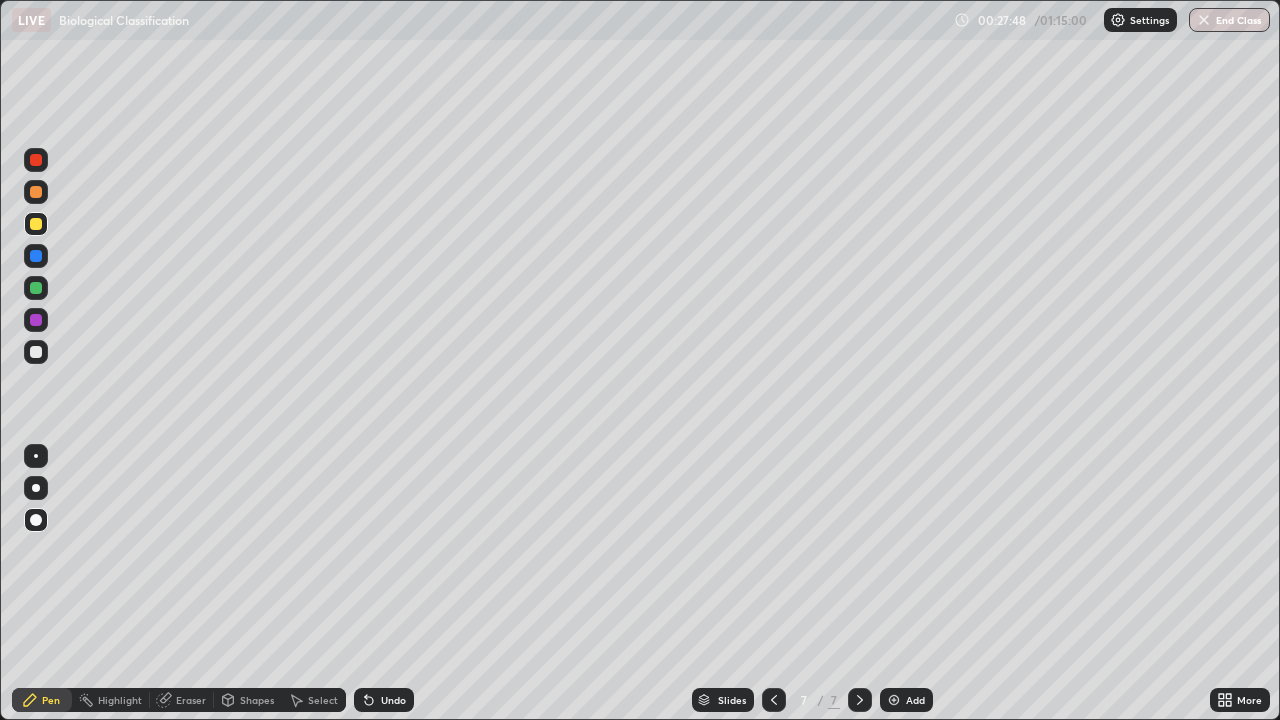 click on "Pen" at bounding box center [51, 700] 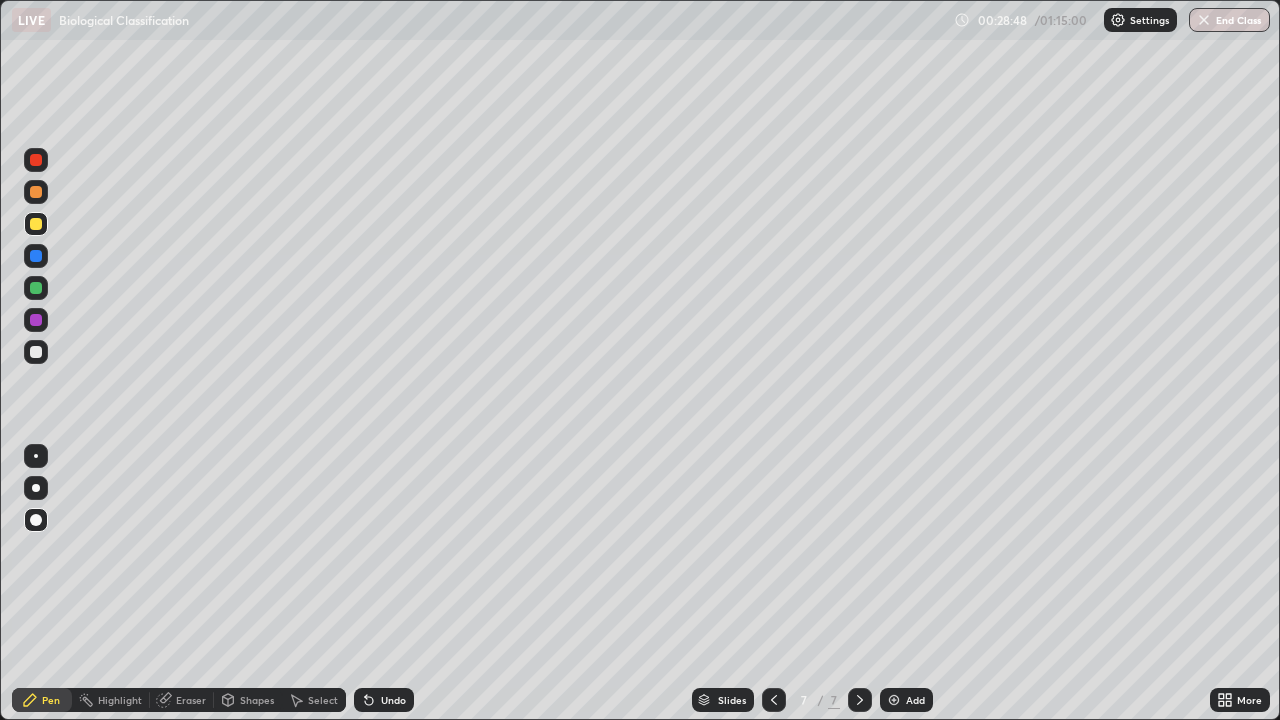 click on "Shapes" at bounding box center (257, 700) 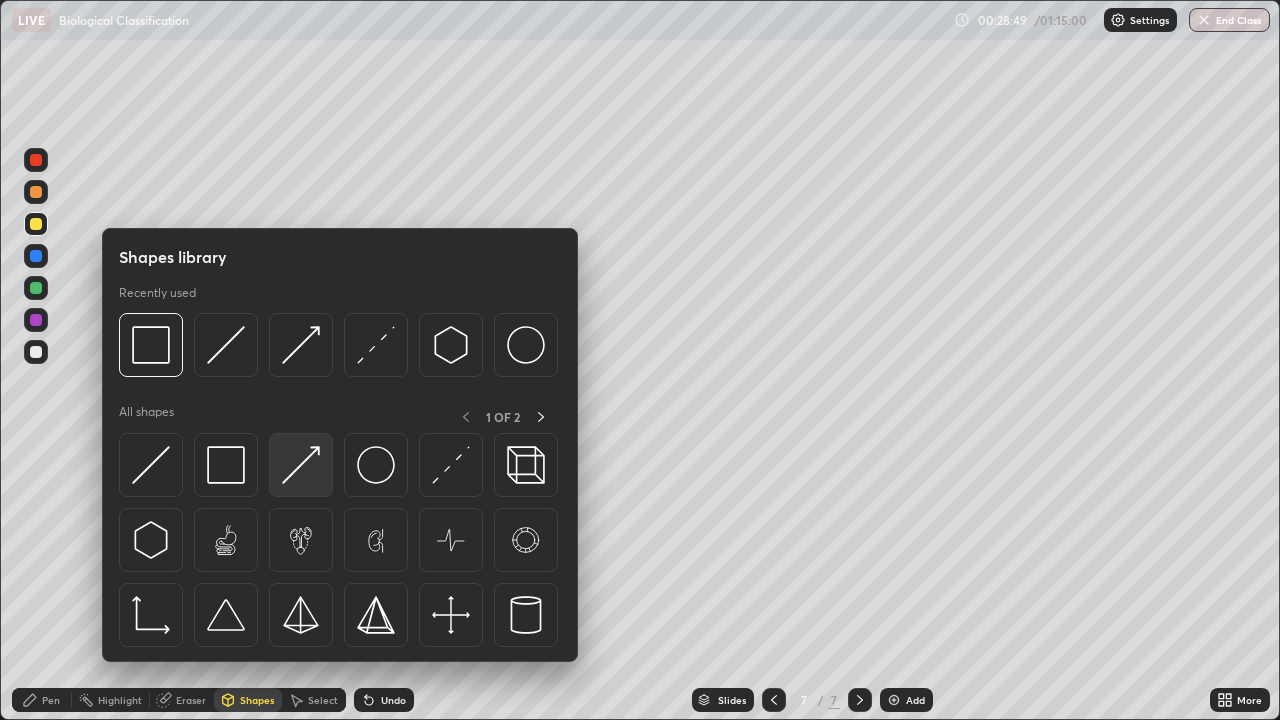 click at bounding box center (301, 465) 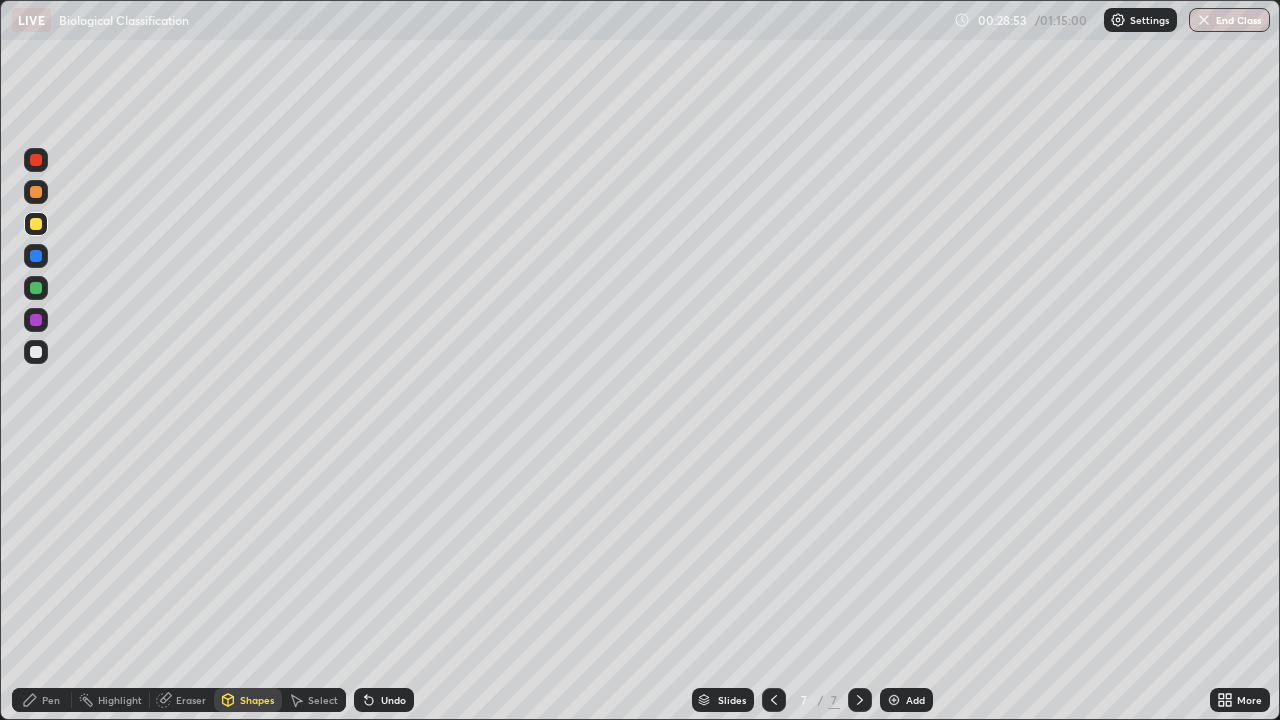 click on "Pen" at bounding box center (51, 700) 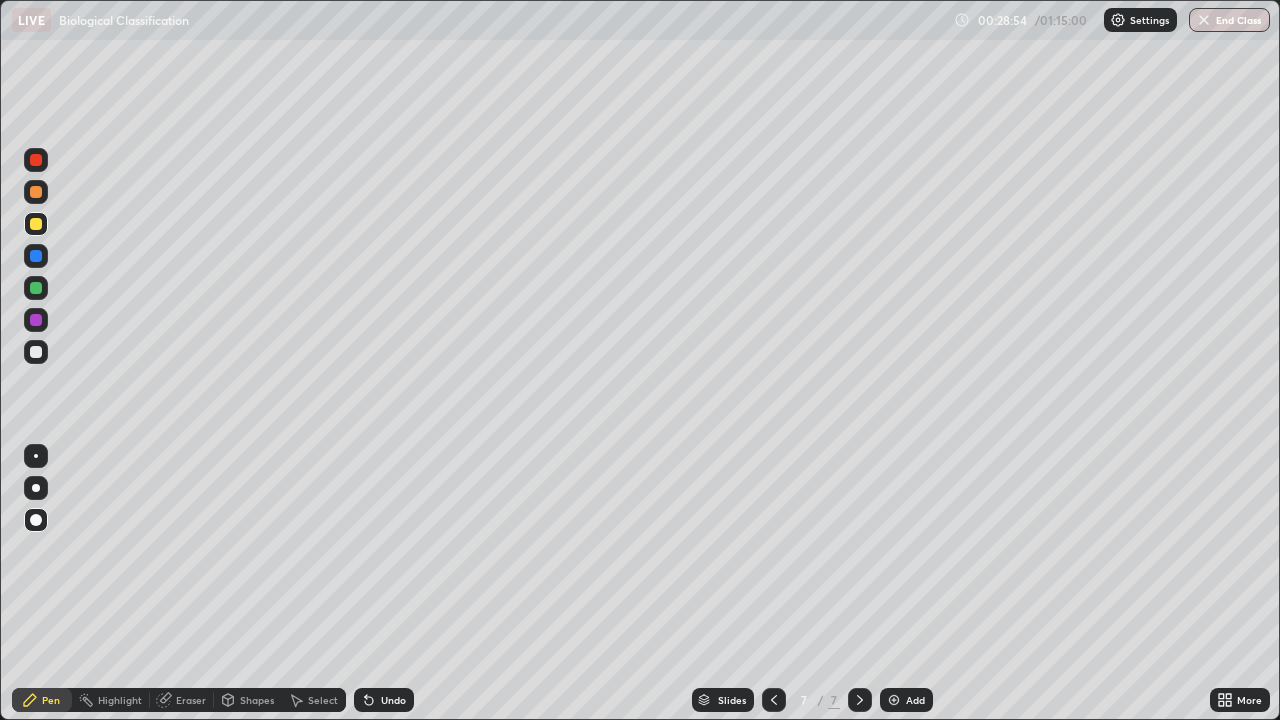 click at bounding box center (36, 352) 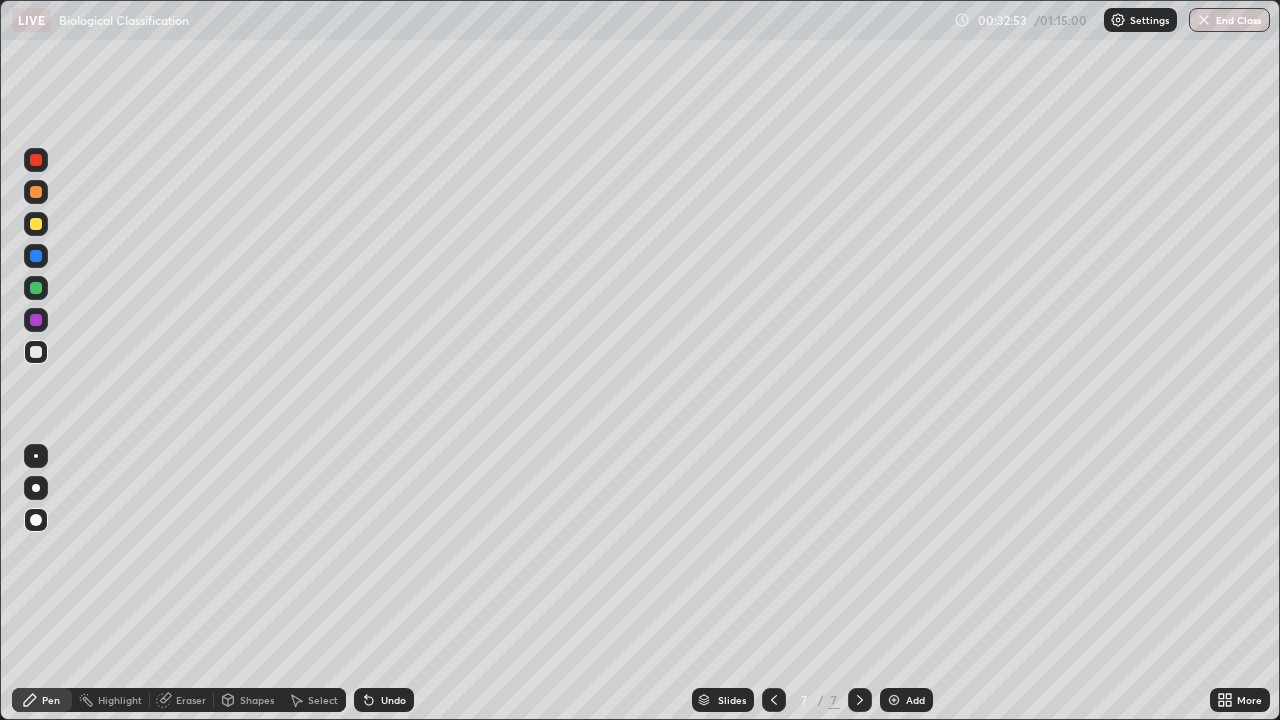 click on "More" at bounding box center [1240, 700] 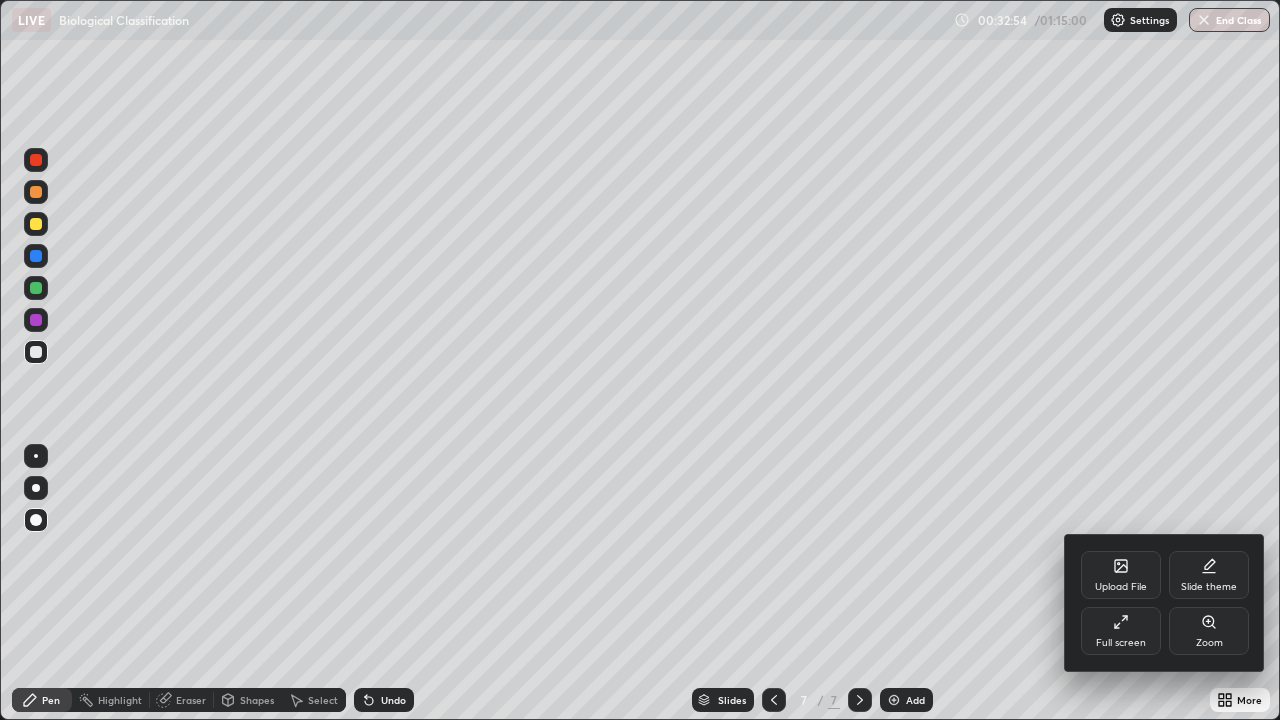 click on "Full screen" at bounding box center [1121, 631] 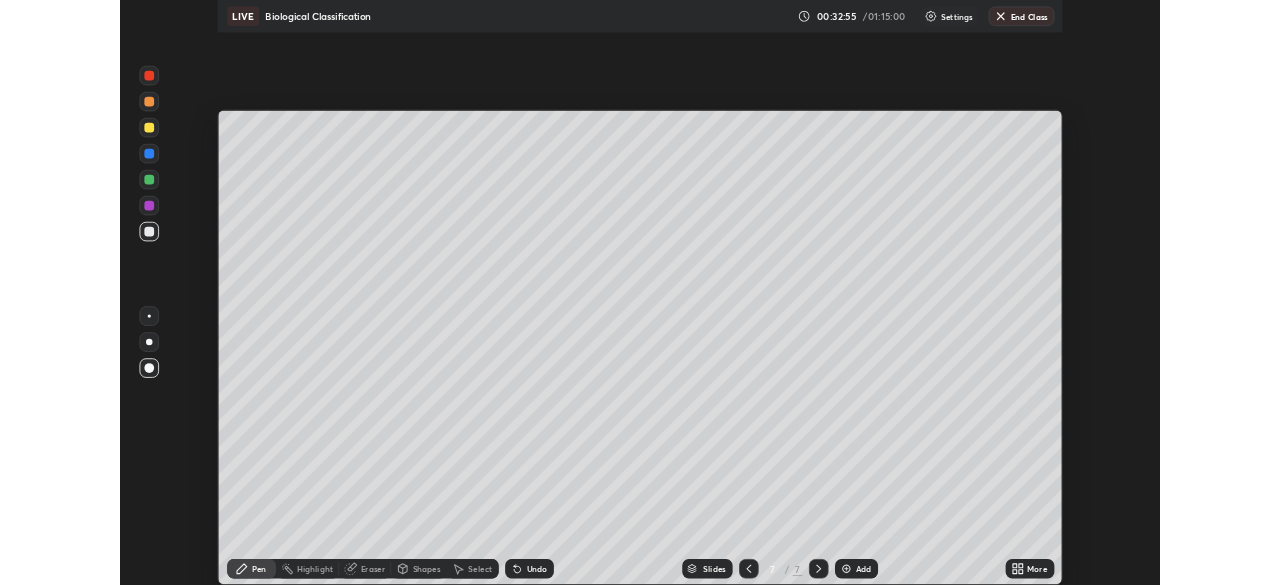 scroll, scrollTop: 585, scrollLeft: 1280, axis: both 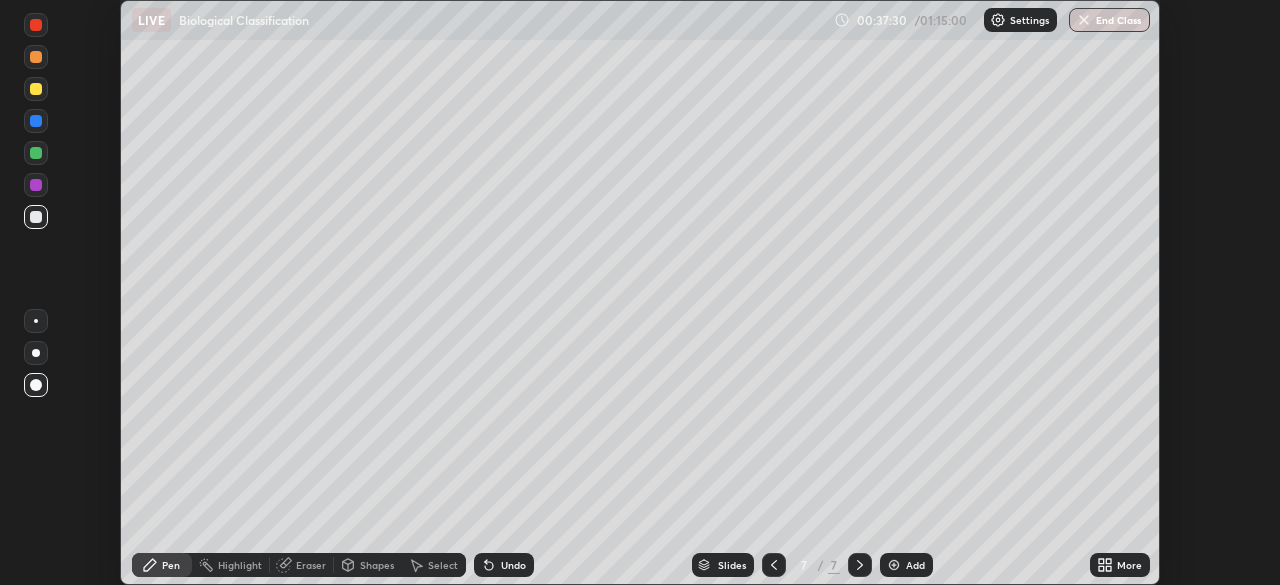 click 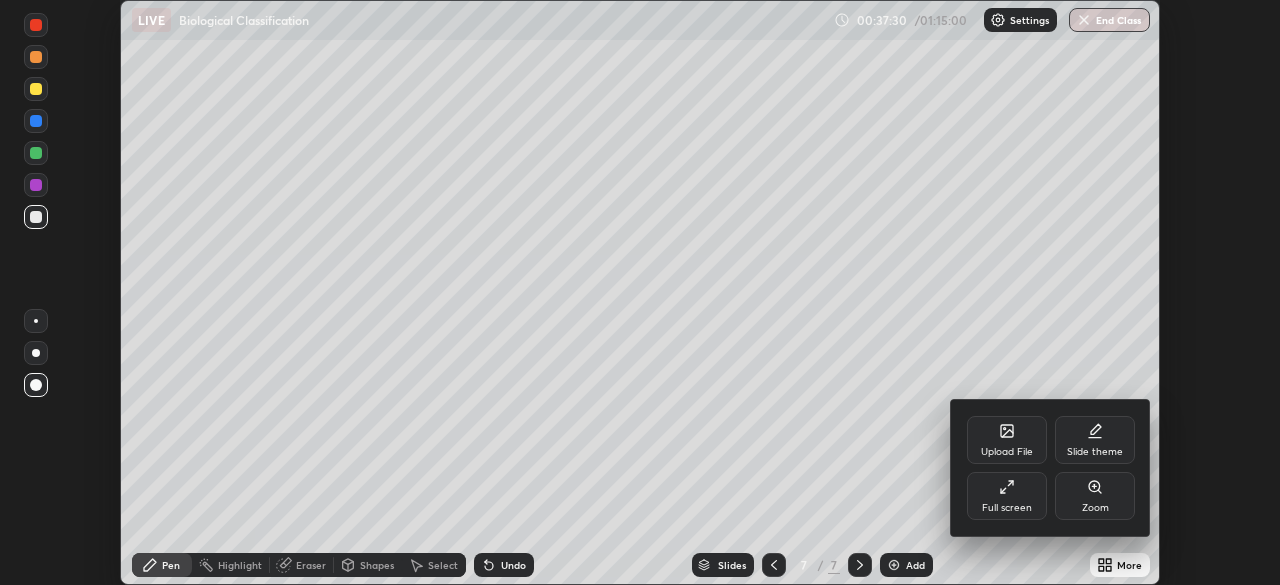 click on "Full screen" at bounding box center (1007, 496) 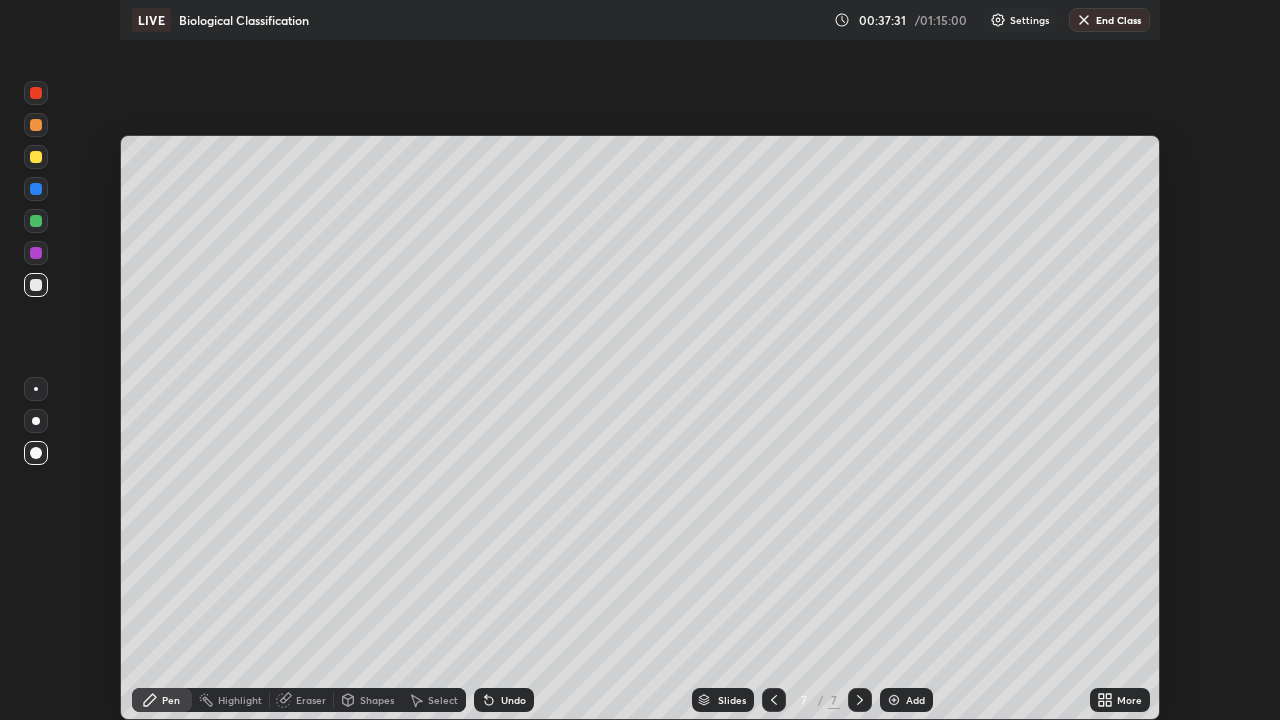 scroll, scrollTop: 99280, scrollLeft: 98720, axis: both 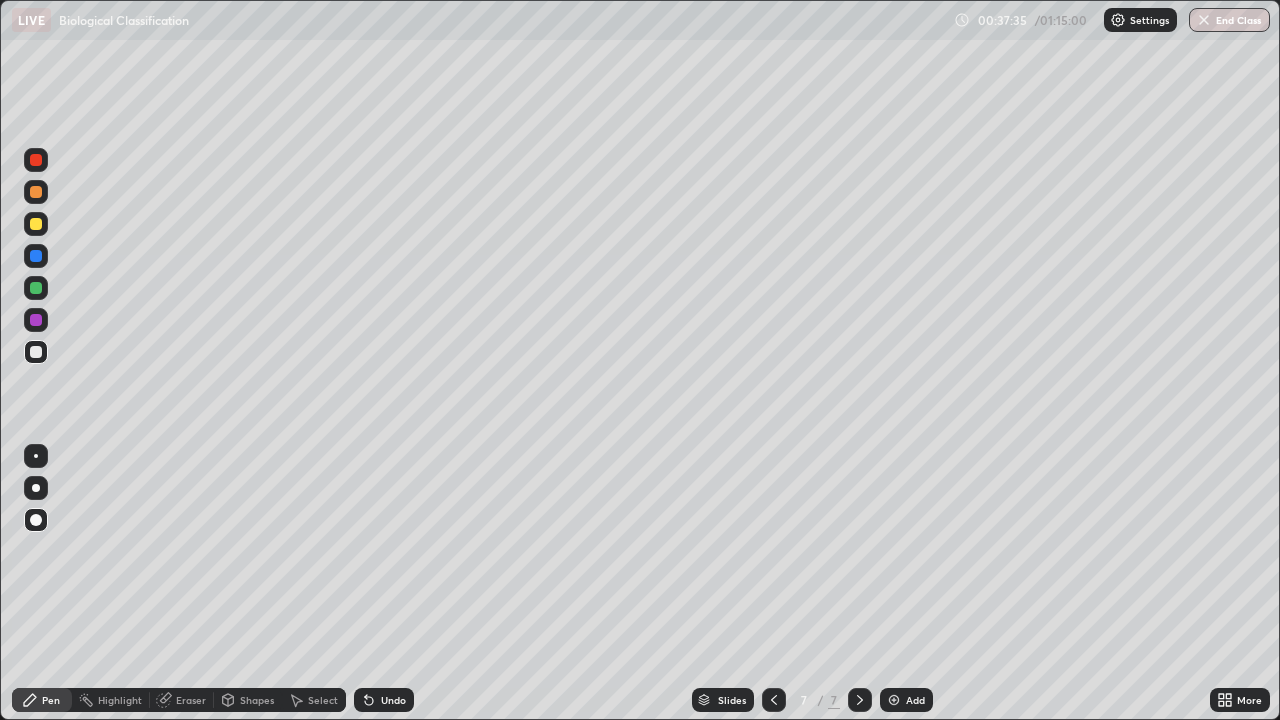 click at bounding box center [36, 224] 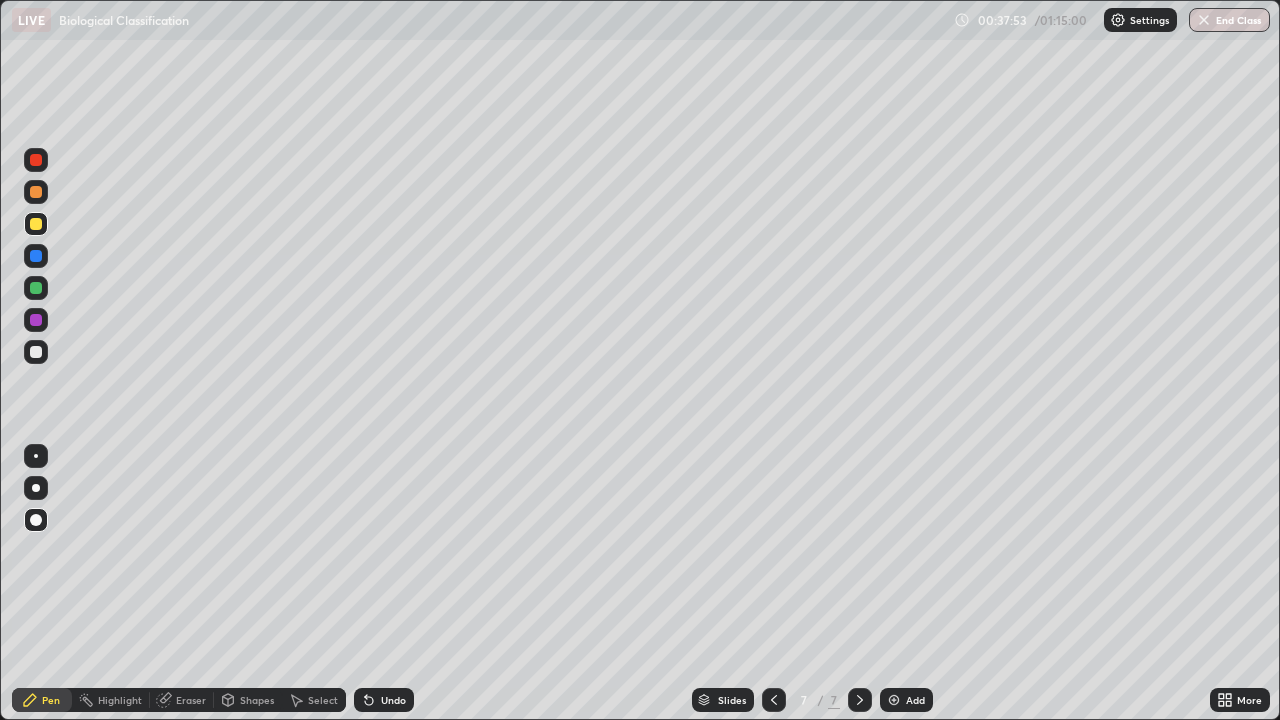 click on "Add" at bounding box center (906, 700) 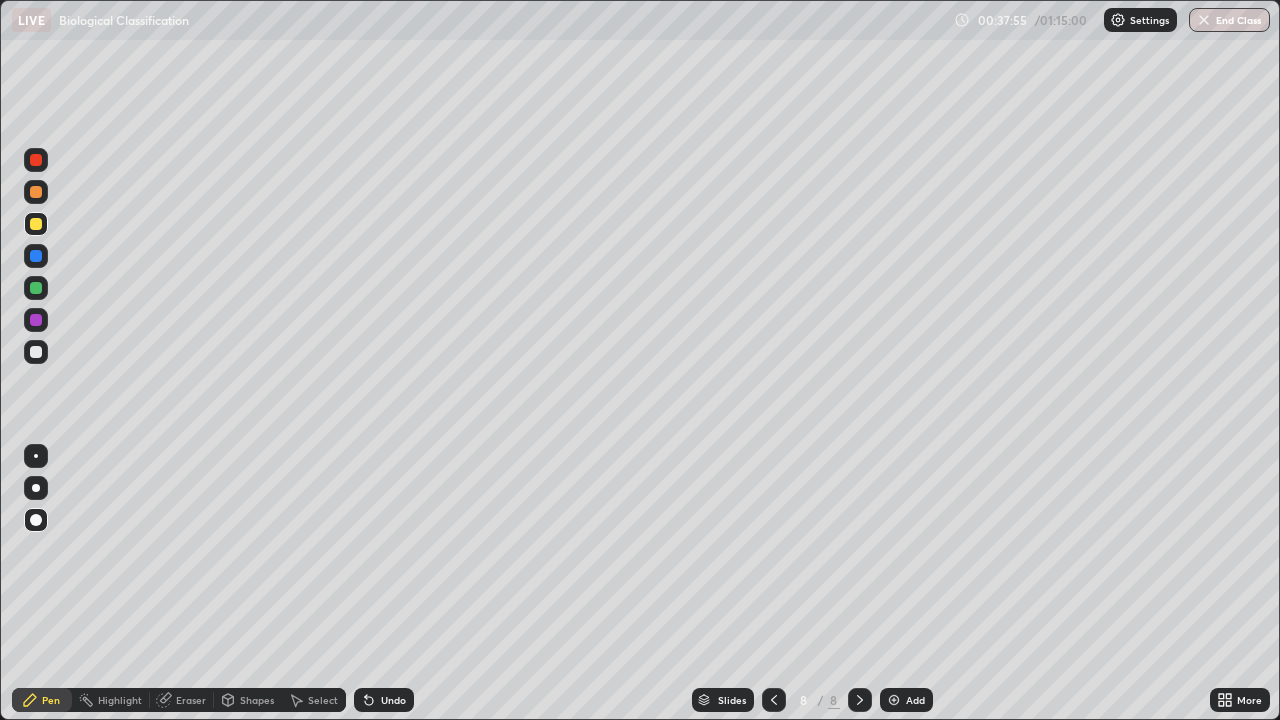 click at bounding box center [36, 352] 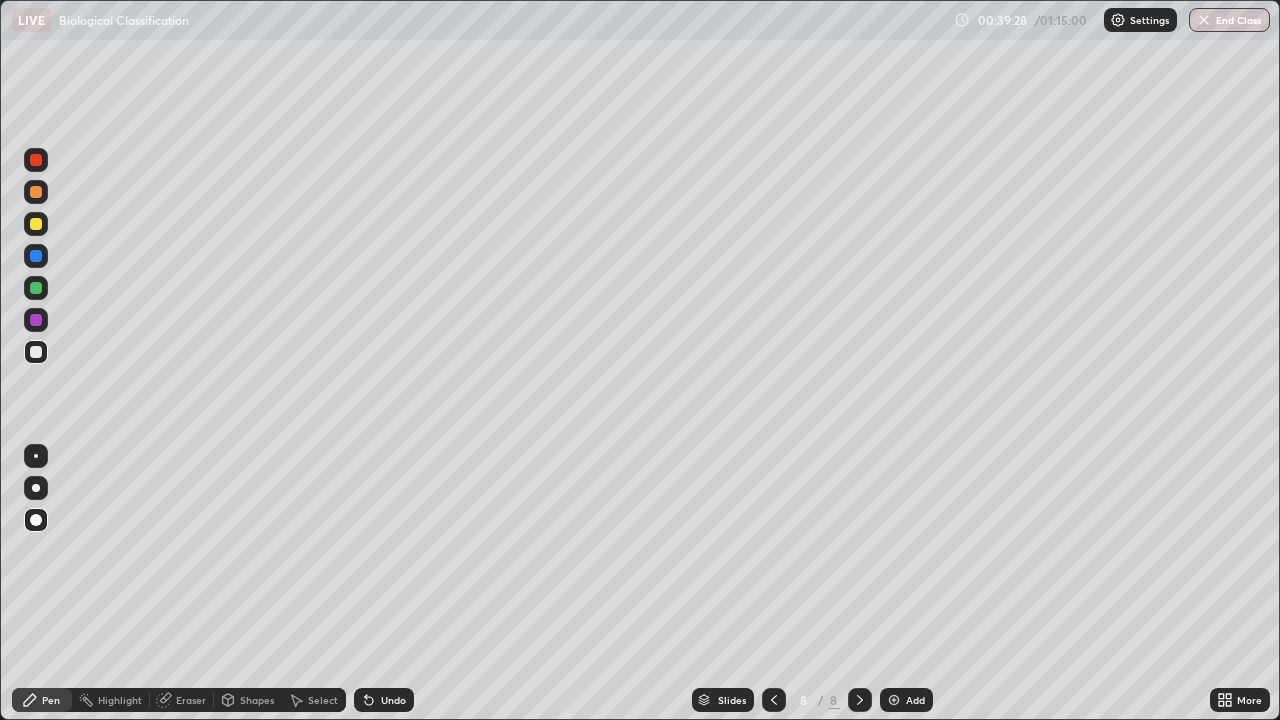 click at bounding box center (36, 256) 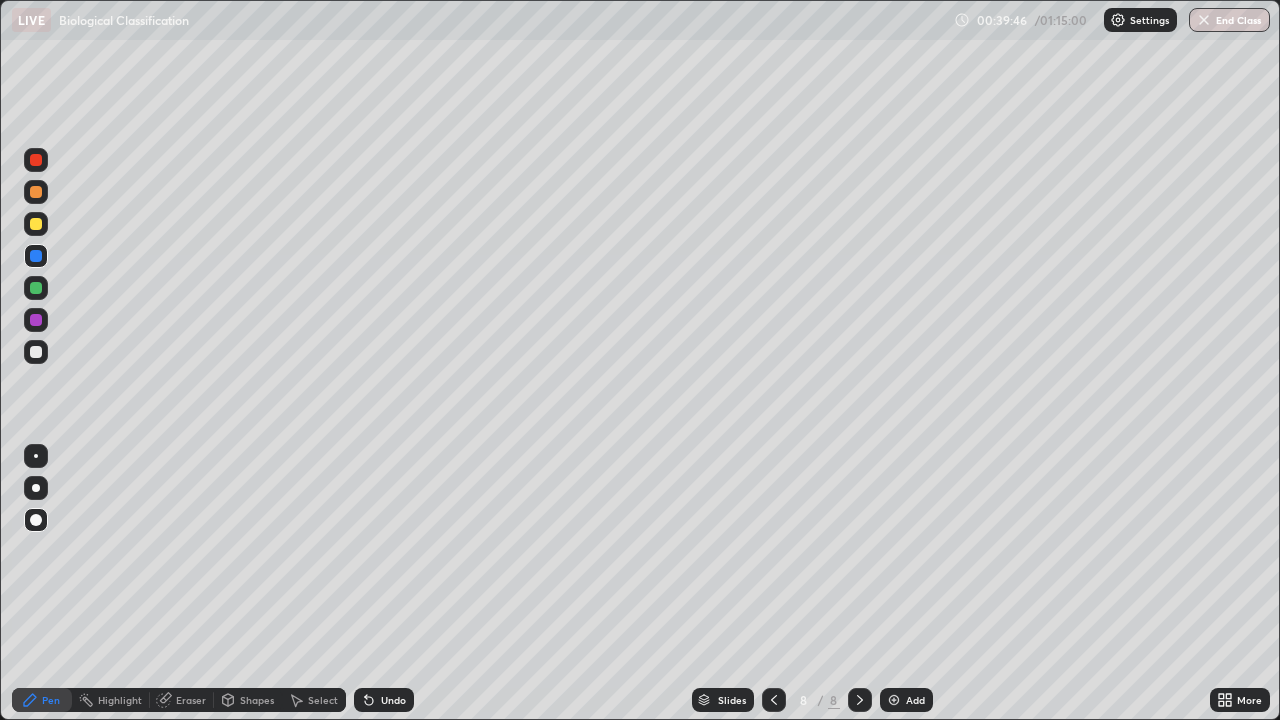 click at bounding box center [36, 288] 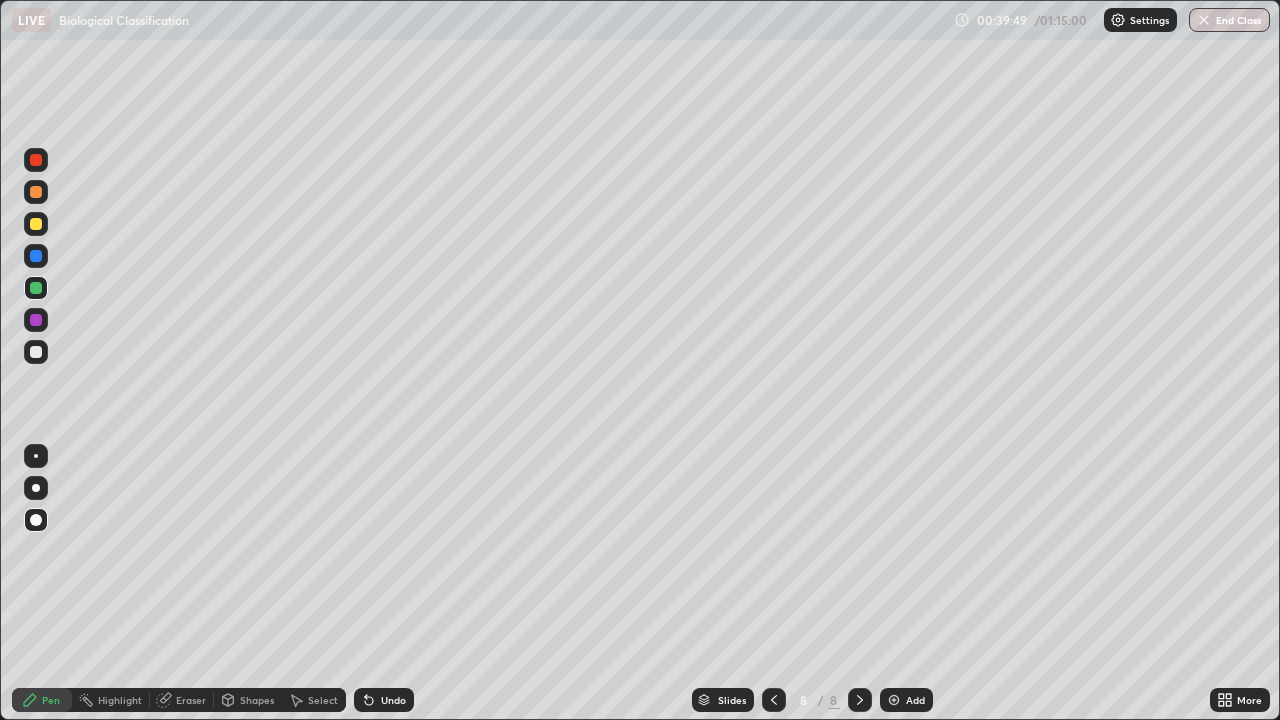 click at bounding box center [36, 352] 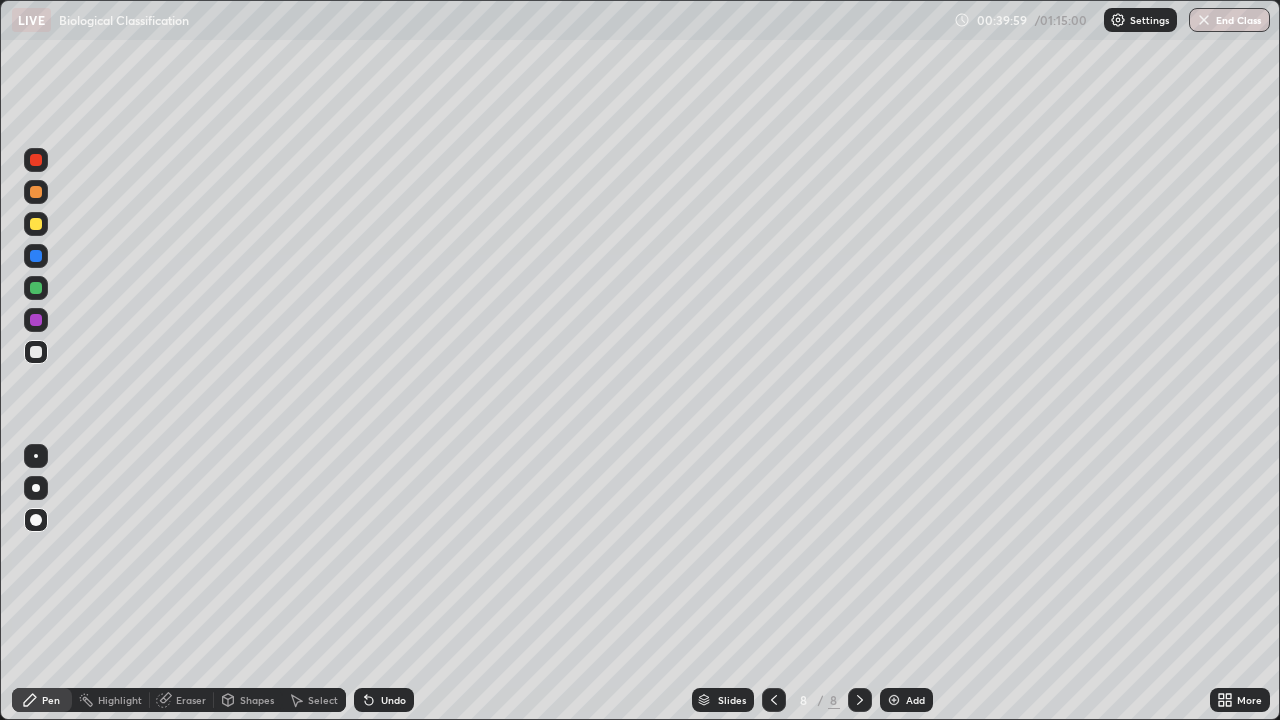 click at bounding box center (36, 352) 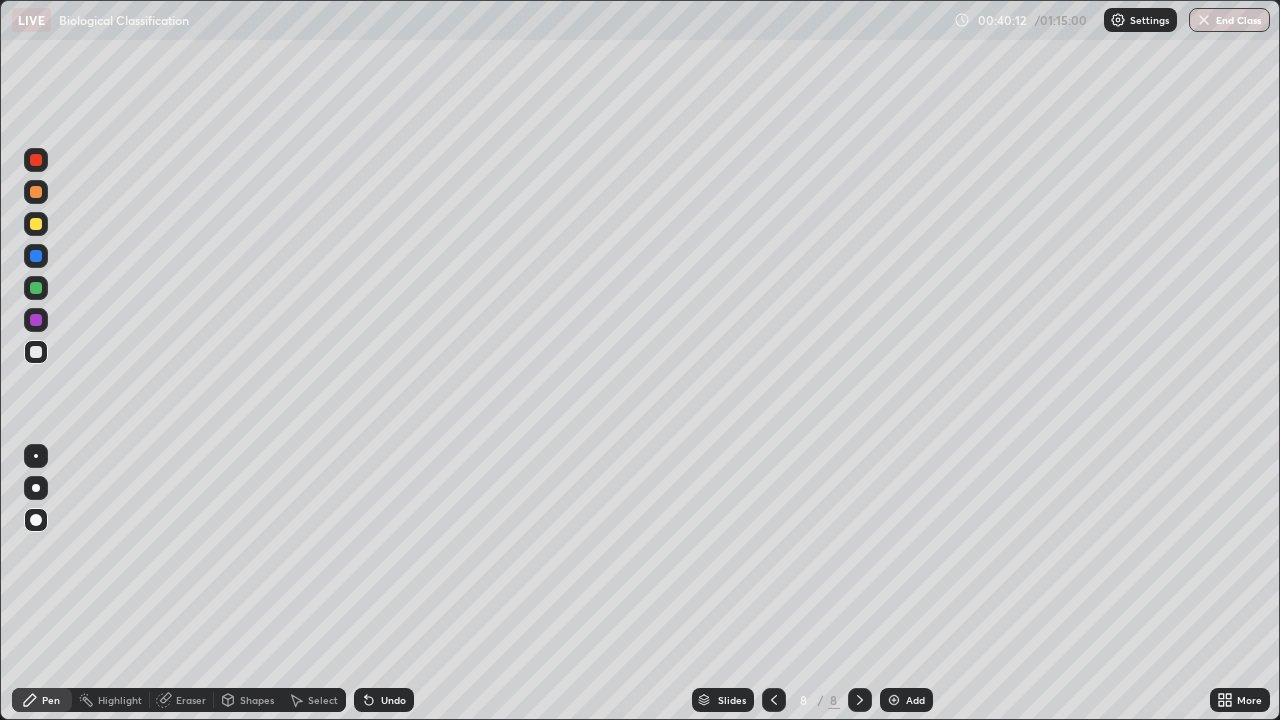 click at bounding box center (36, 224) 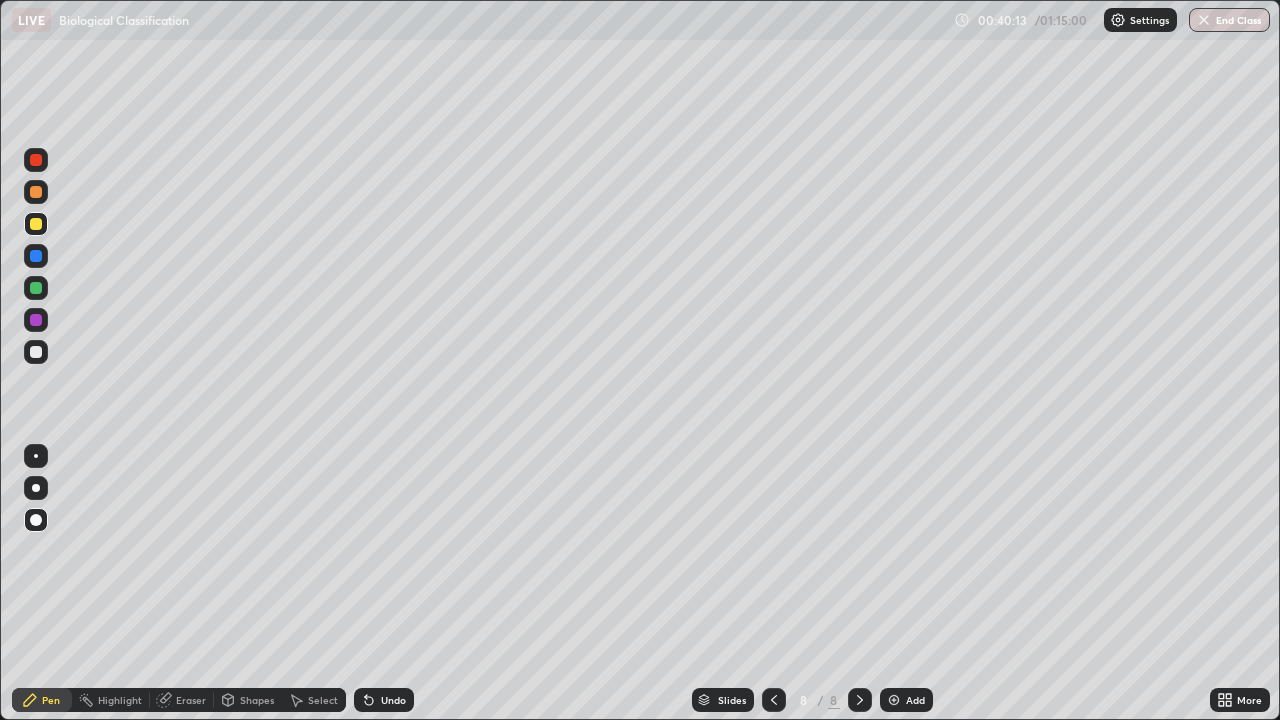 click on "Pen" at bounding box center (42, 700) 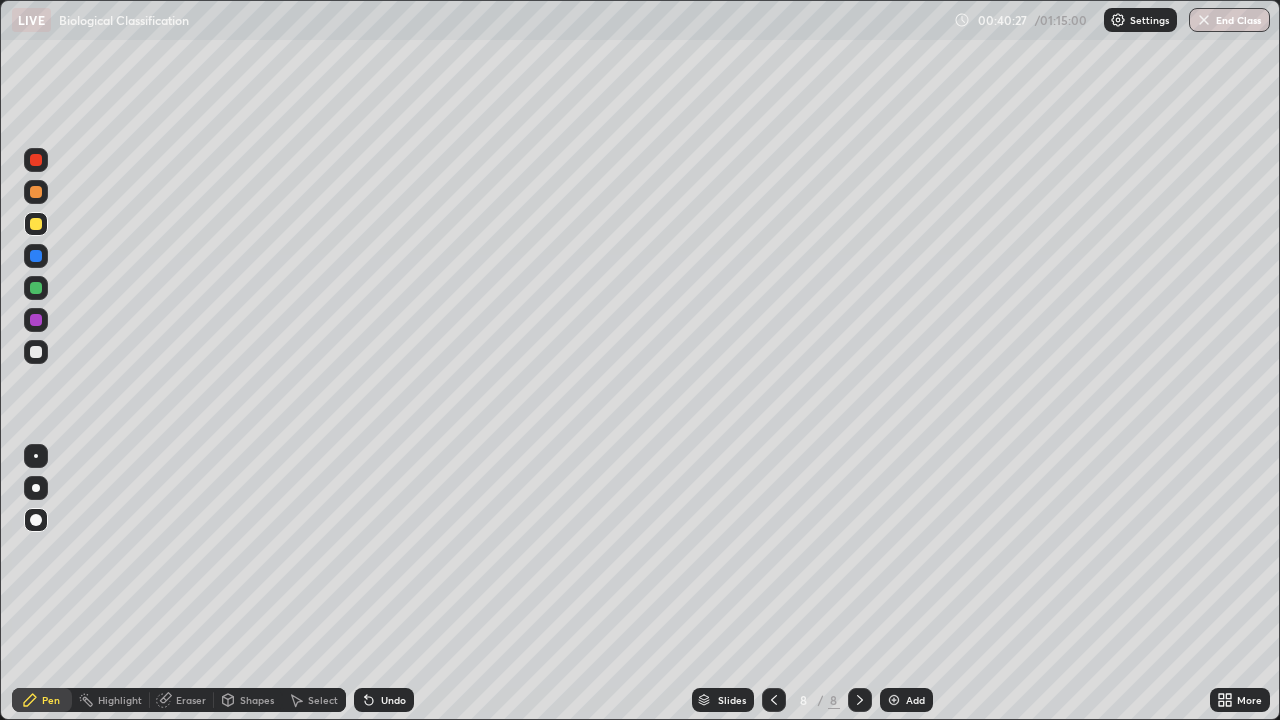 click on "Shapes" at bounding box center [257, 700] 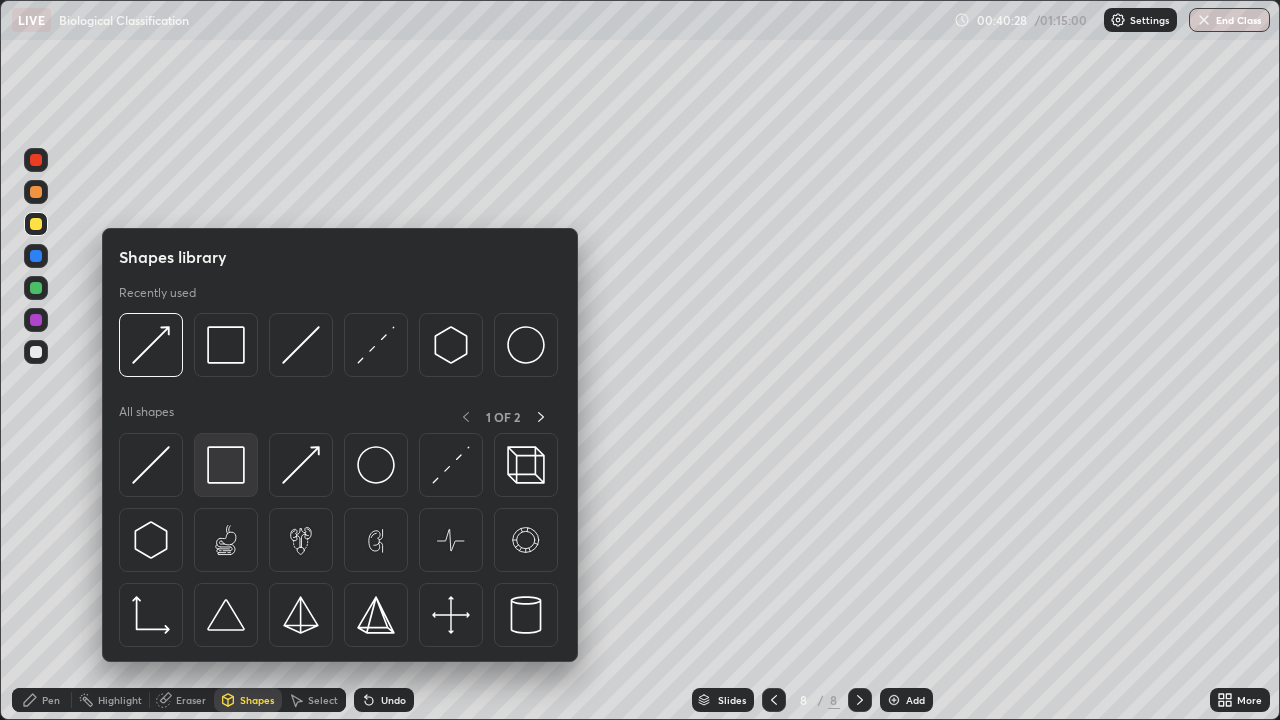 click at bounding box center [226, 465] 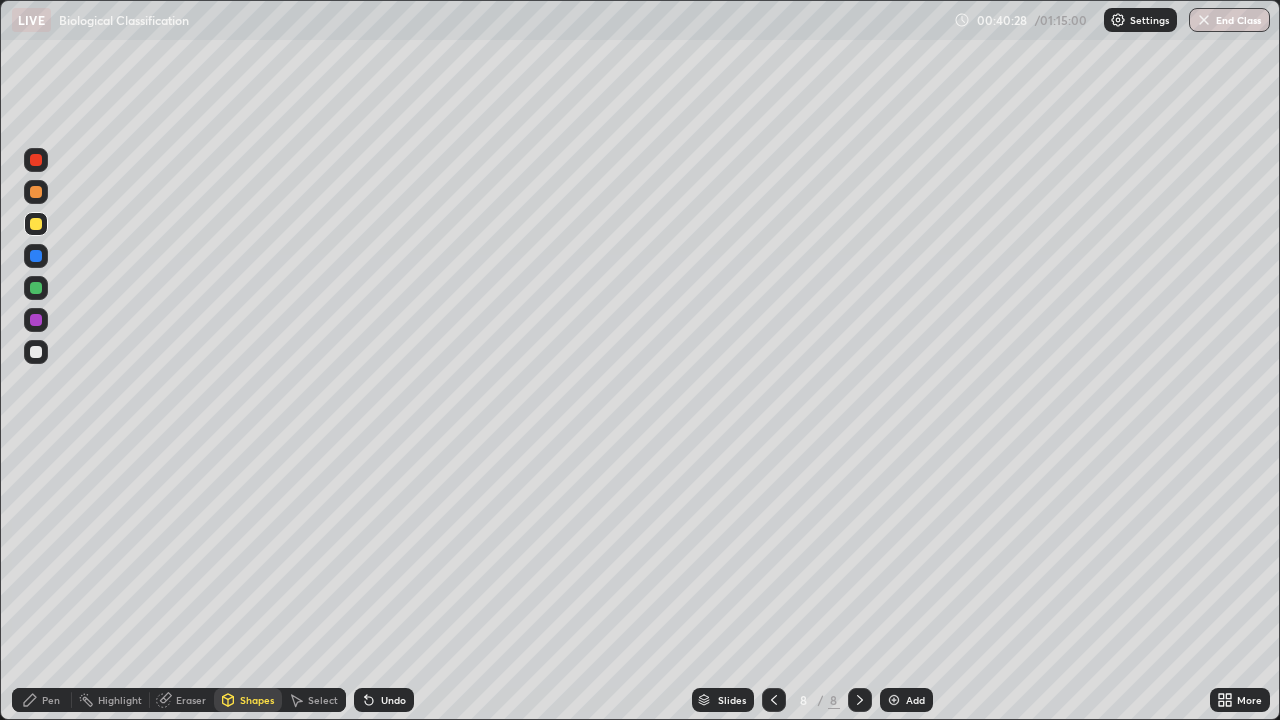 click at bounding box center (36, 288) 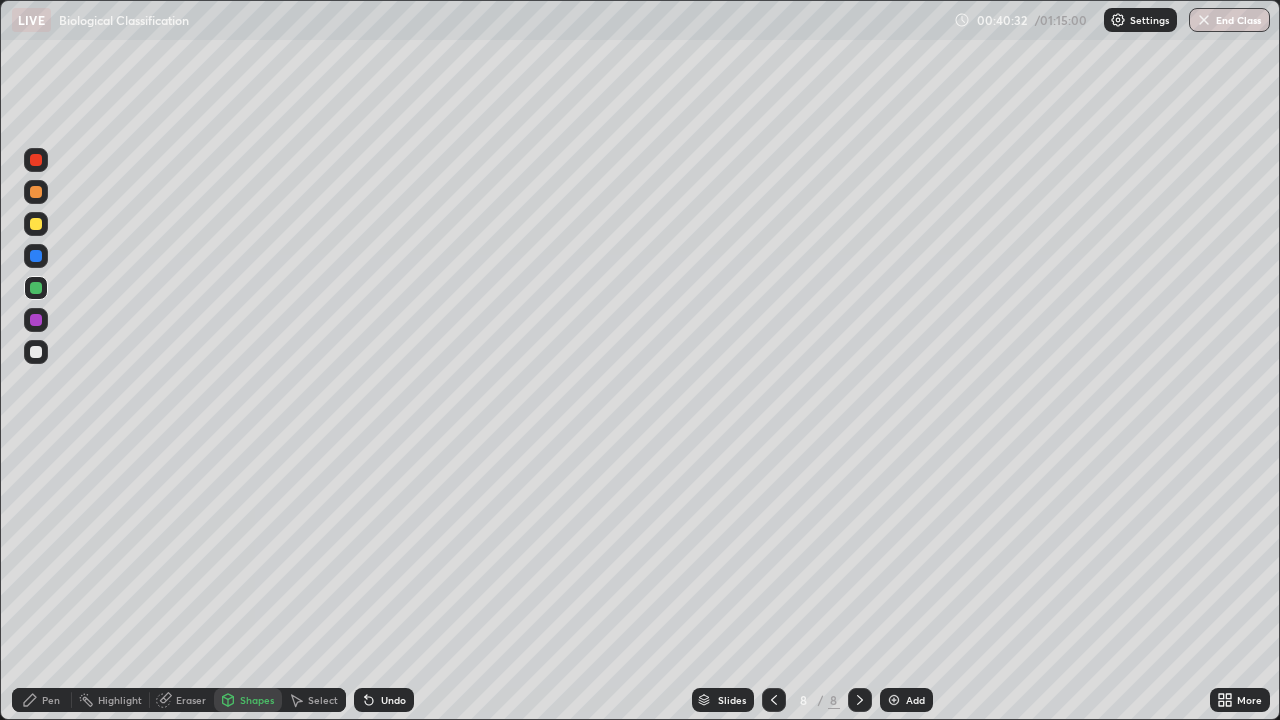 click on "Pen" at bounding box center [51, 700] 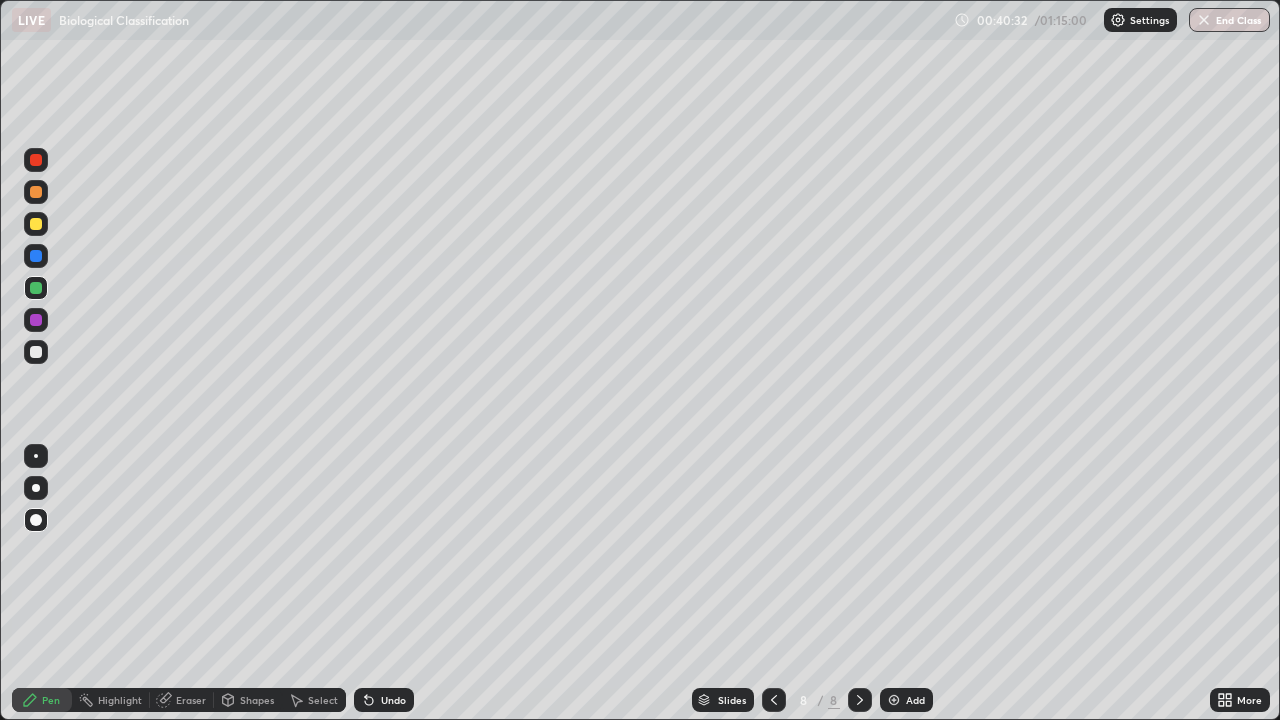 click at bounding box center (36, 224) 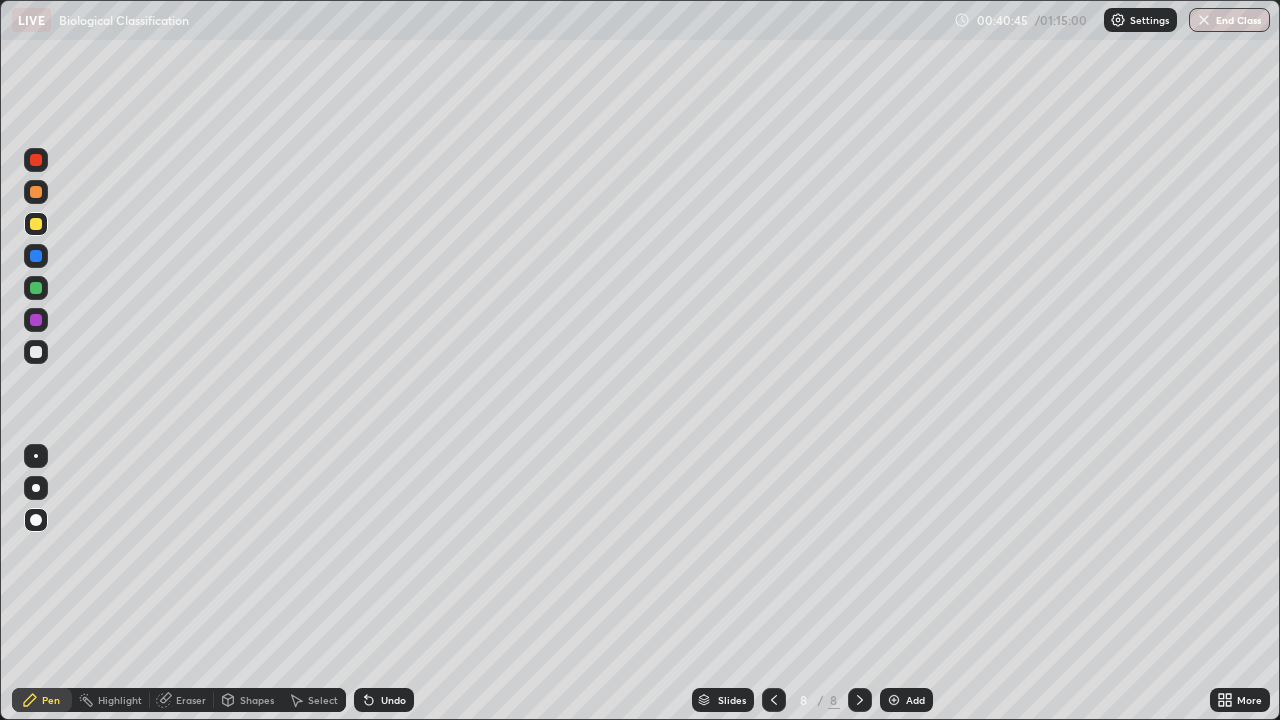 click at bounding box center (36, 288) 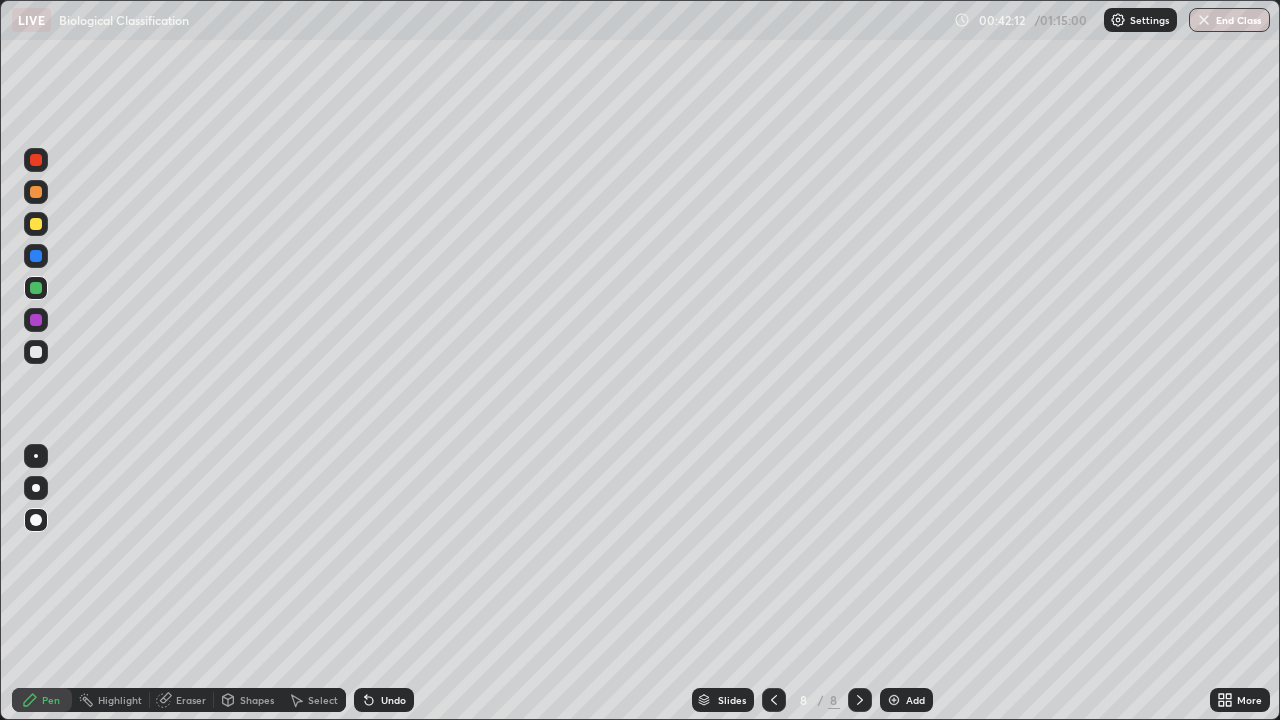 click at bounding box center [36, 352] 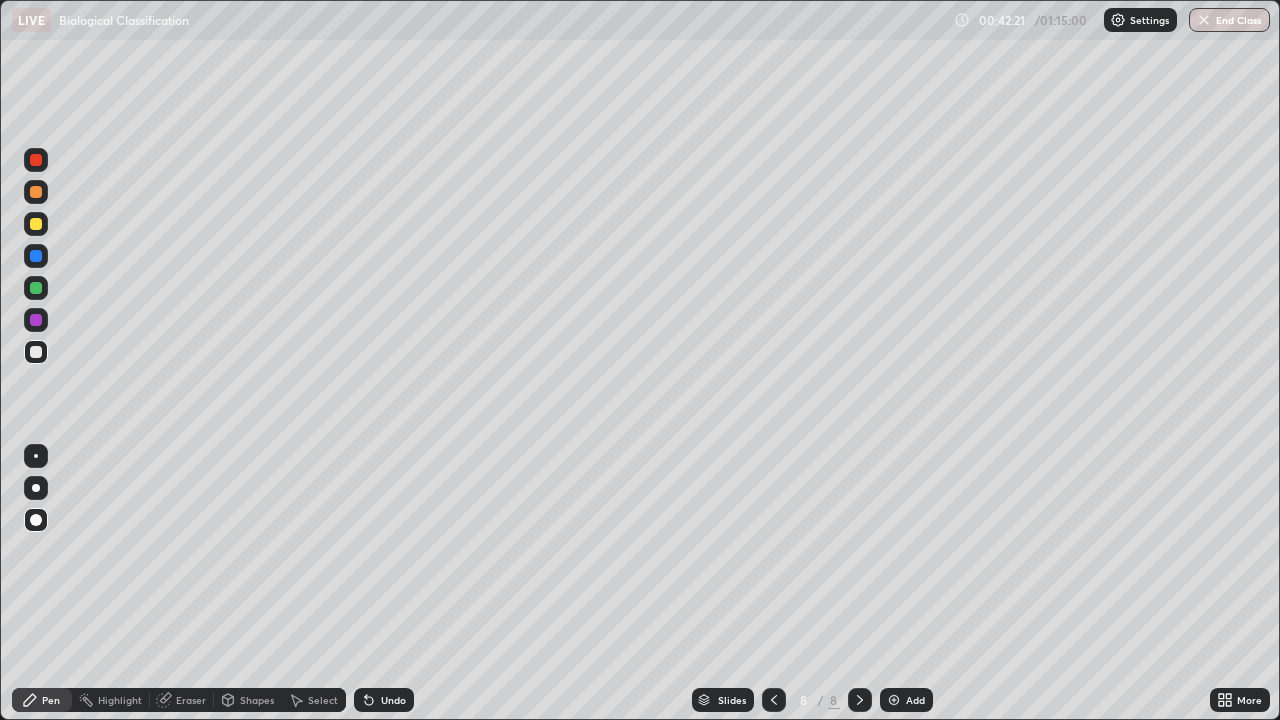 click at bounding box center (36, 224) 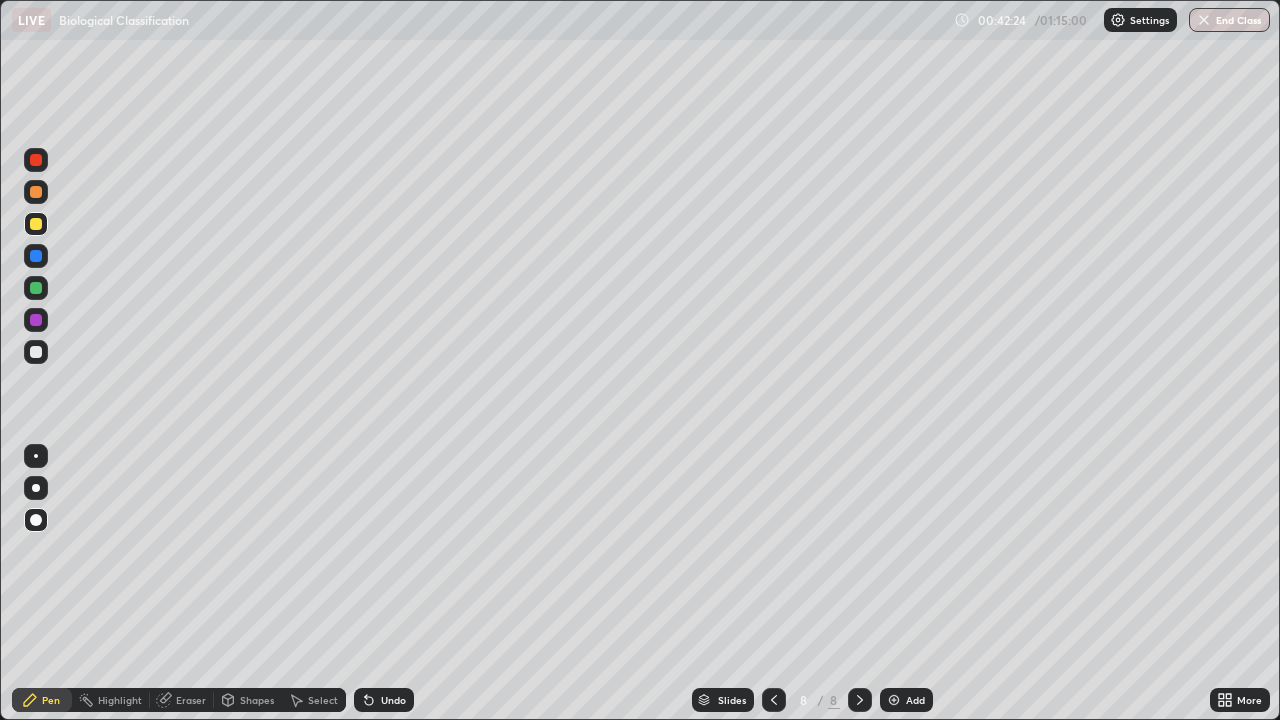 click at bounding box center (36, 352) 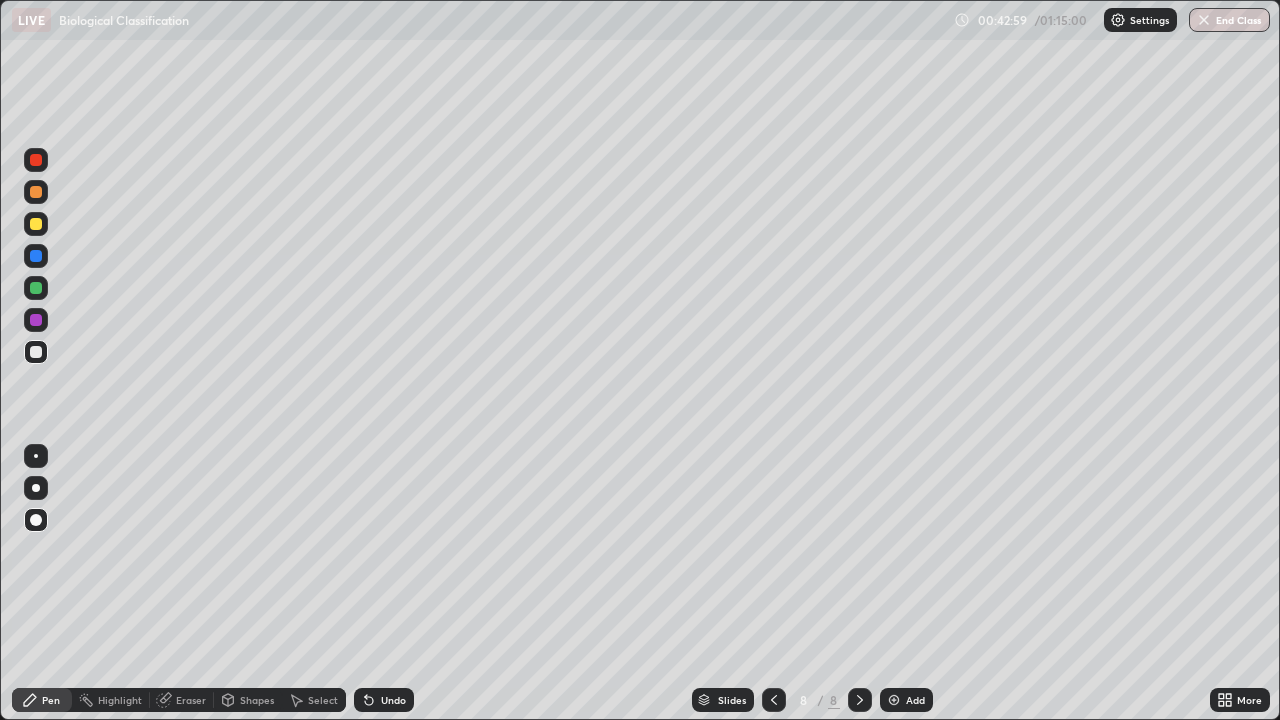 click on "Shapes" at bounding box center (257, 700) 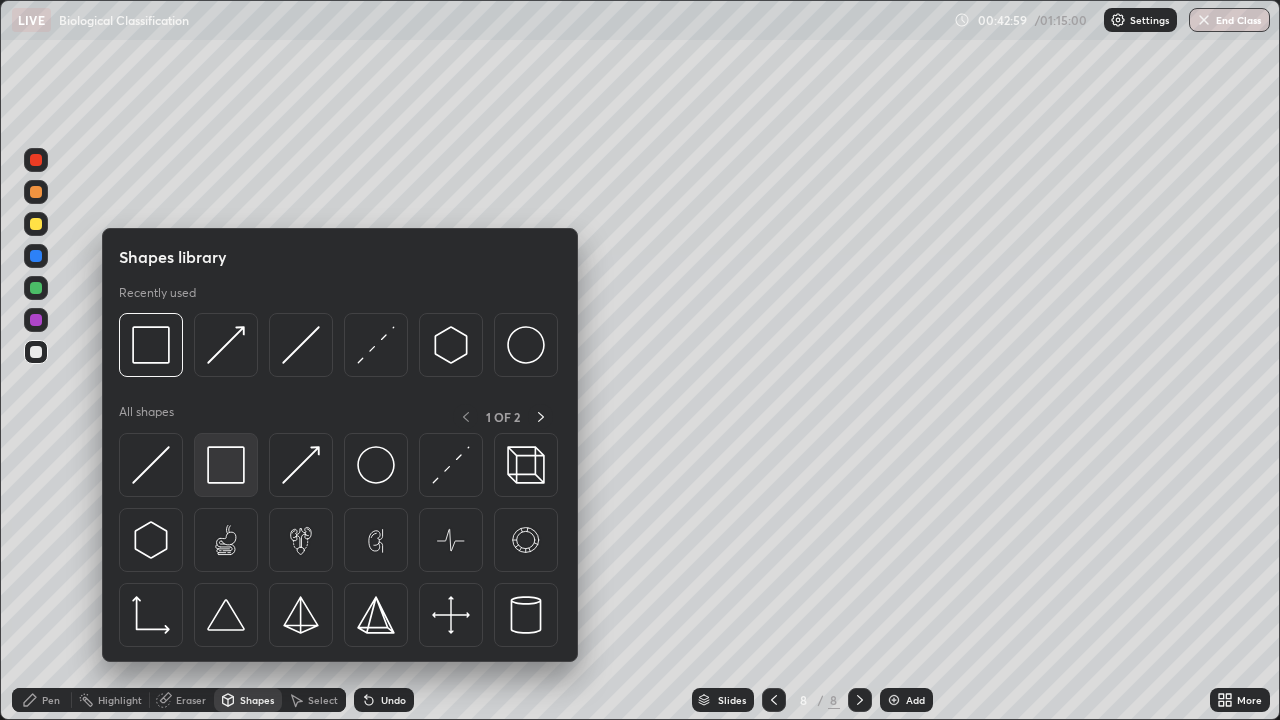 click at bounding box center (226, 465) 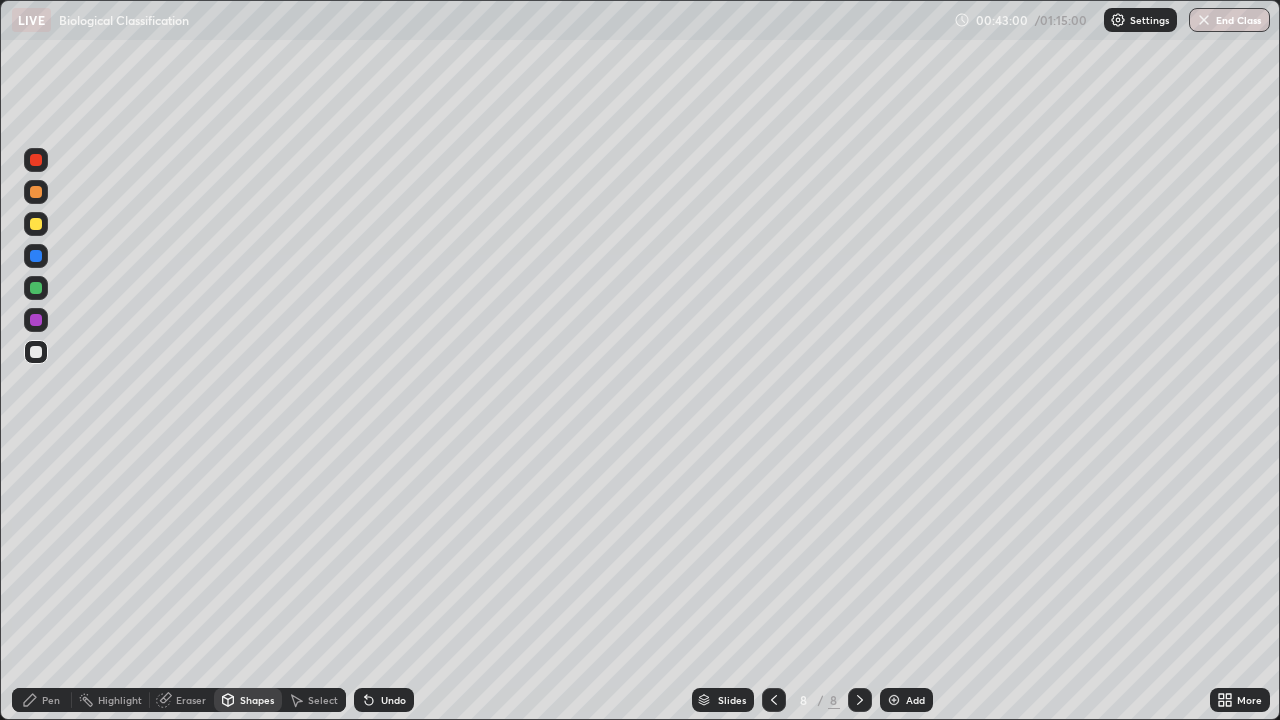click at bounding box center (36, 256) 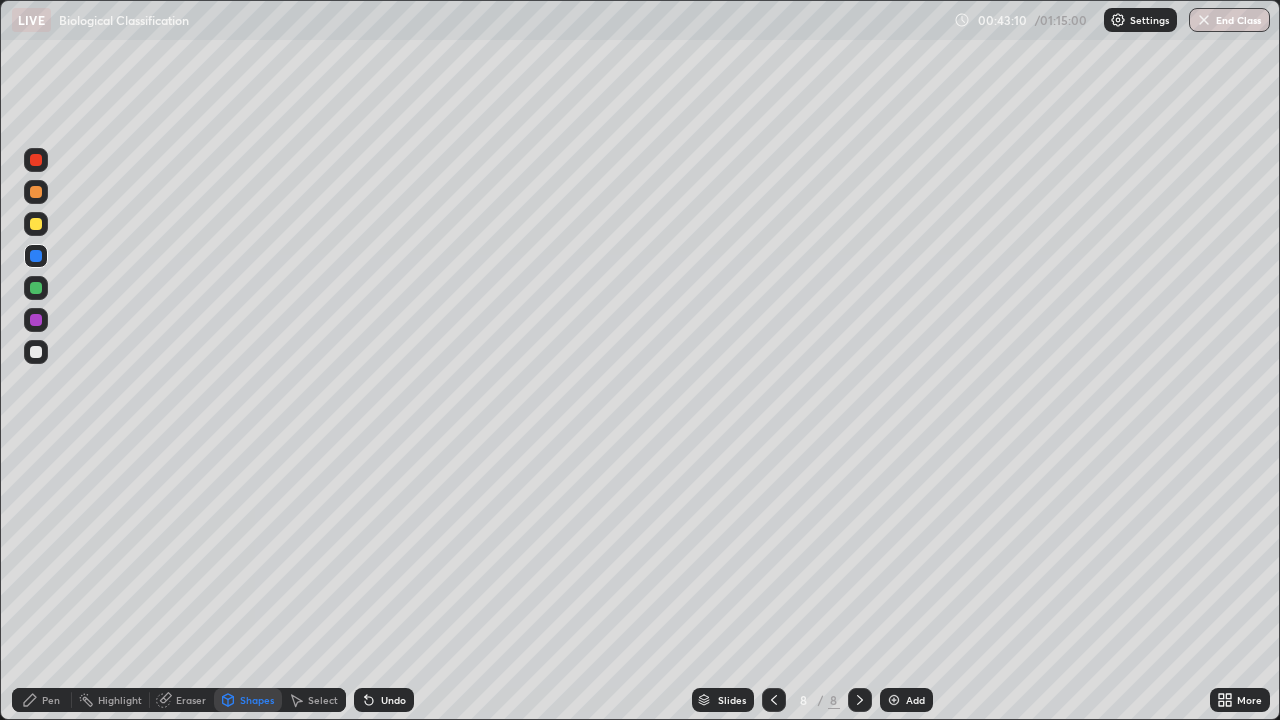 click on "Pen" at bounding box center (51, 700) 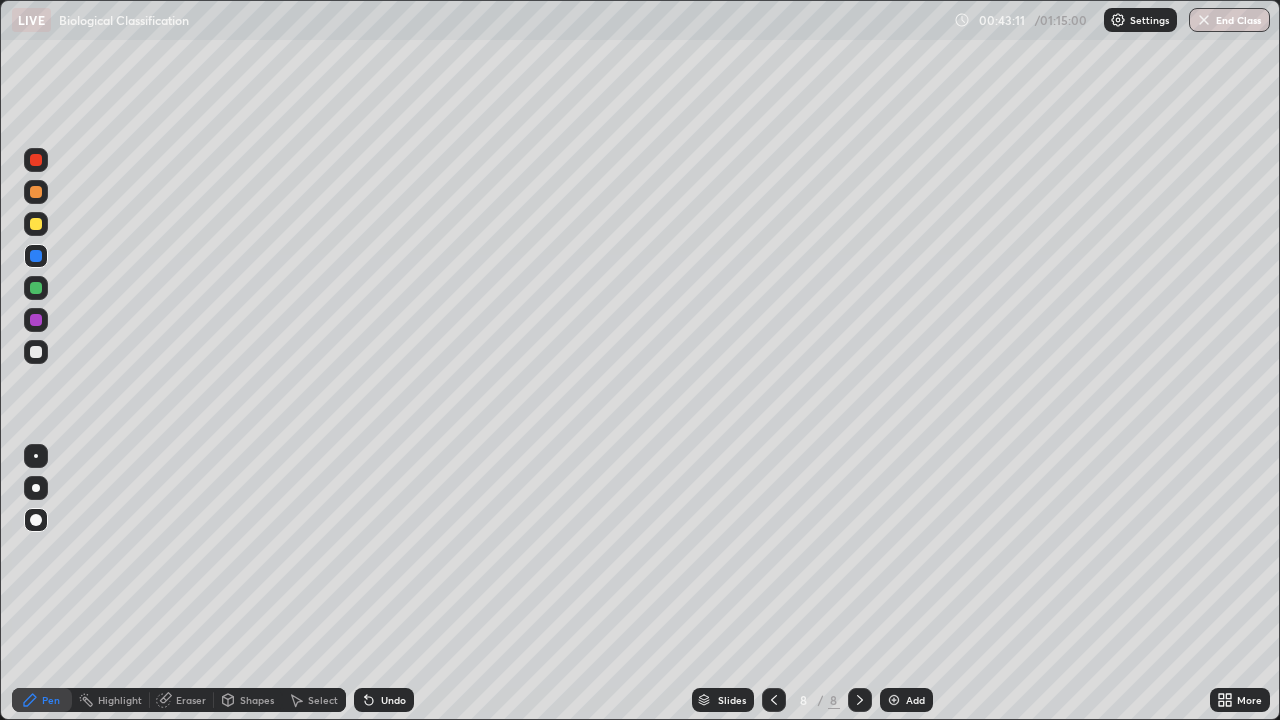click at bounding box center (36, 224) 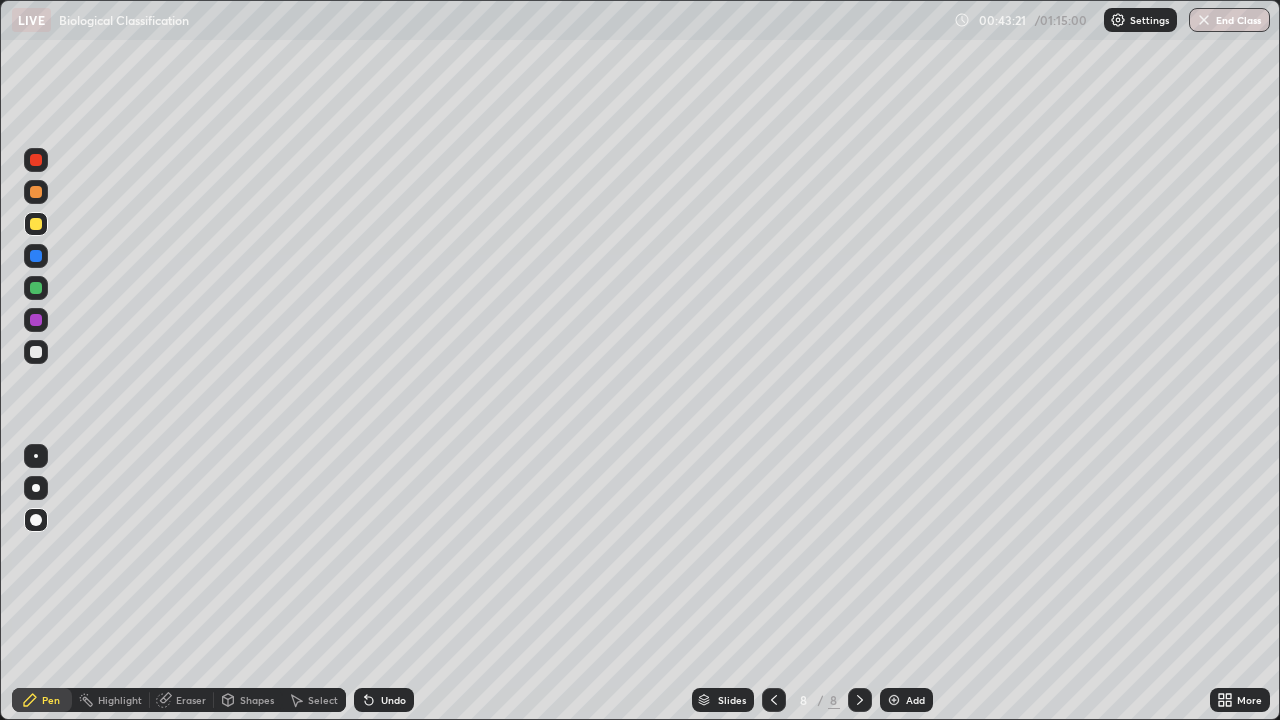 click at bounding box center (36, 320) 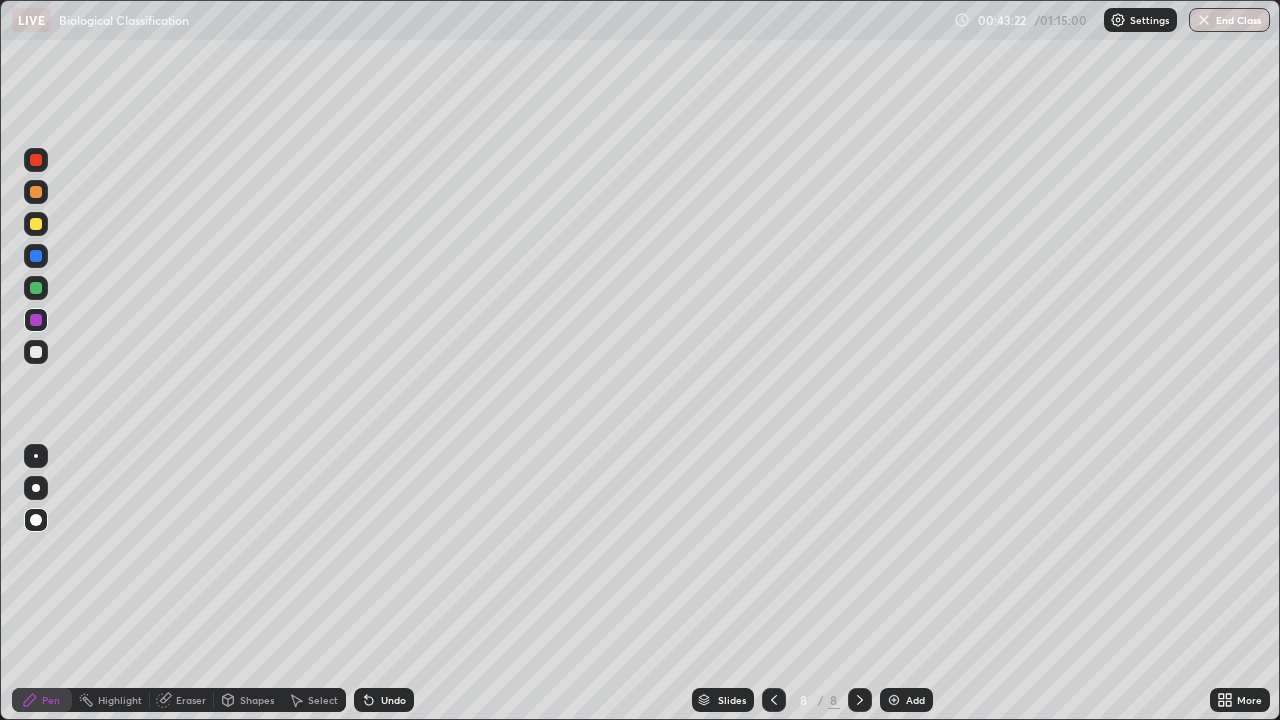click on "Pen" at bounding box center [51, 700] 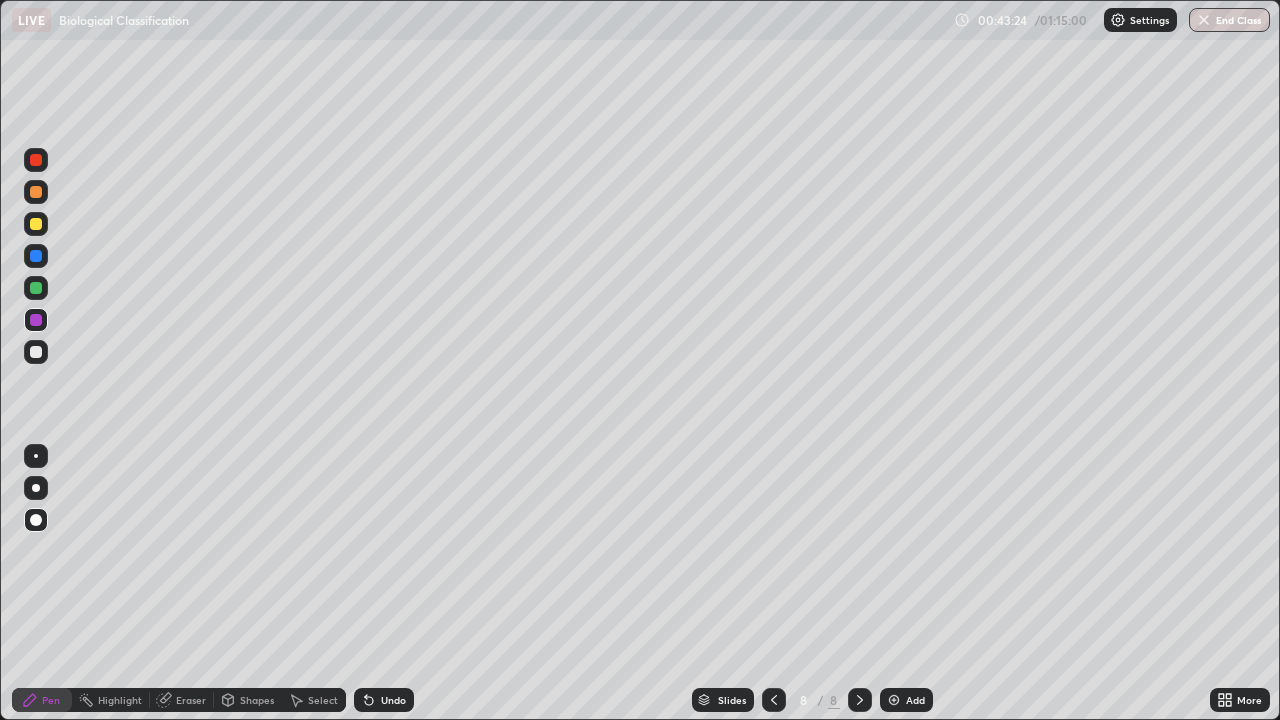 click at bounding box center (36, 224) 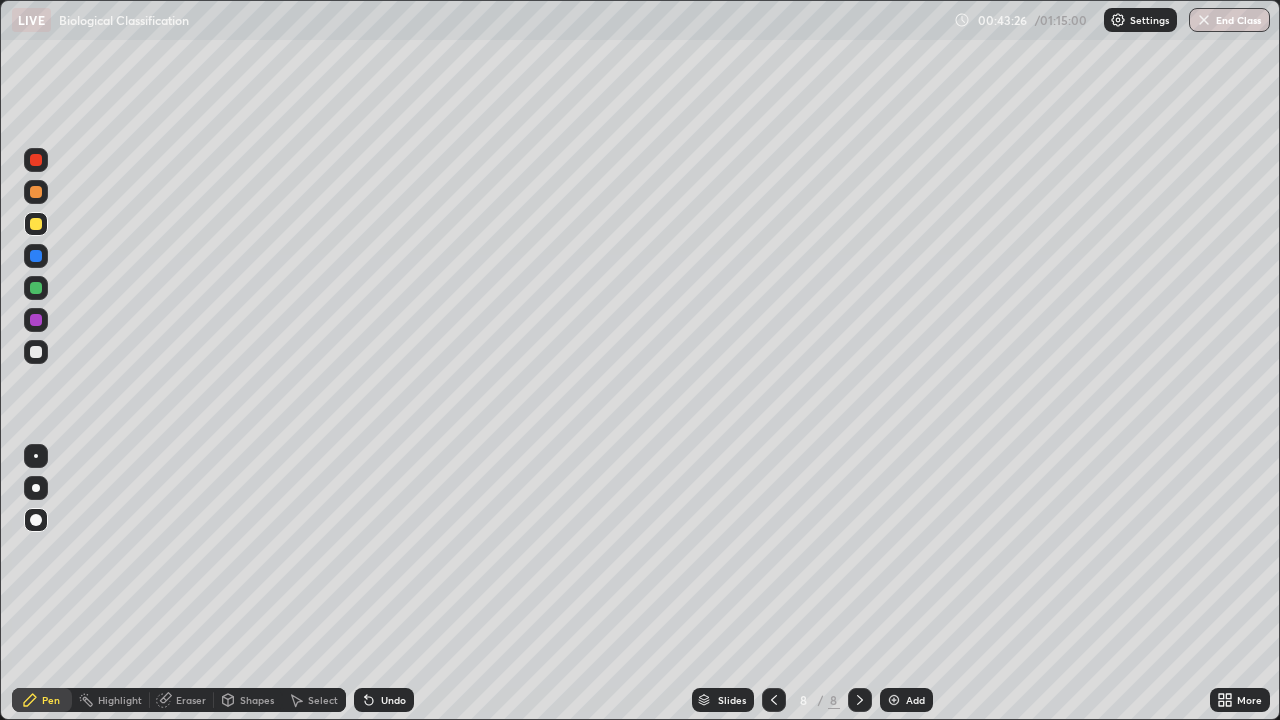 click at bounding box center [36, 192] 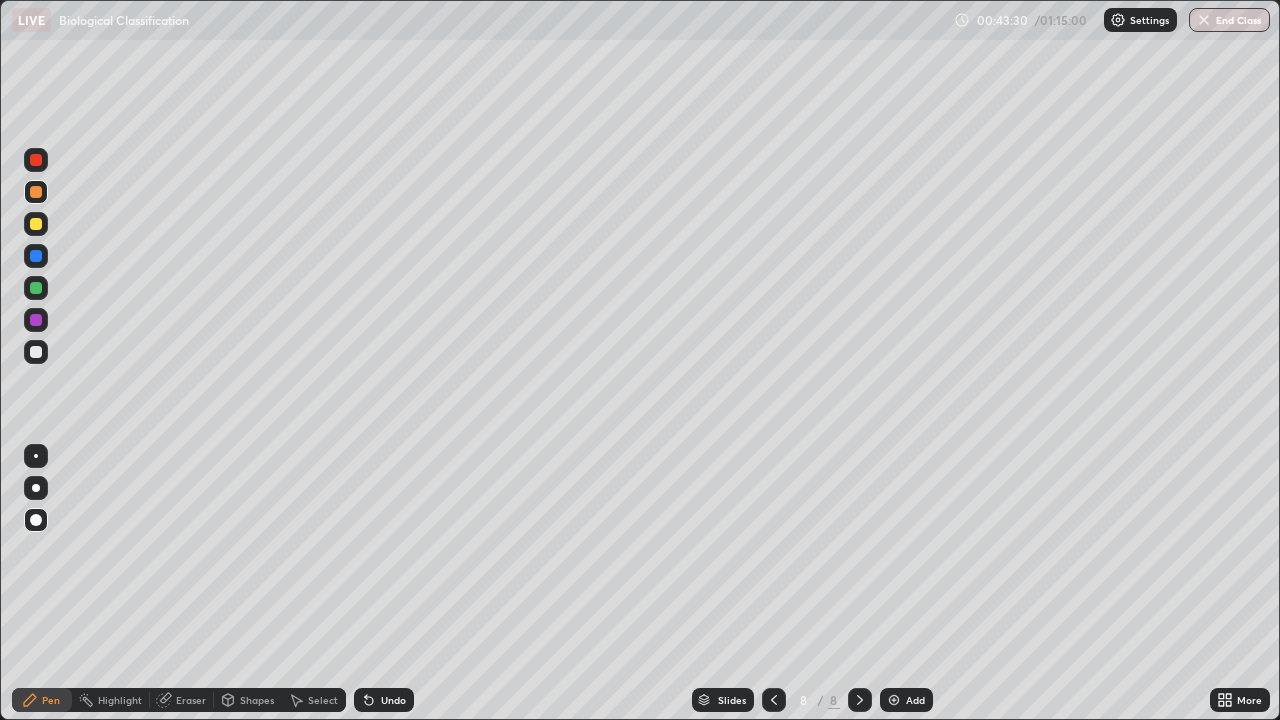 click on "Undo" at bounding box center [393, 700] 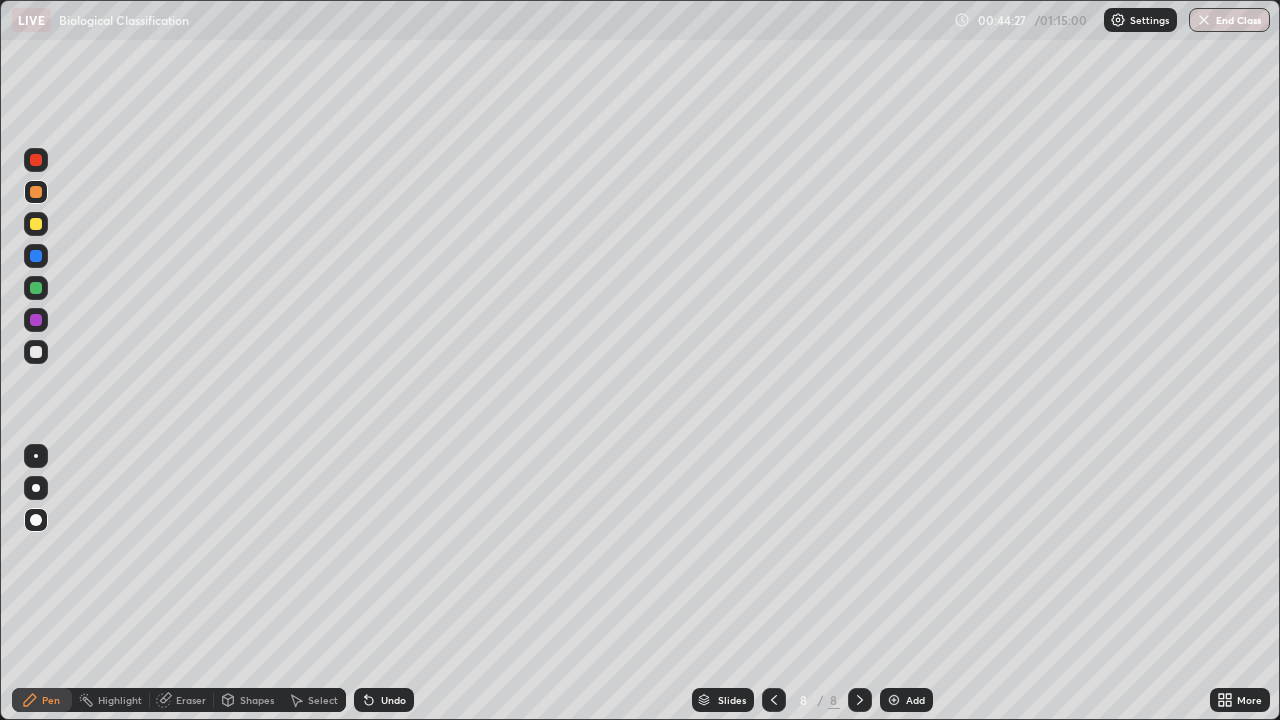 click at bounding box center (36, 288) 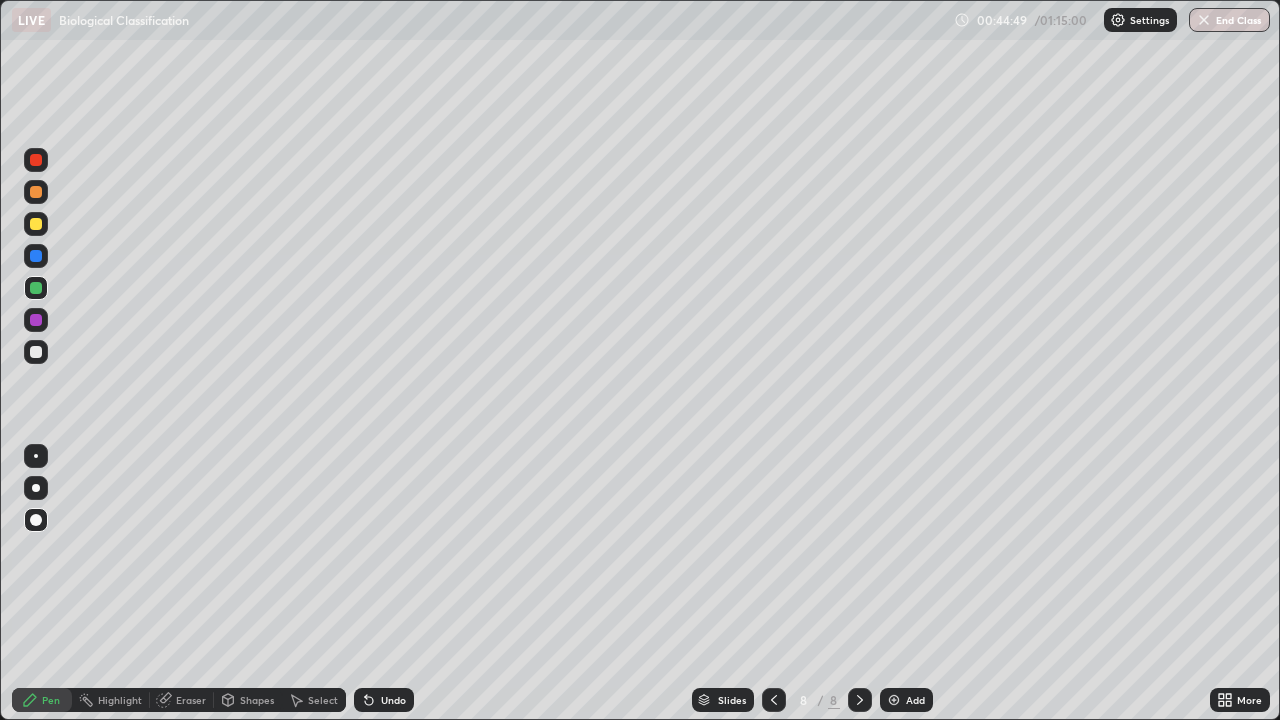 click at bounding box center [36, 192] 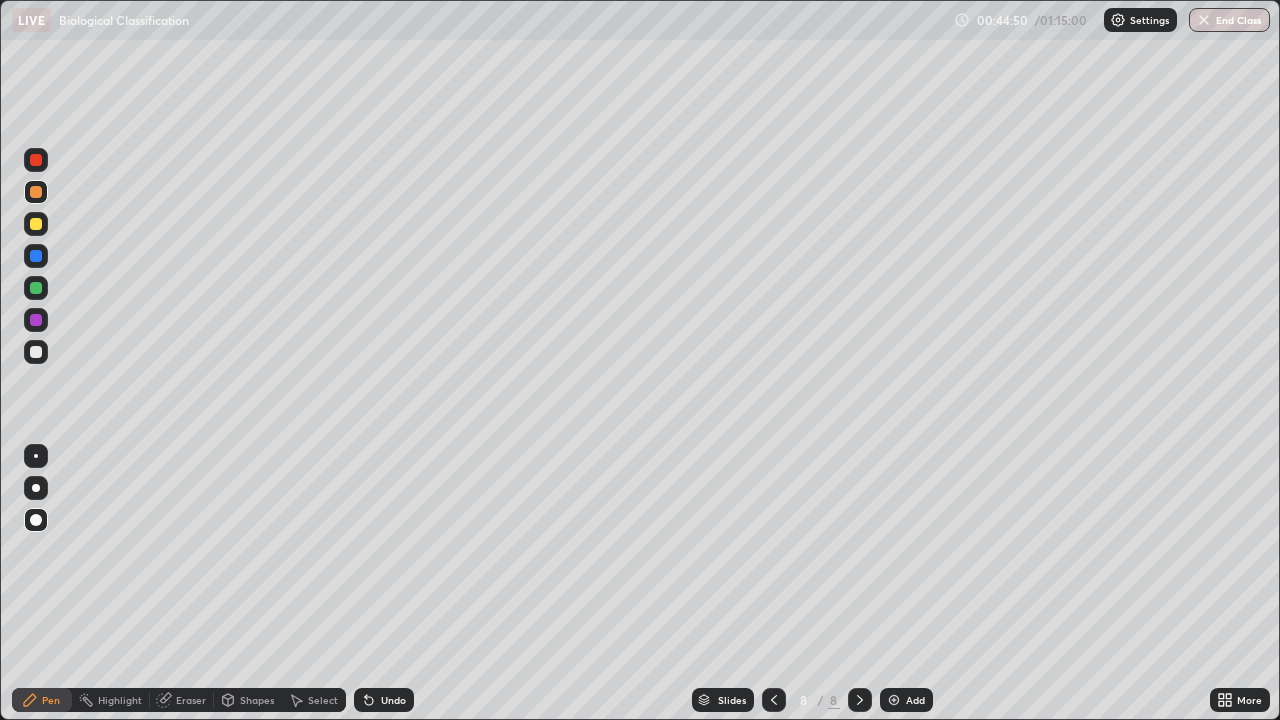 click at bounding box center (36, 352) 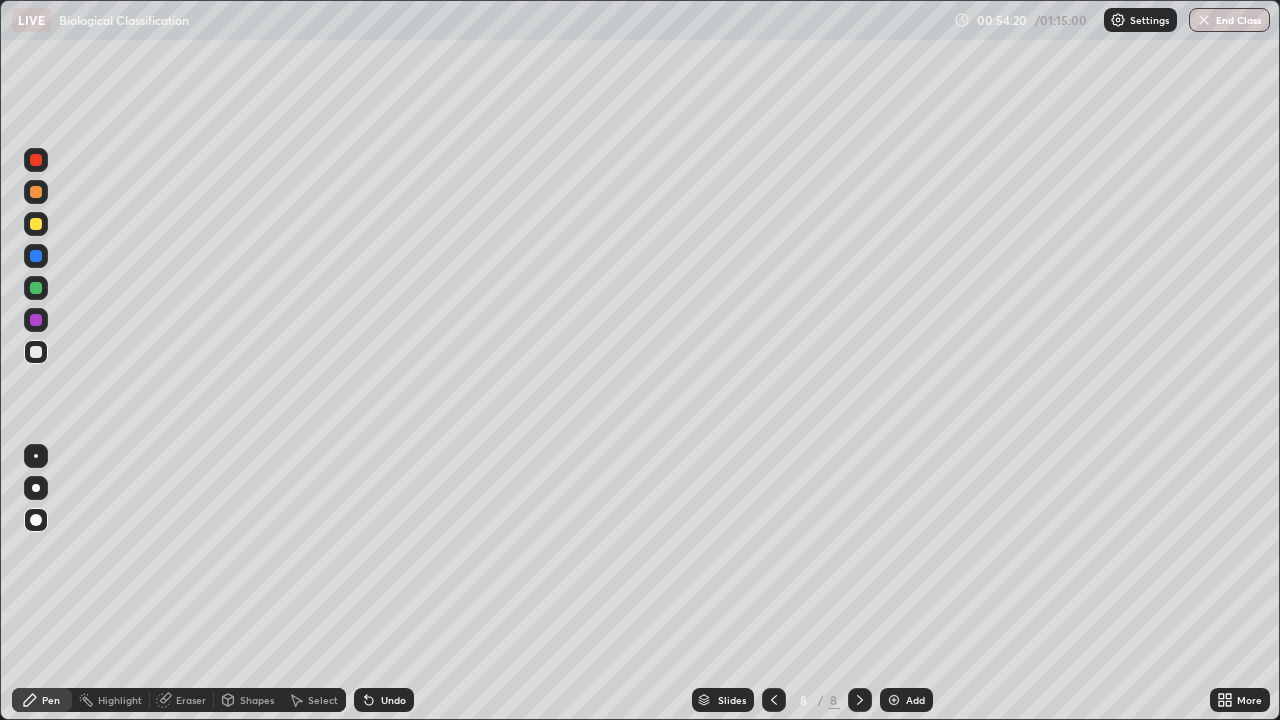 click on "Add" at bounding box center (915, 700) 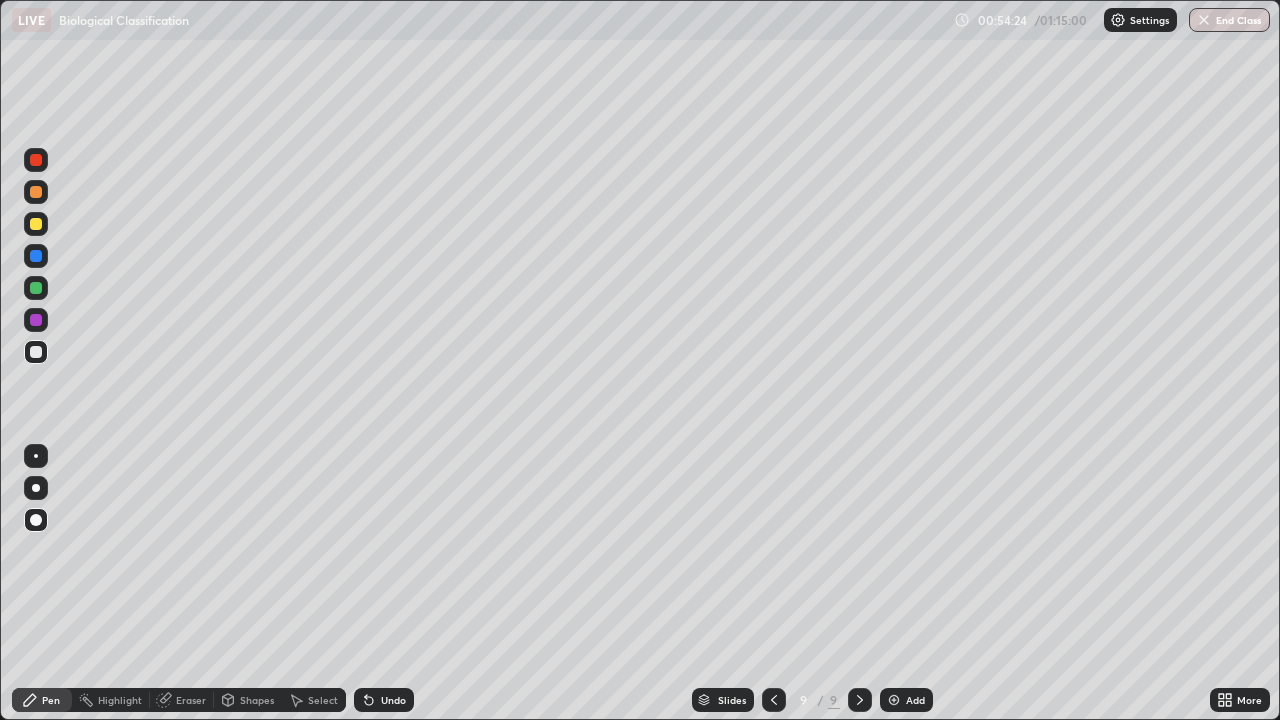click at bounding box center [36, 224] 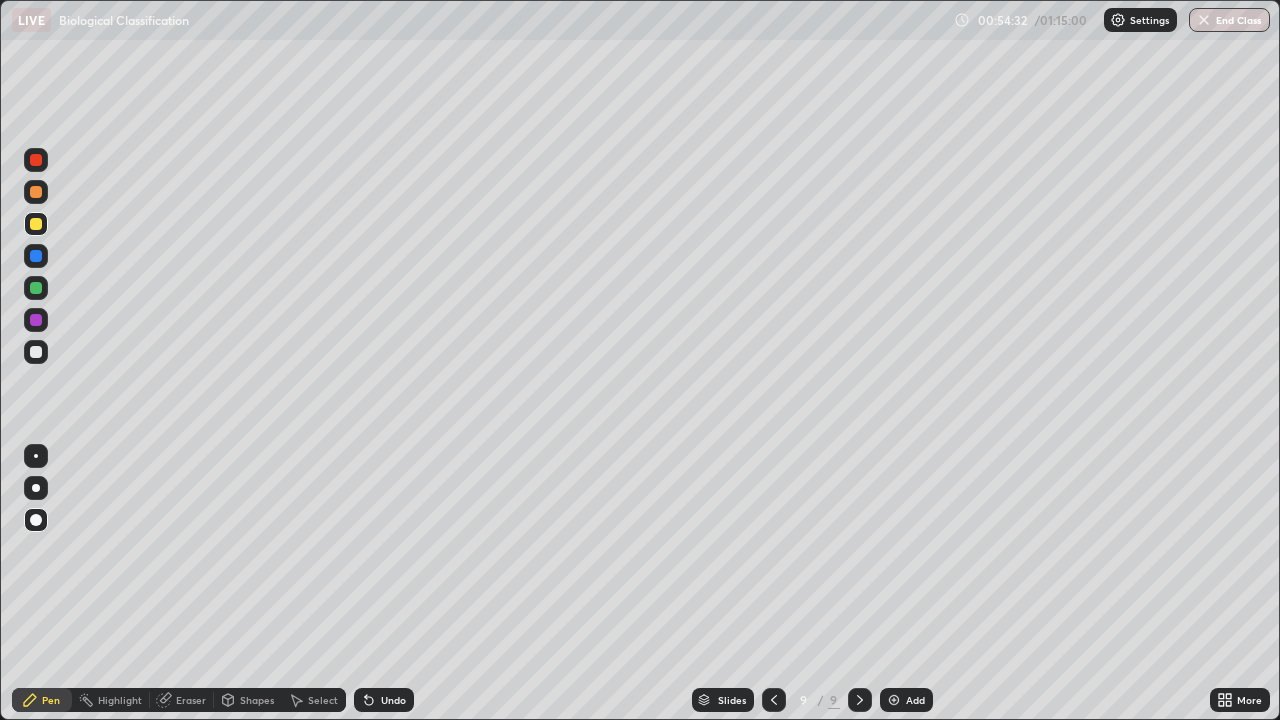 click on "Shapes" at bounding box center [257, 700] 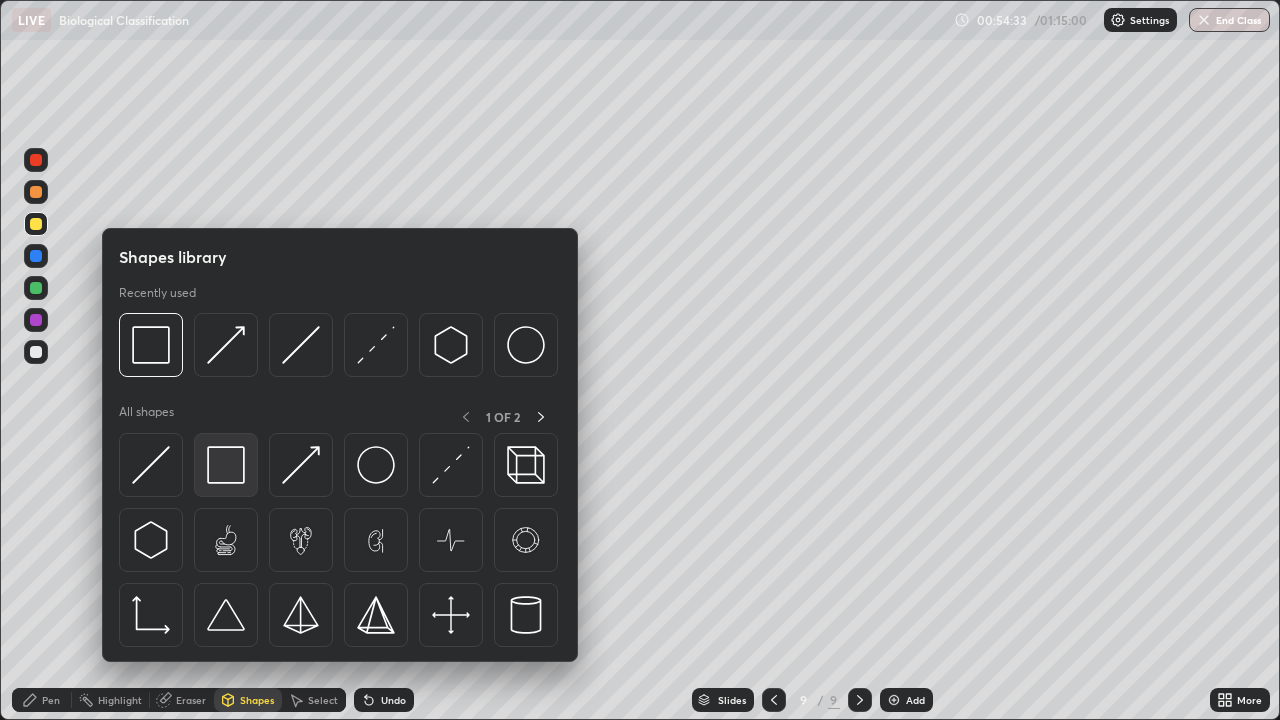 click at bounding box center (226, 465) 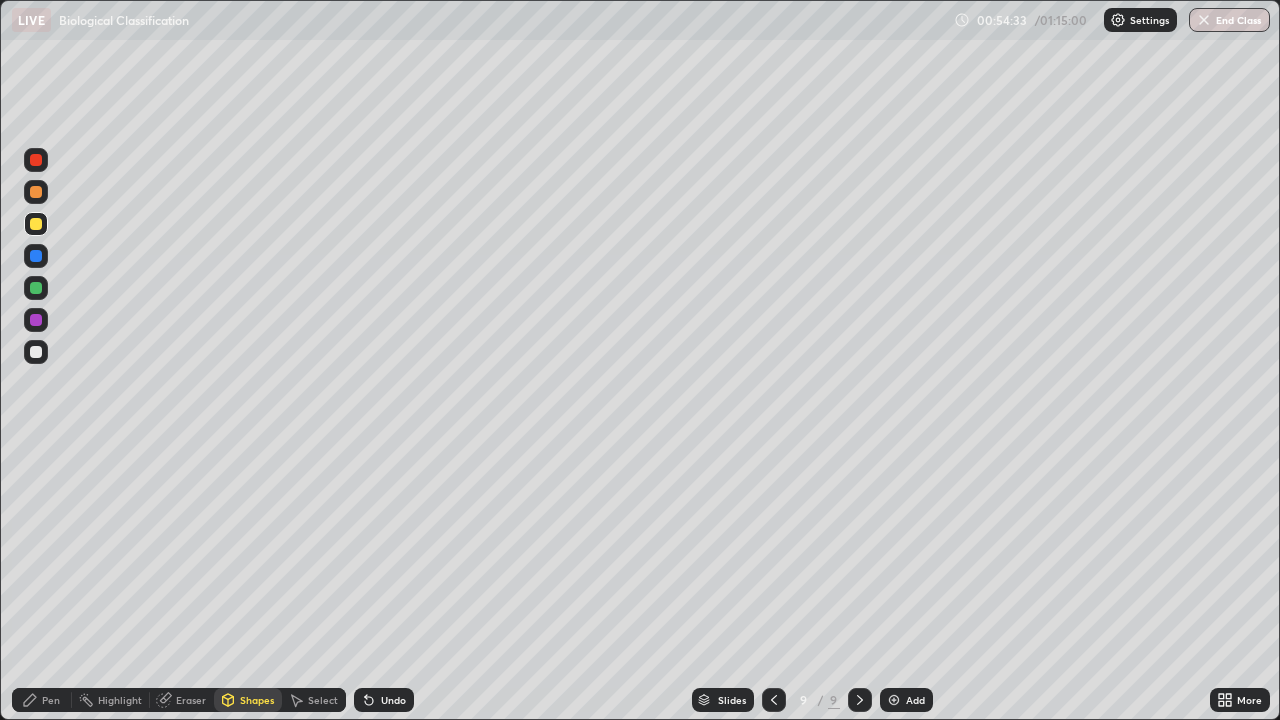 click at bounding box center (36, 352) 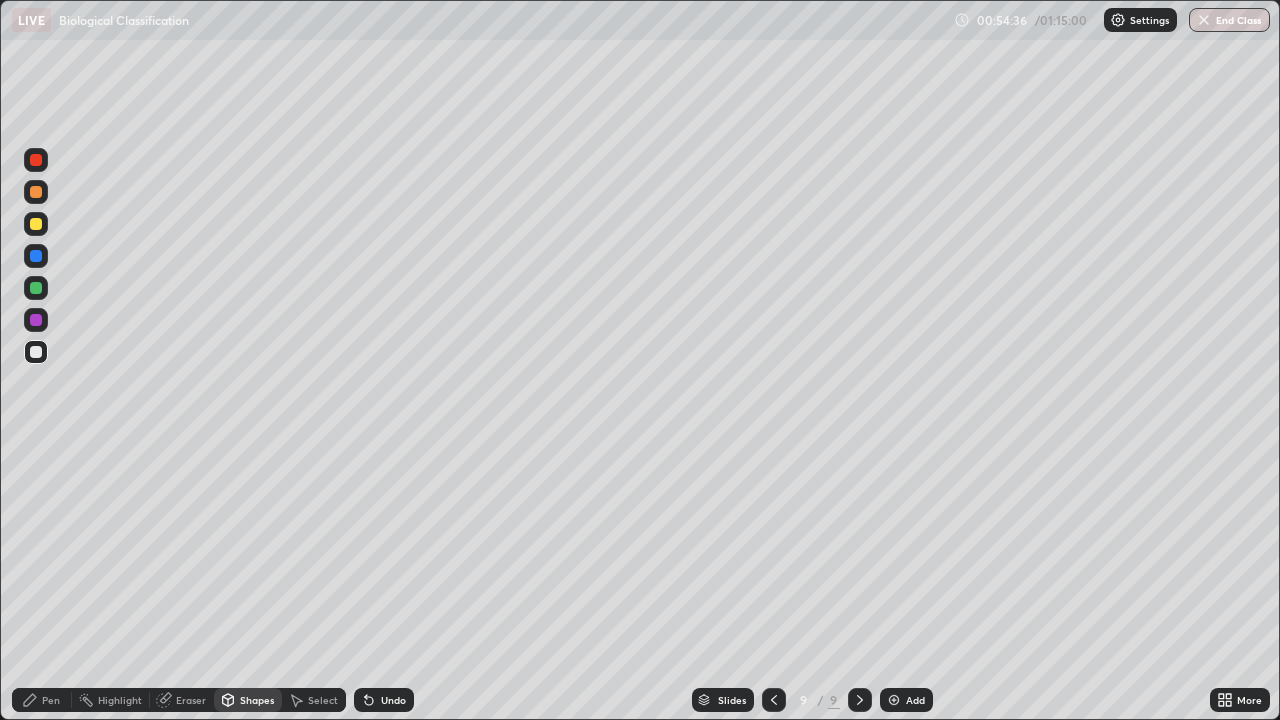 click on "Pen" at bounding box center [51, 700] 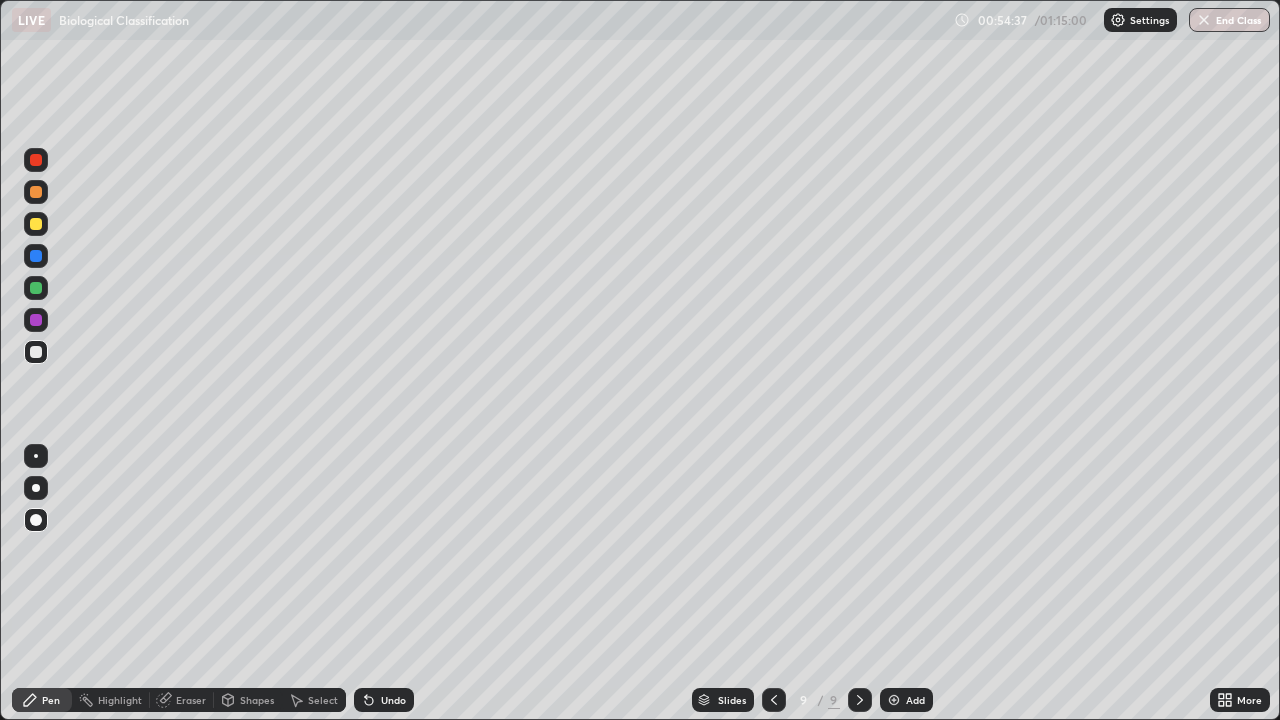 click at bounding box center [36, 256] 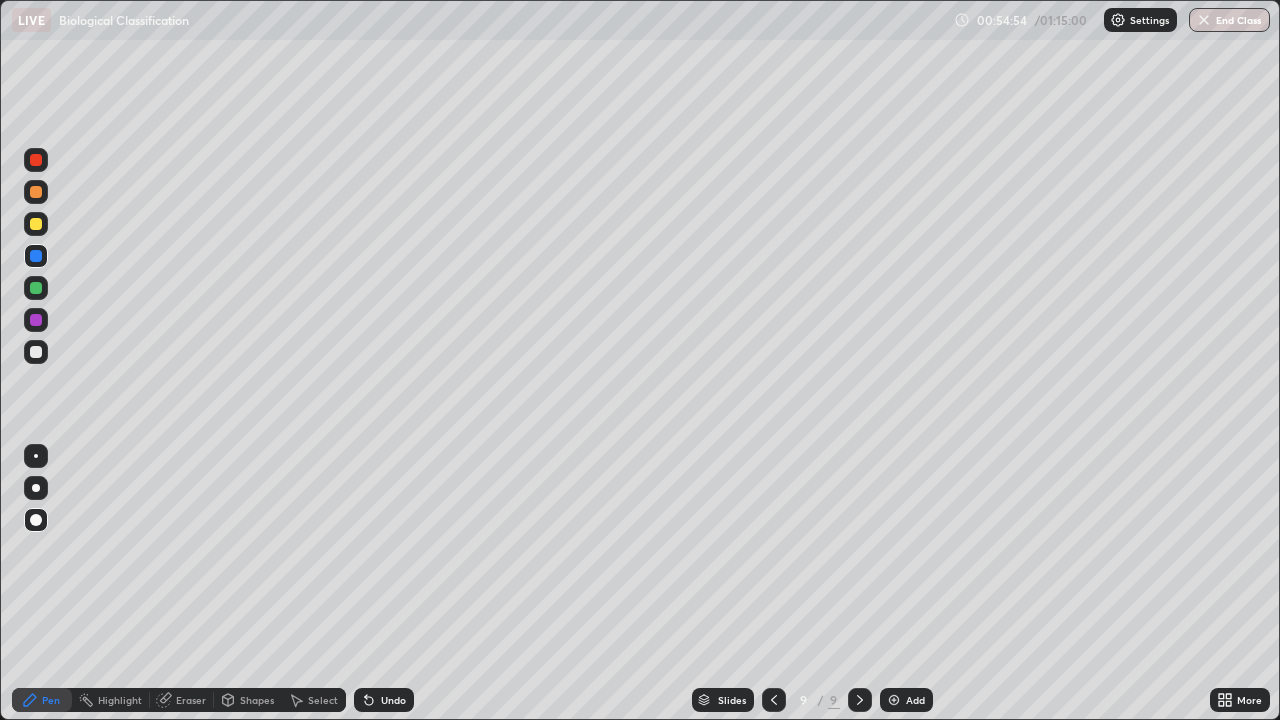 click on "Undo" at bounding box center (384, 700) 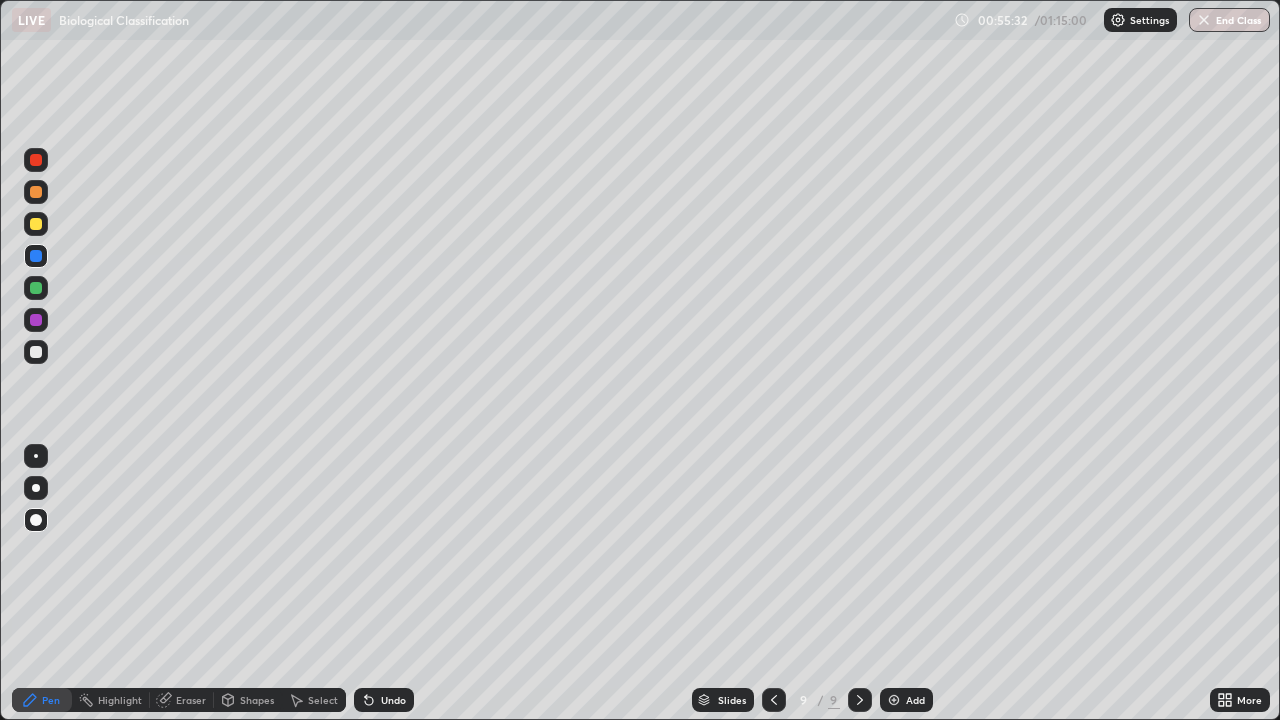 click at bounding box center [36, 352] 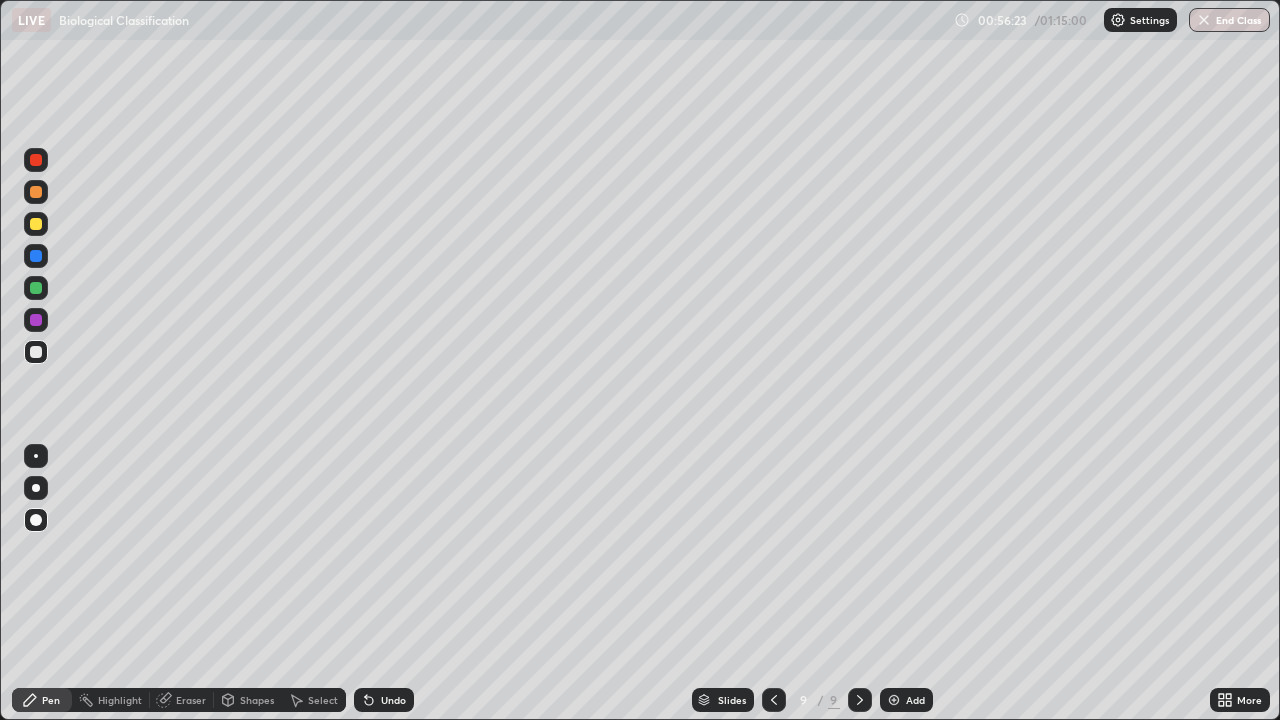 click at bounding box center [36, 192] 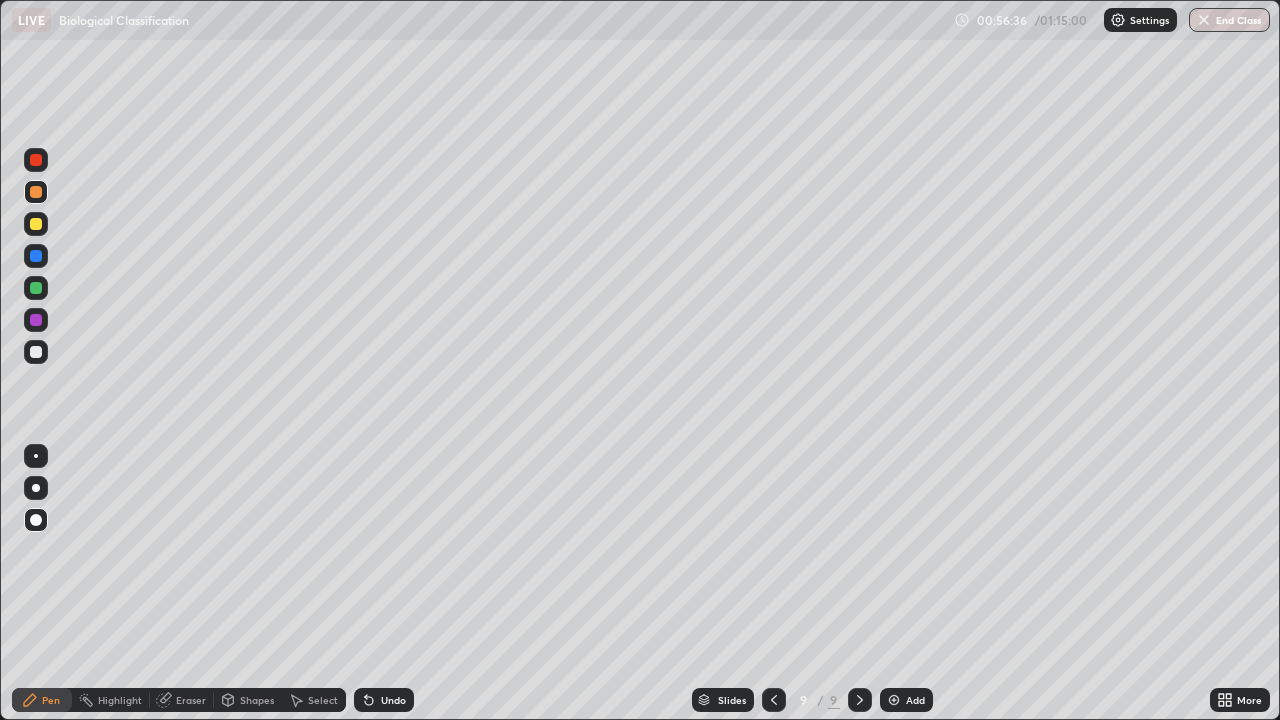 click at bounding box center [36, 352] 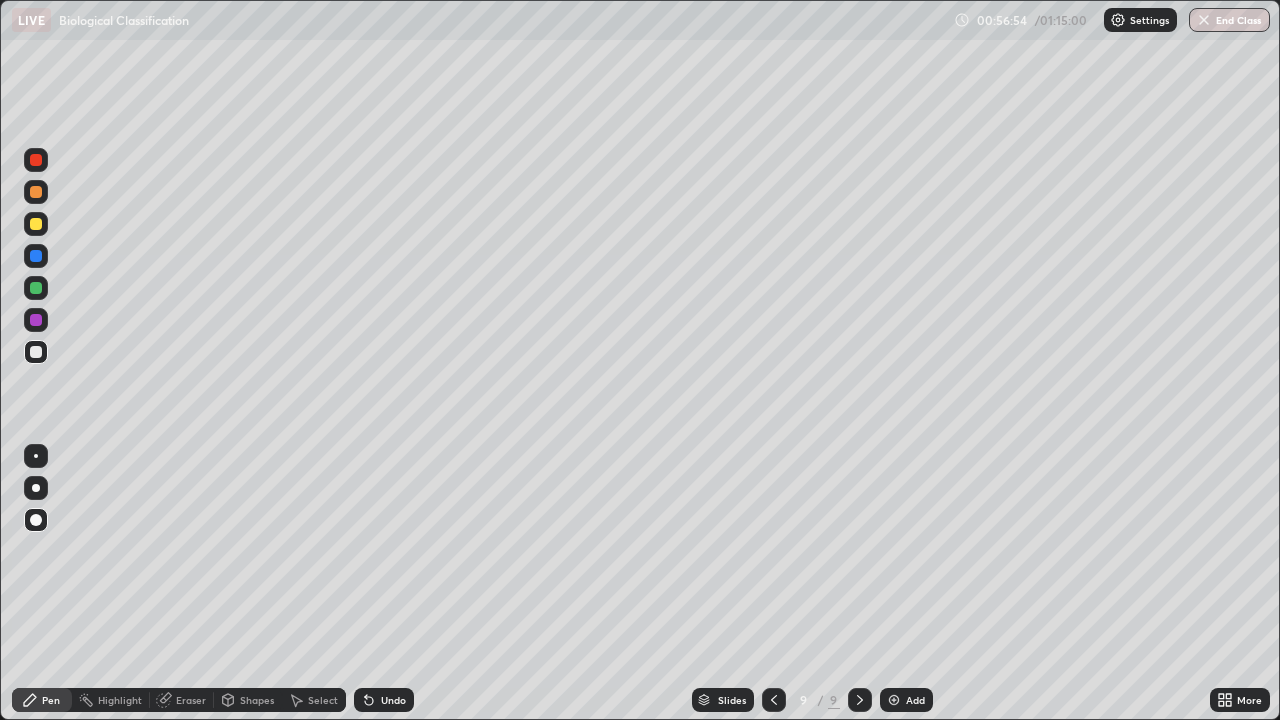 click at bounding box center [36, 224] 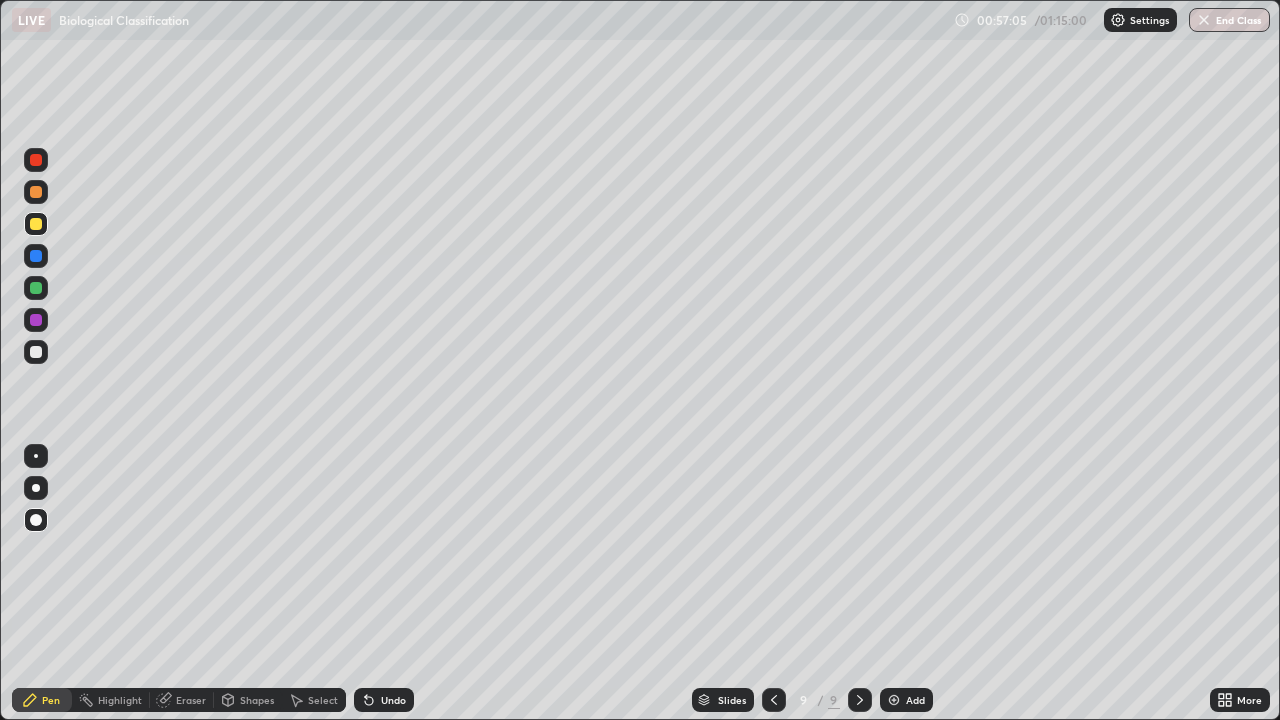 click at bounding box center [36, 256] 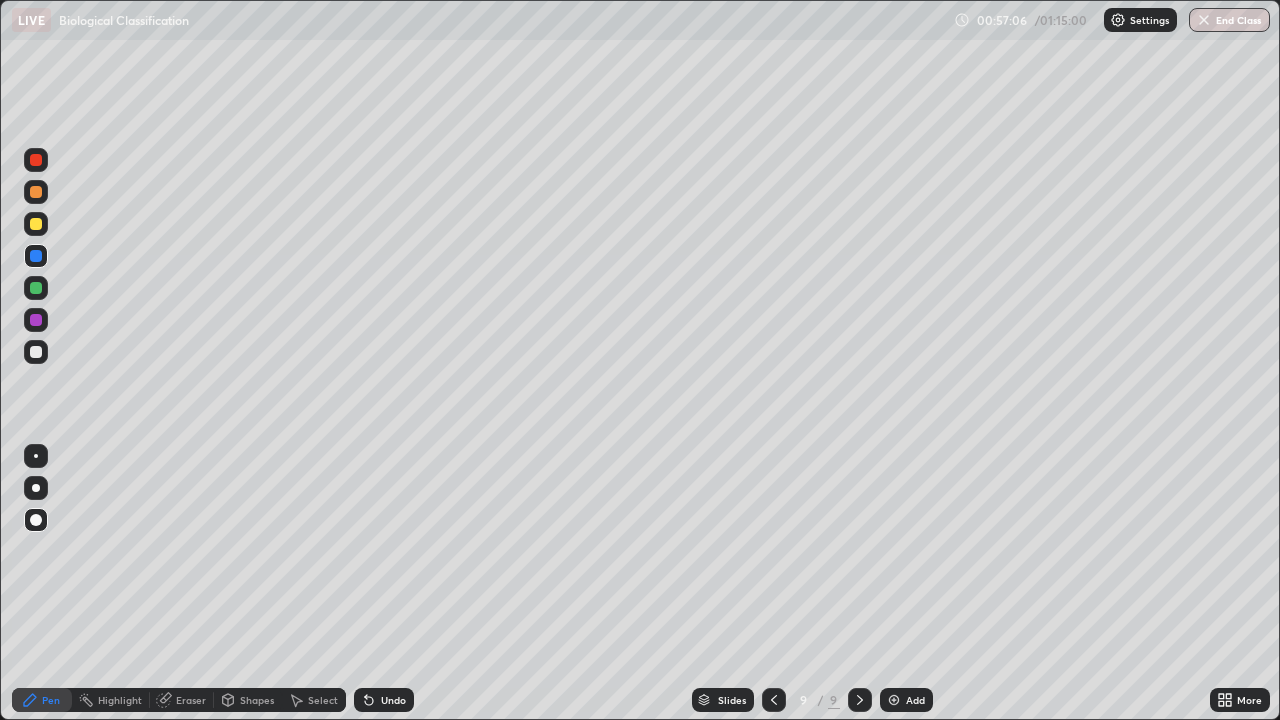 click at bounding box center [36, 352] 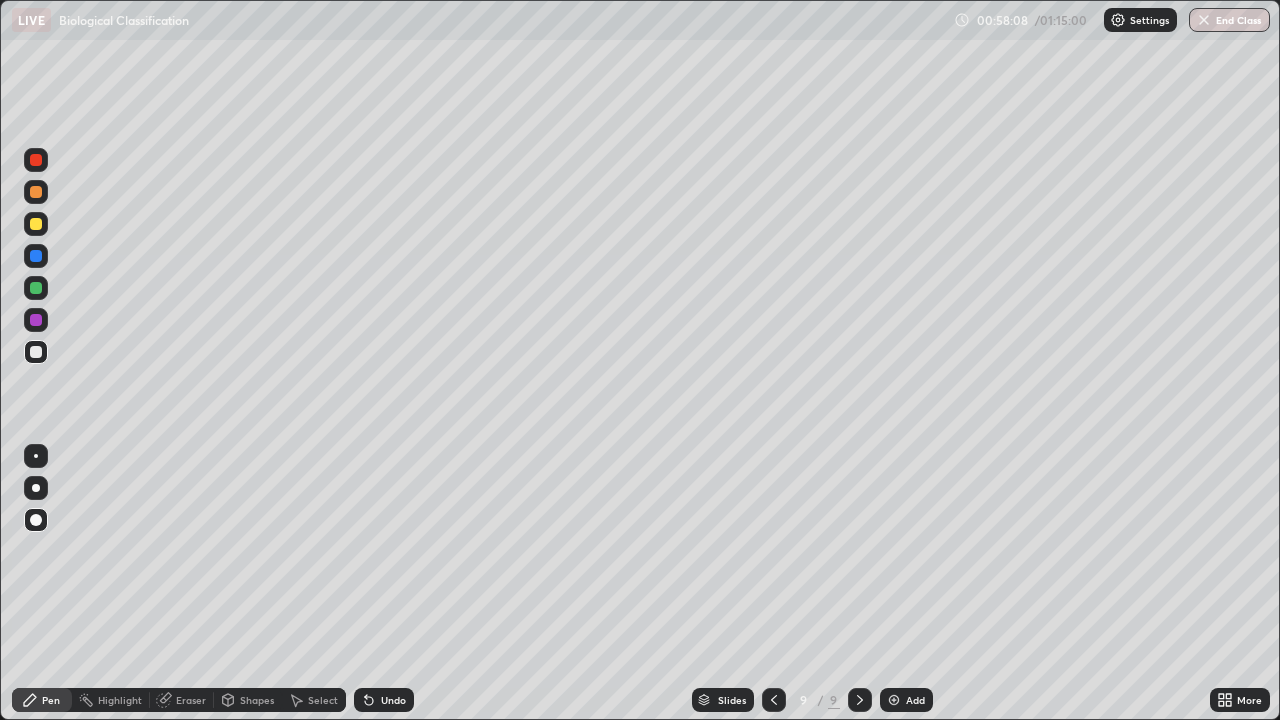 click at bounding box center [36, 224] 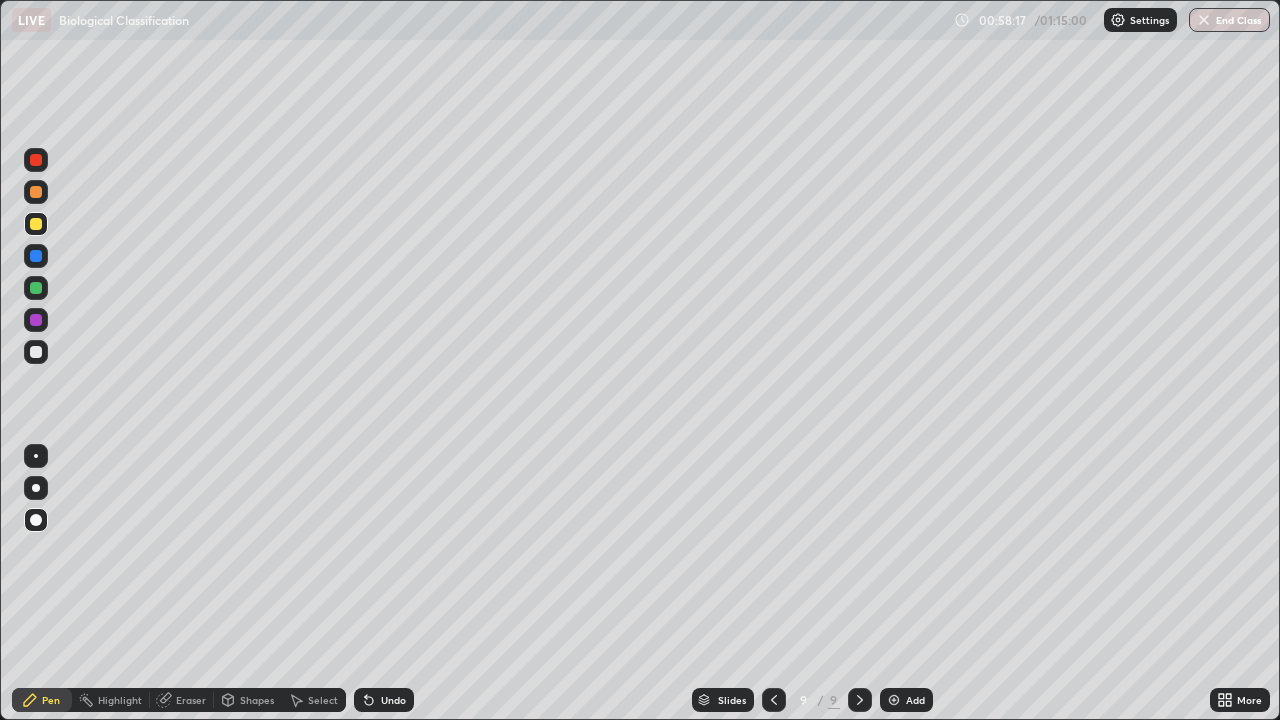 click at bounding box center (36, 256) 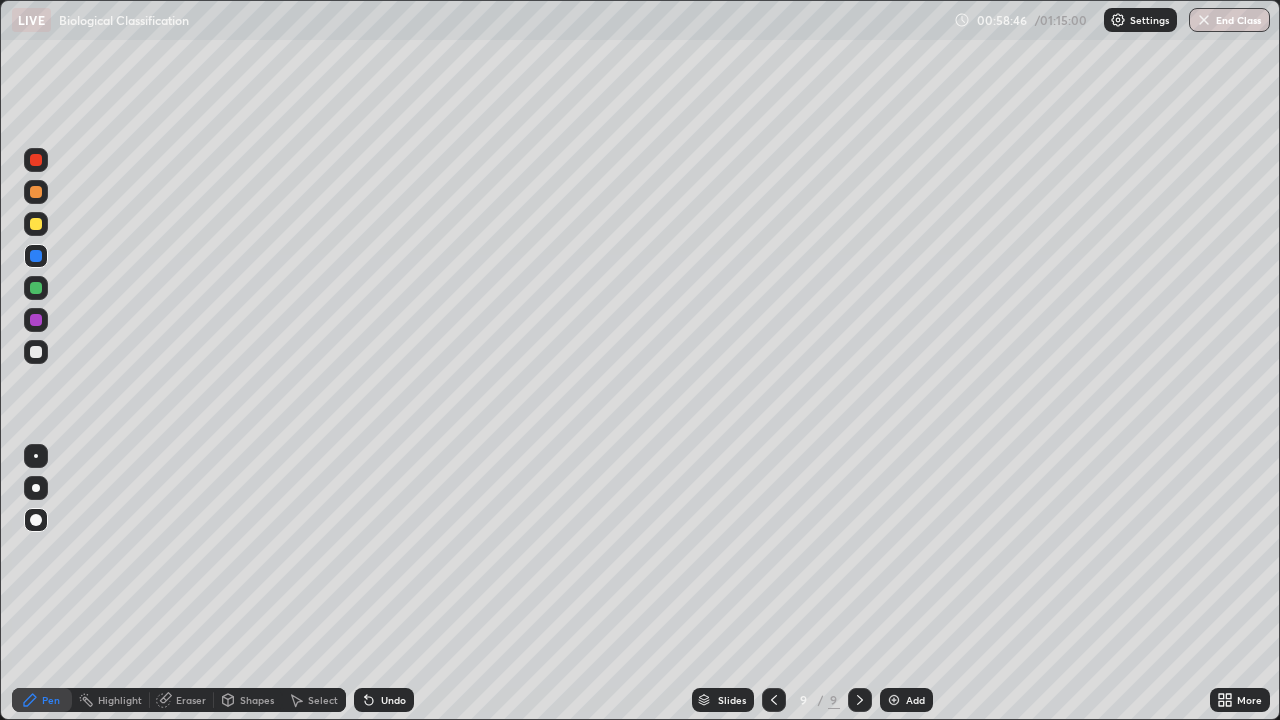 click on "Eraser" at bounding box center [191, 700] 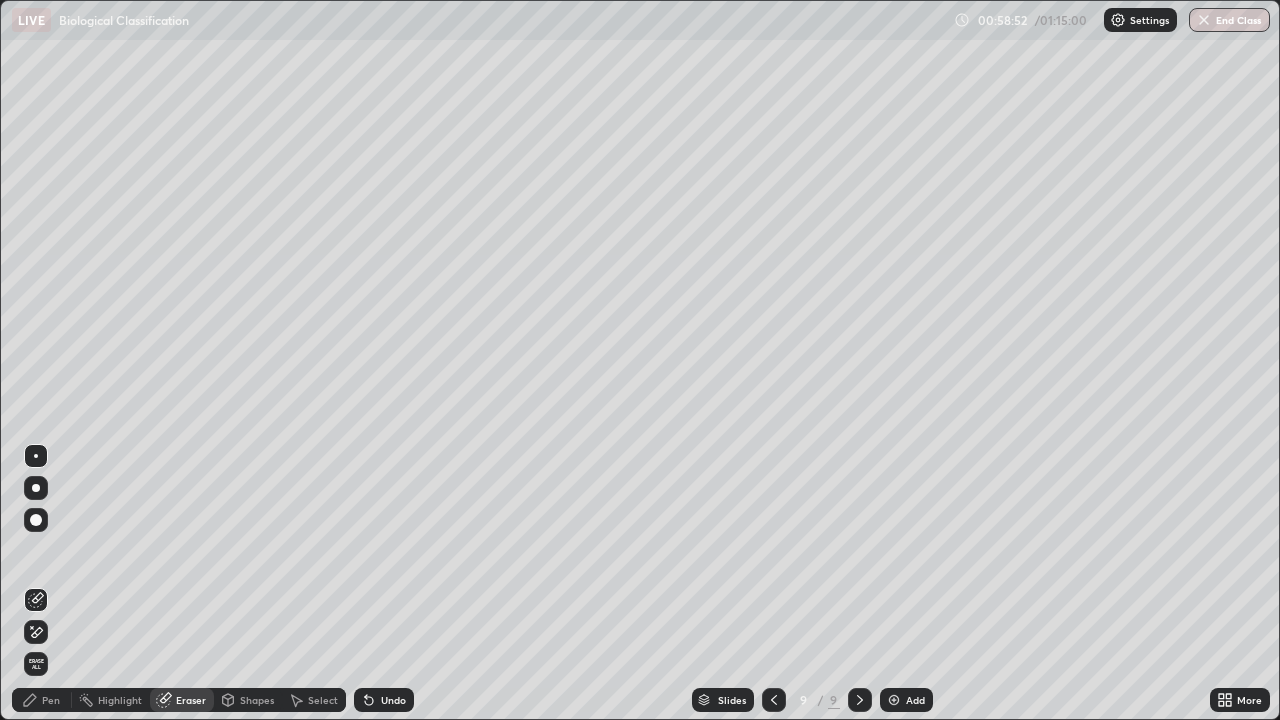 click on "Pen" at bounding box center [42, 700] 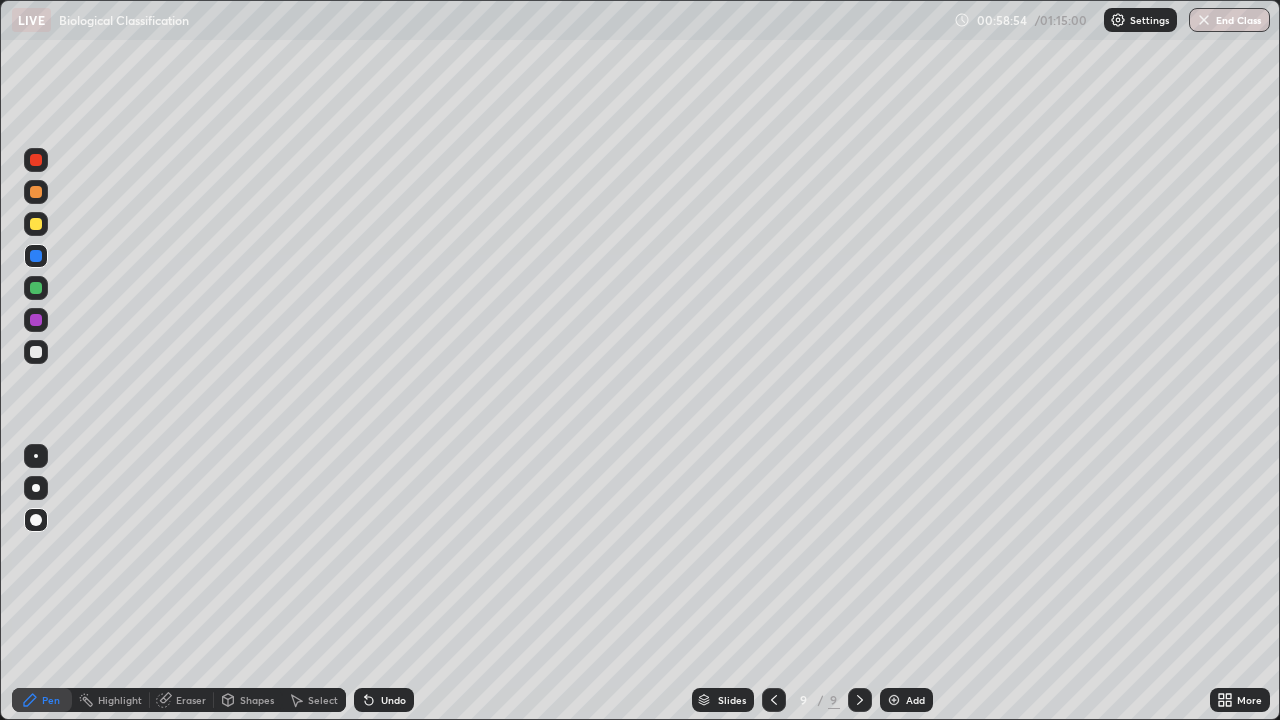 click at bounding box center [36, 352] 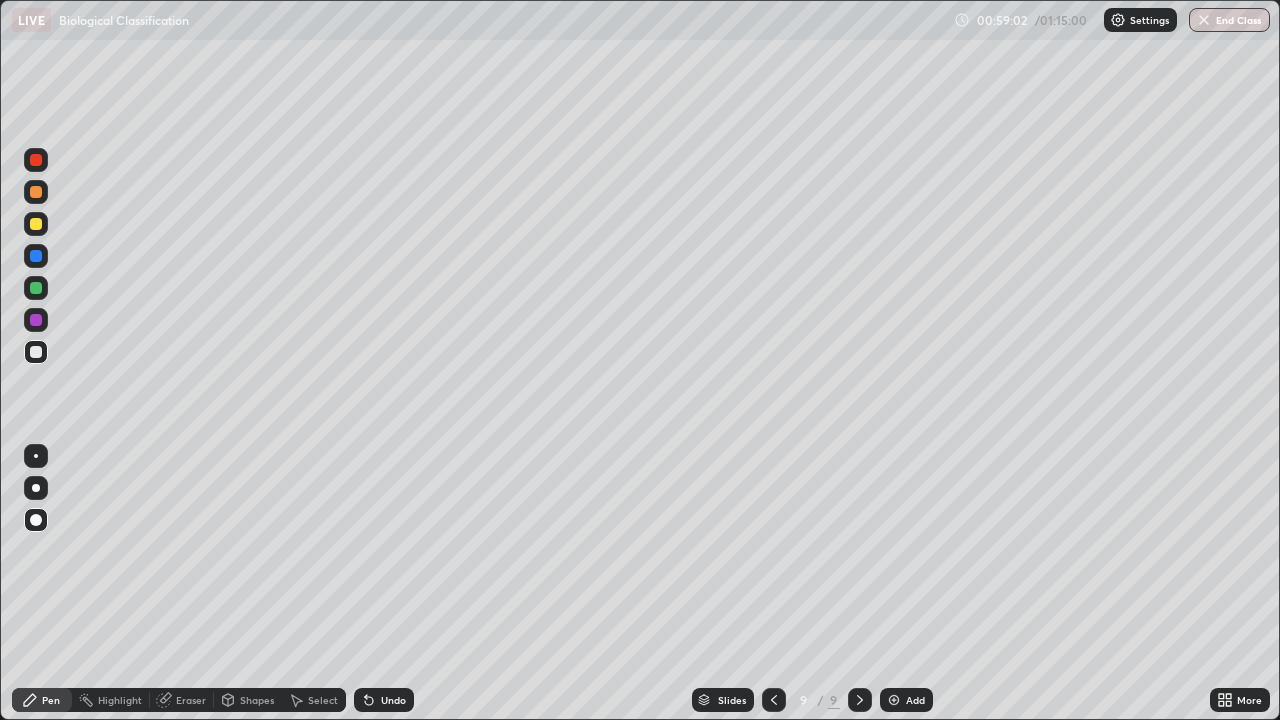 click at bounding box center [36, 352] 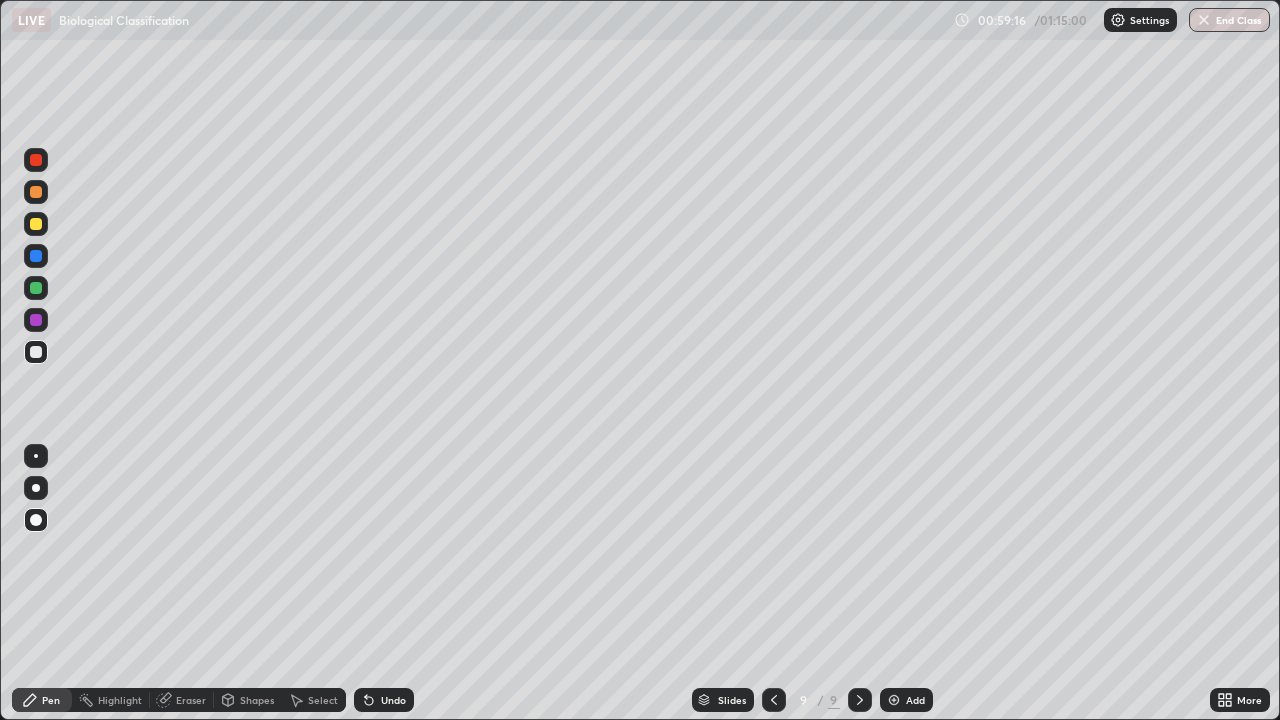 click at bounding box center [36, 192] 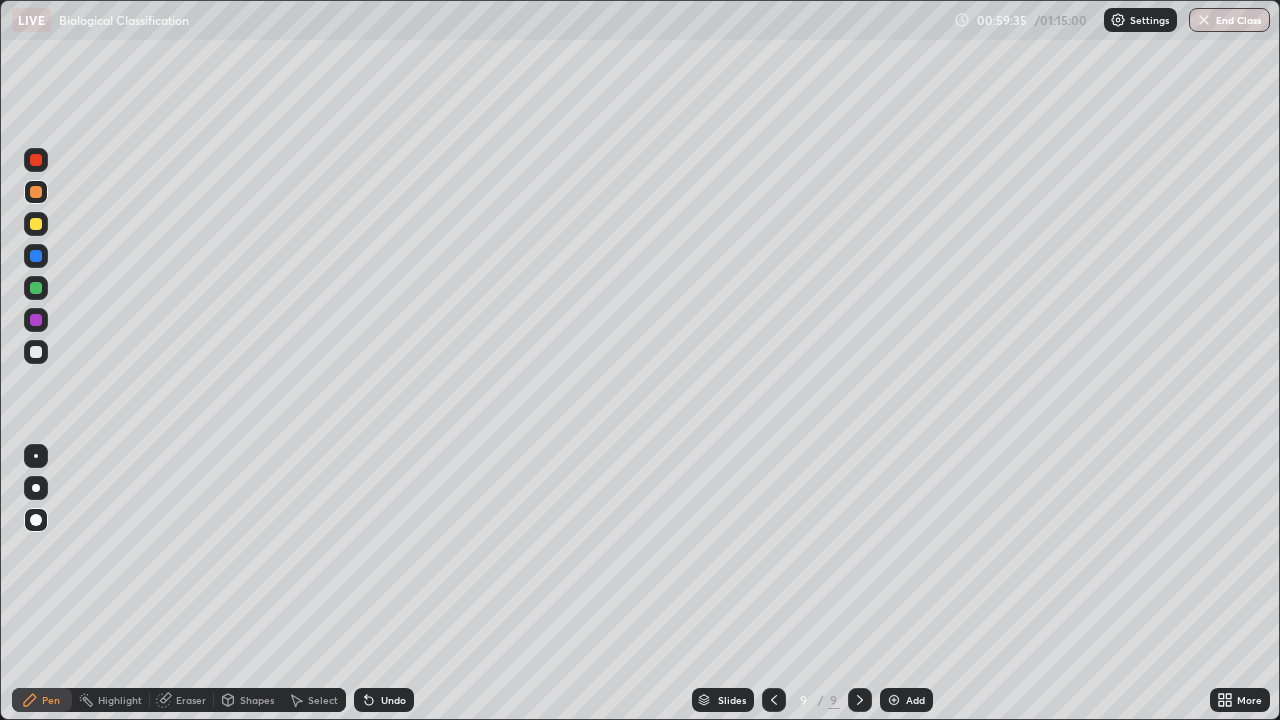 click at bounding box center [36, 288] 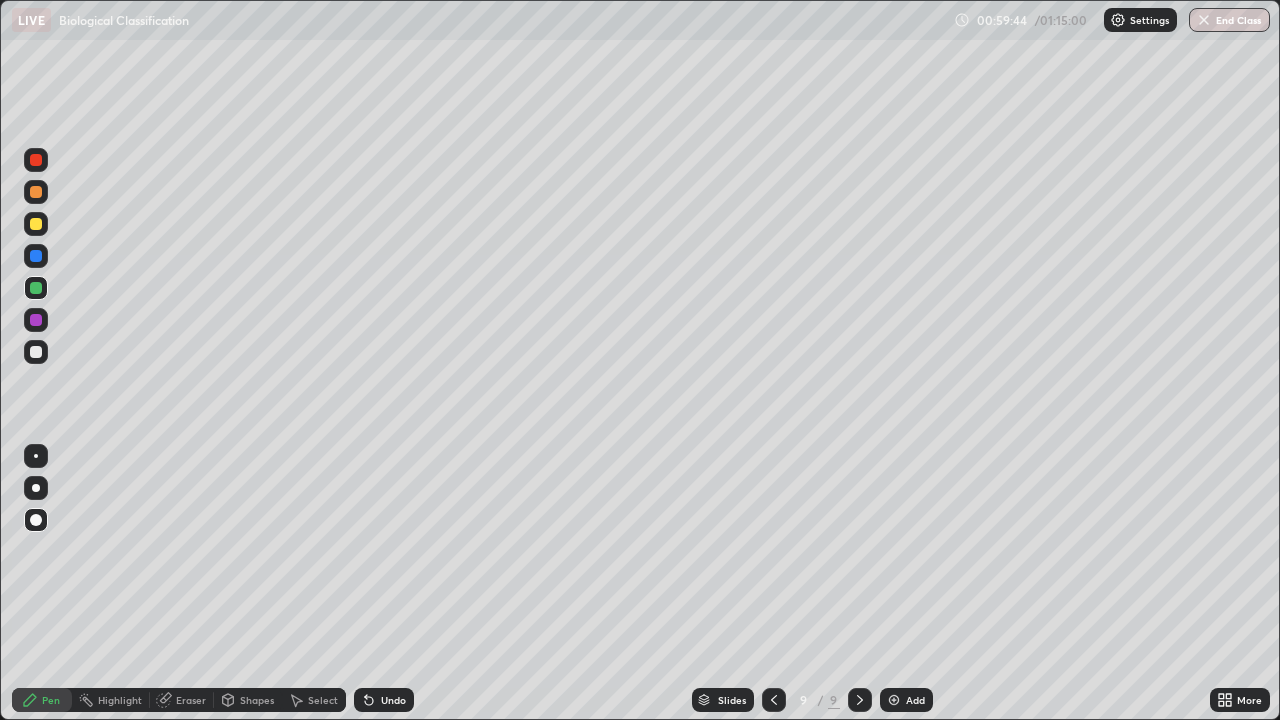 click at bounding box center (36, 288) 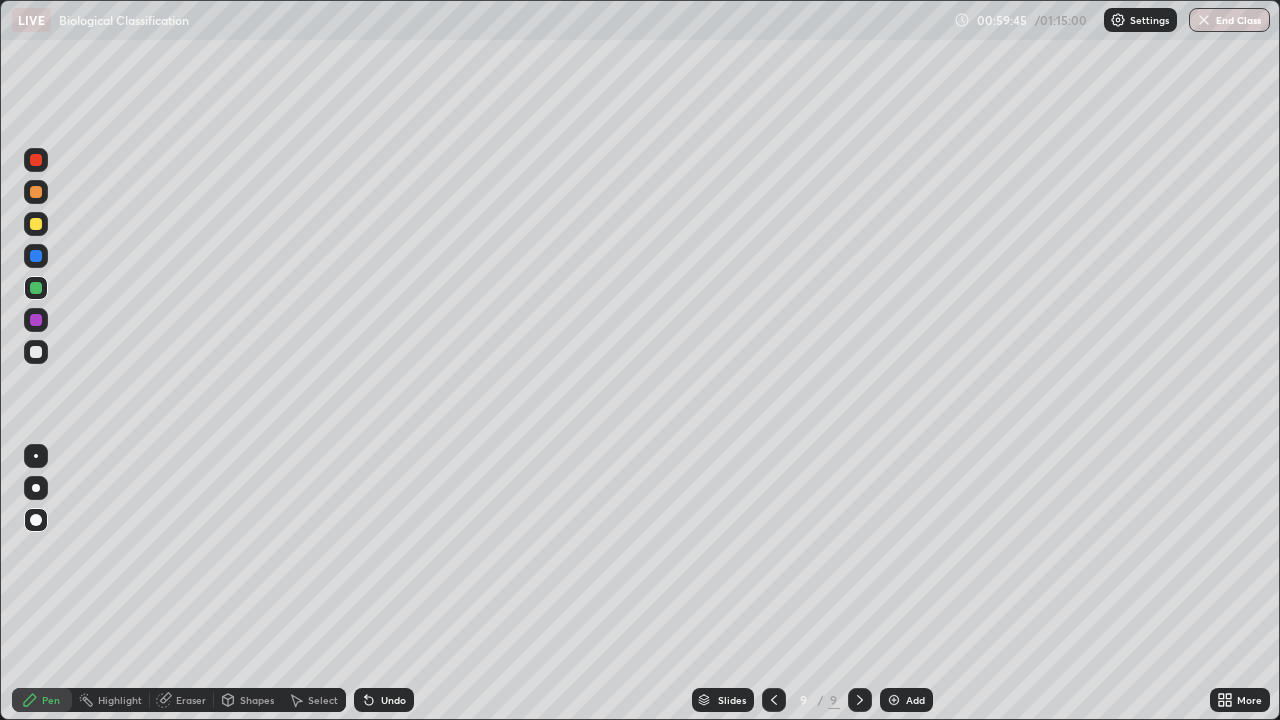 click at bounding box center (36, 320) 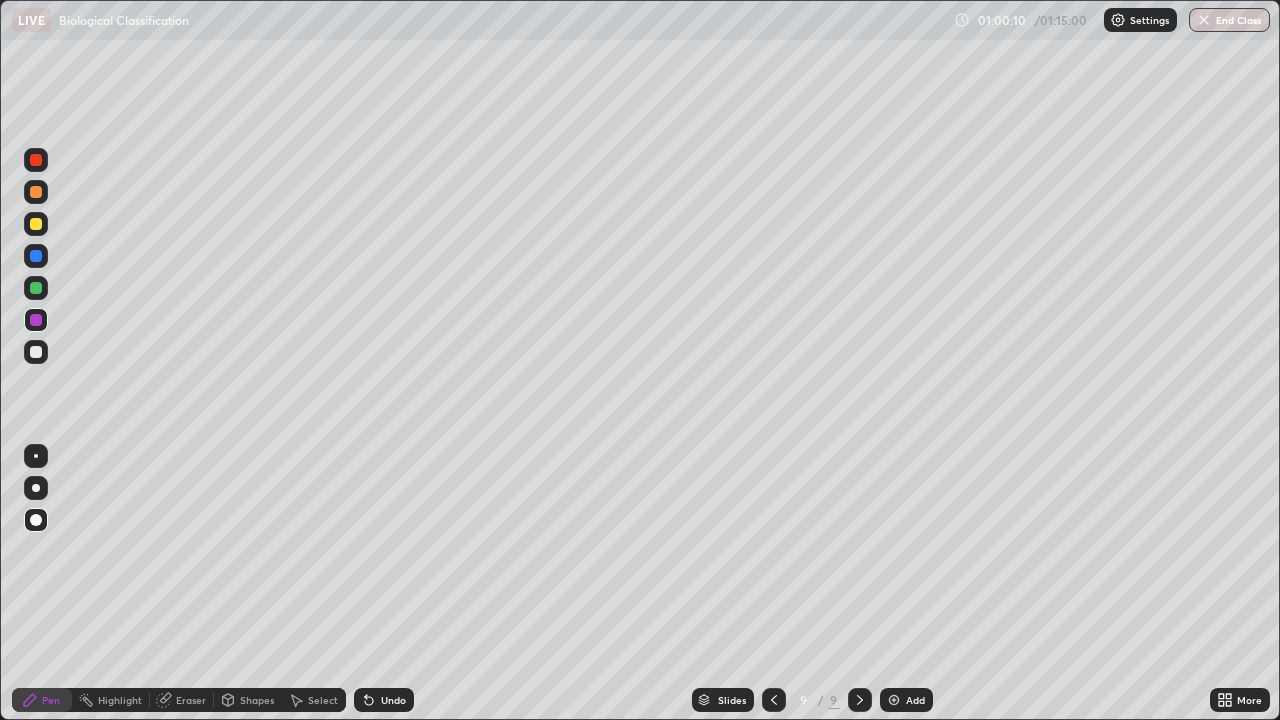 click at bounding box center (36, 352) 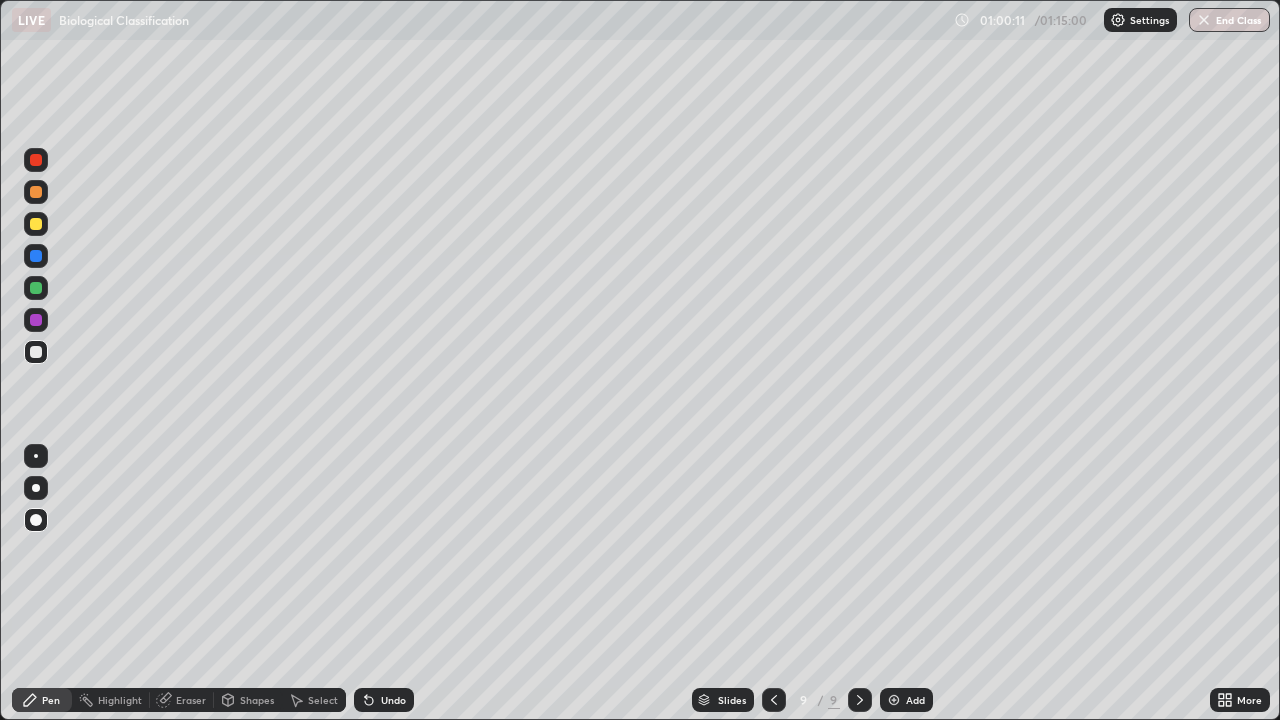 click on "Pen" at bounding box center [51, 700] 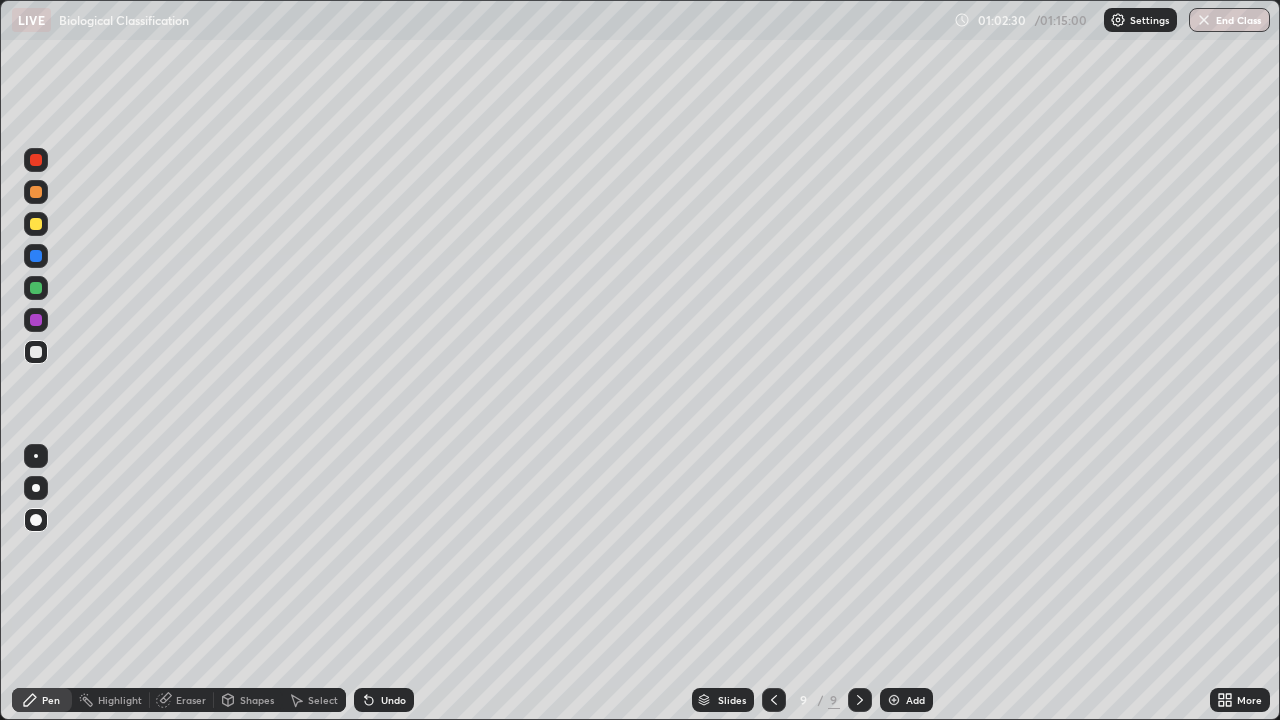 click on "End Class" at bounding box center (1229, 20) 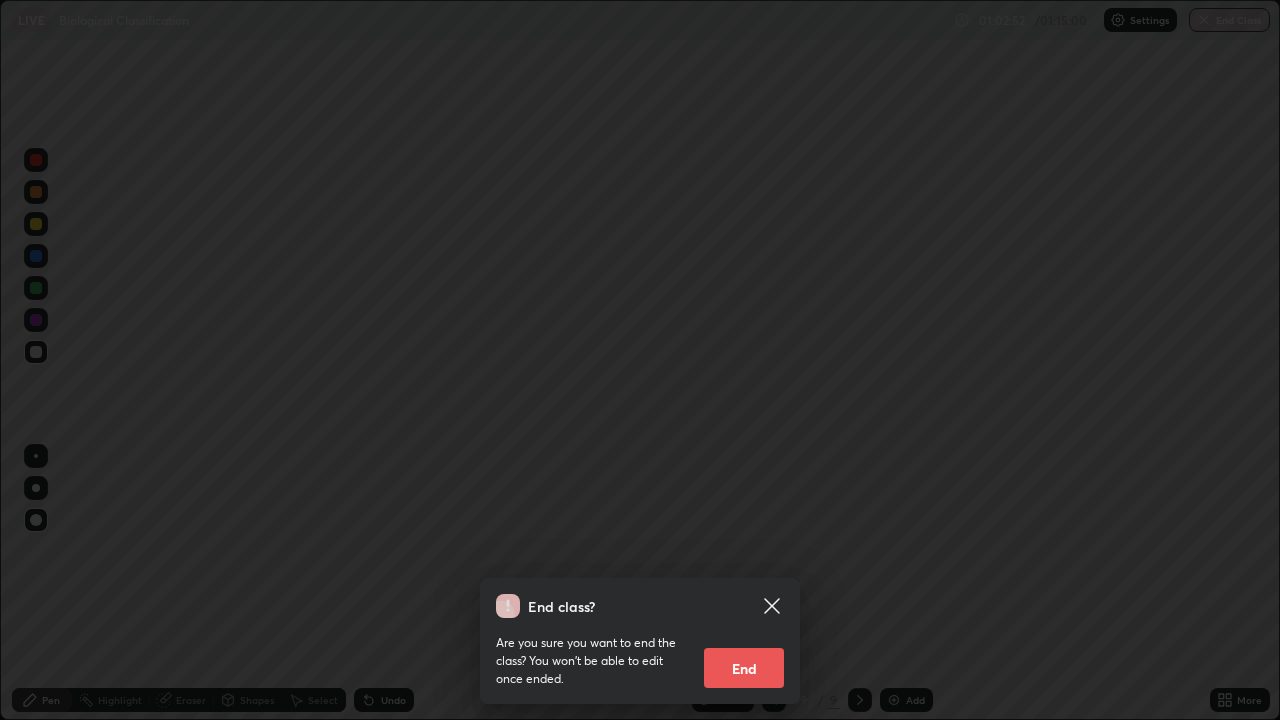 click on "End" at bounding box center [744, 668] 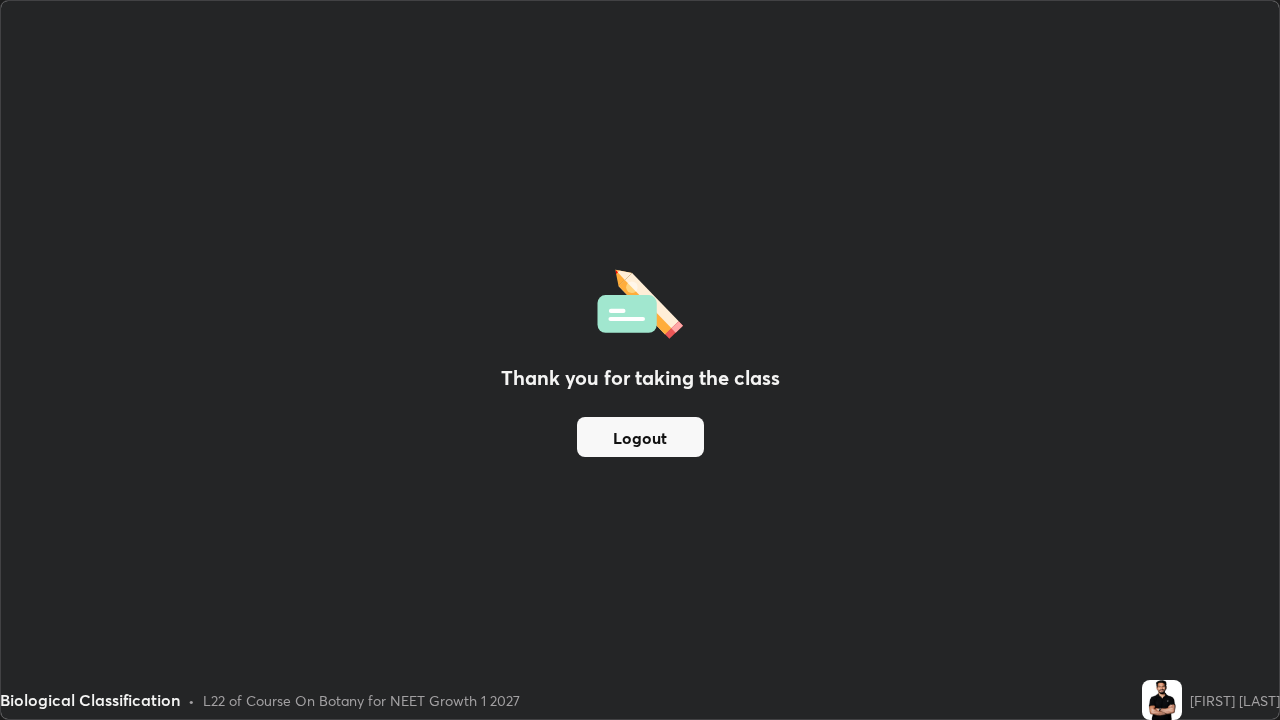 click on "Thank you for taking the class Logout" at bounding box center (640, 360) 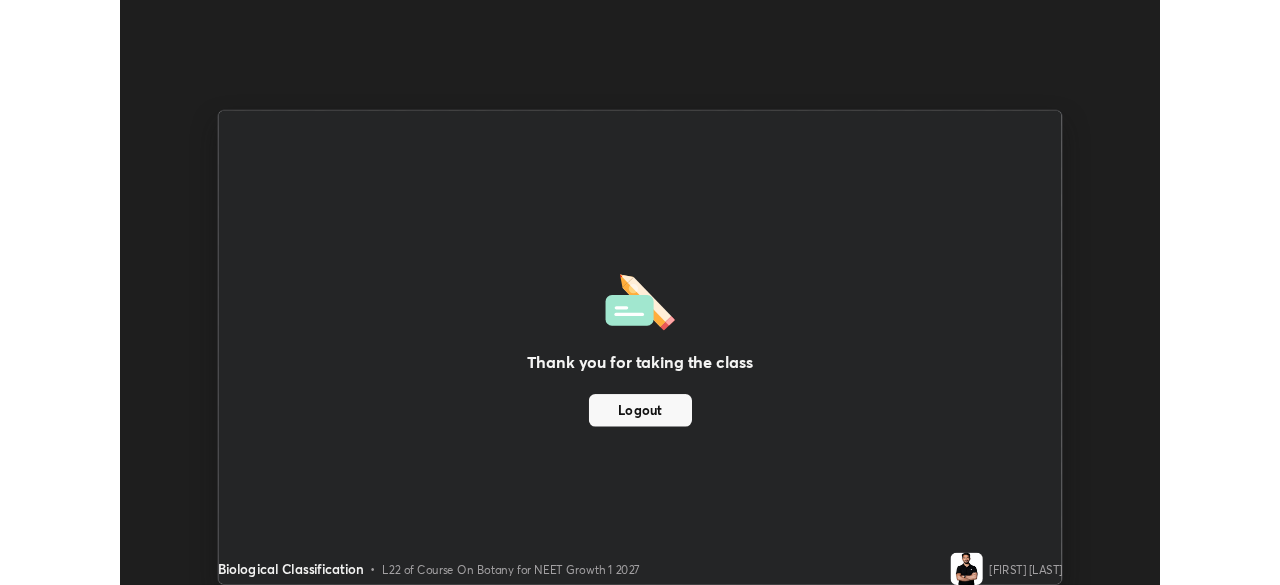 scroll, scrollTop: 585, scrollLeft: 1280, axis: both 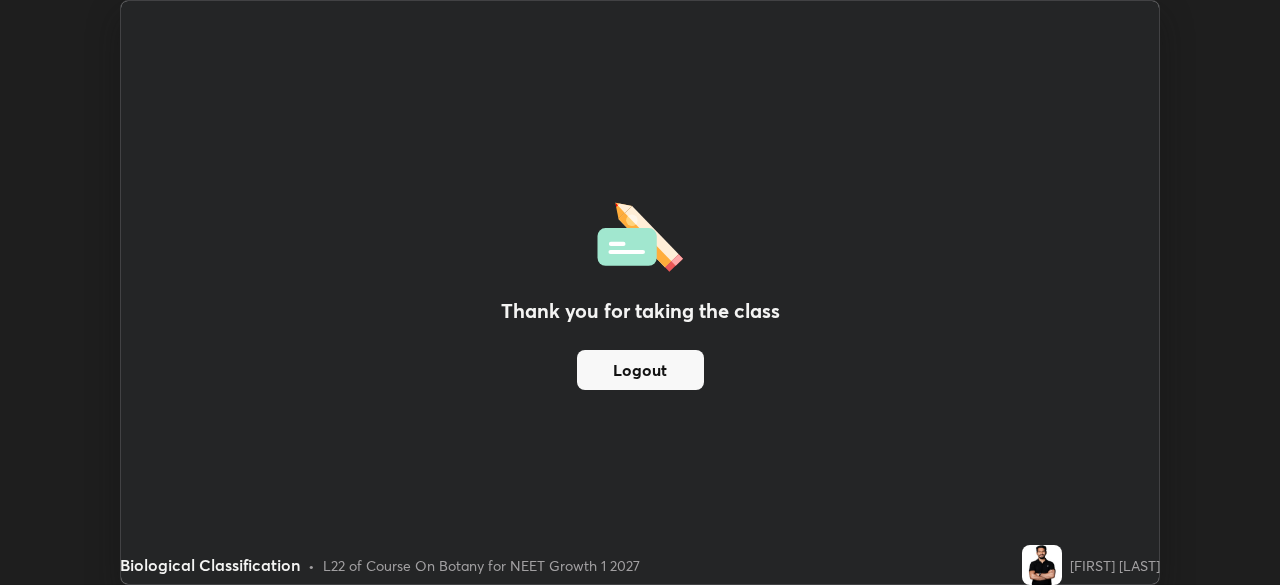 click on "Logout" at bounding box center [640, 370] 